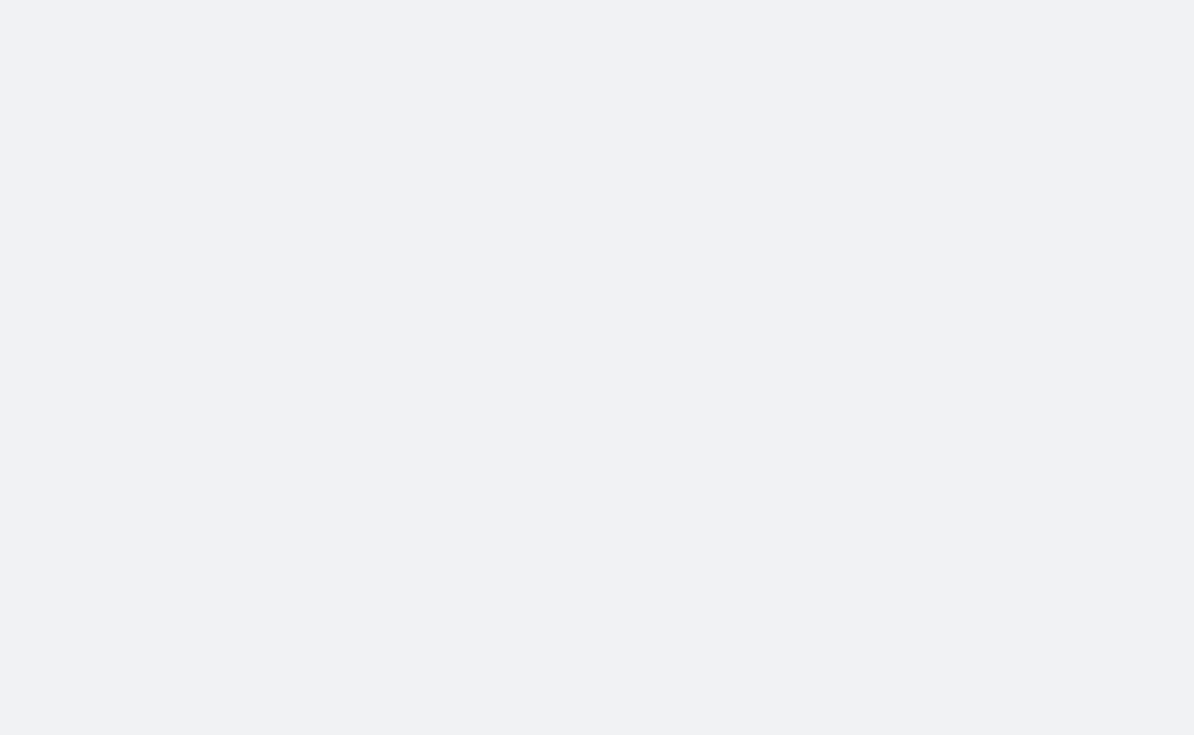 scroll, scrollTop: 0, scrollLeft: 0, axis: both 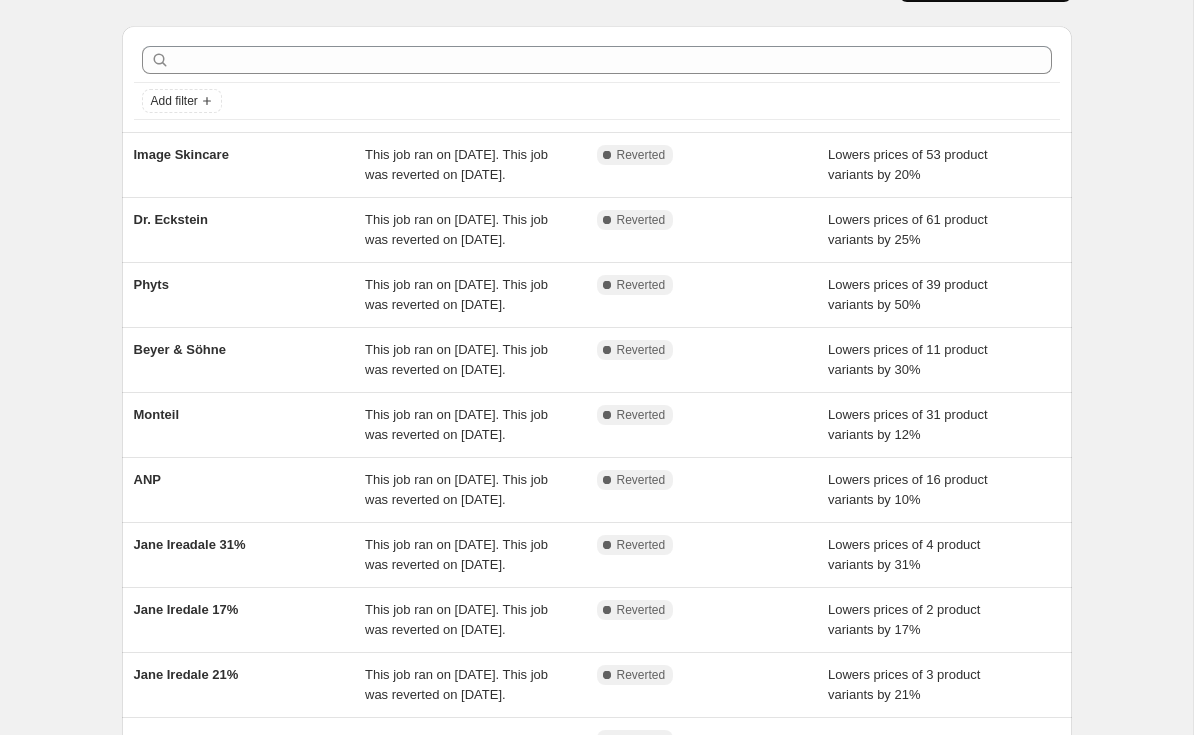 click on "Phyts" at bounding box center (250, 295) 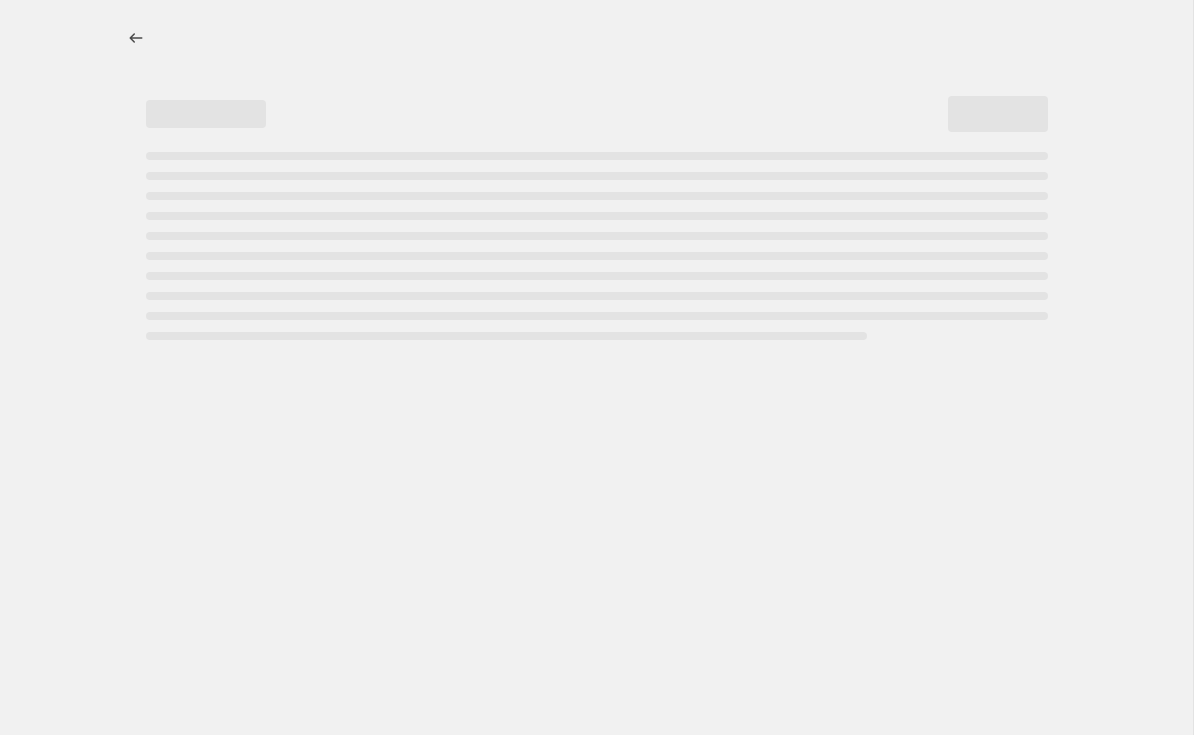 select on "percentage" 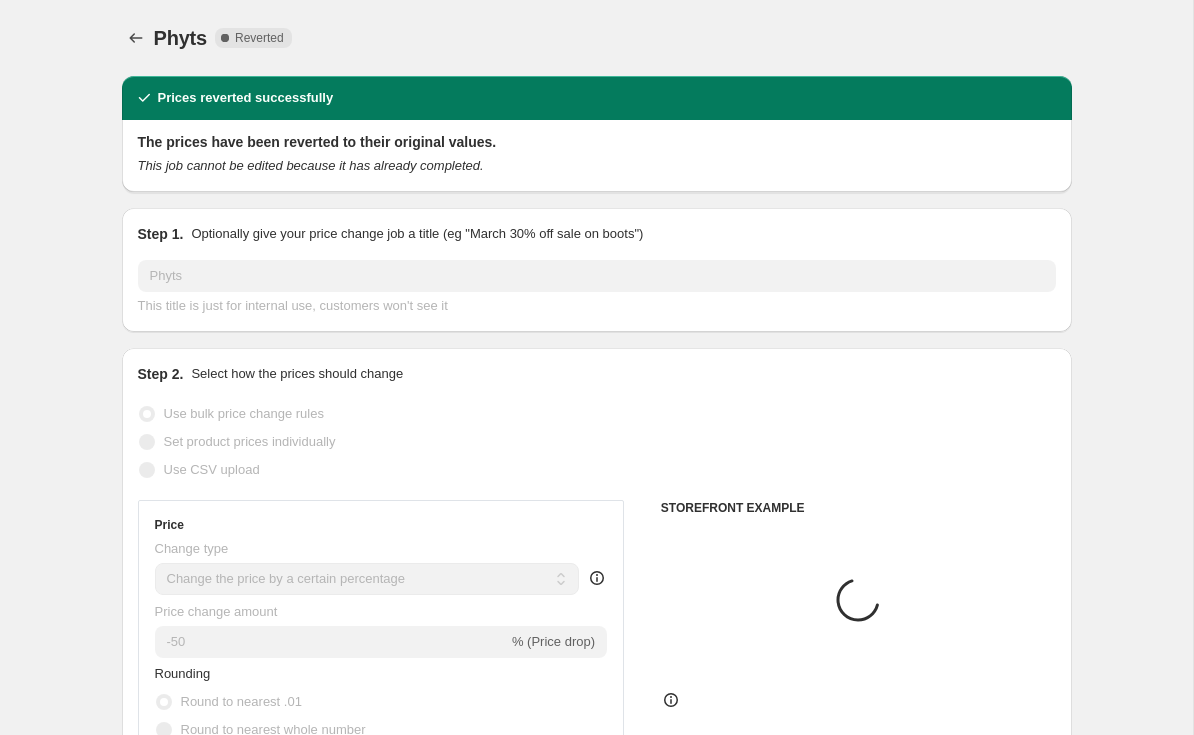 select on "vendor" 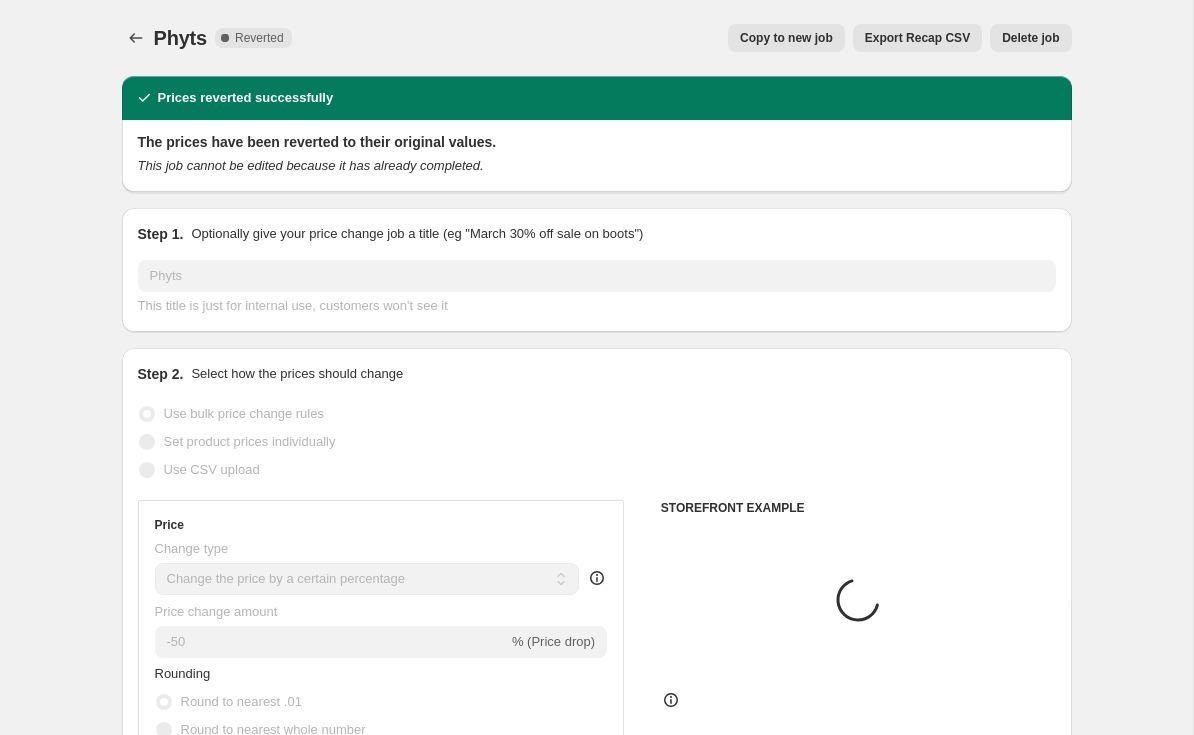 click on "Copy to new job" at bounding box center (786, 38) 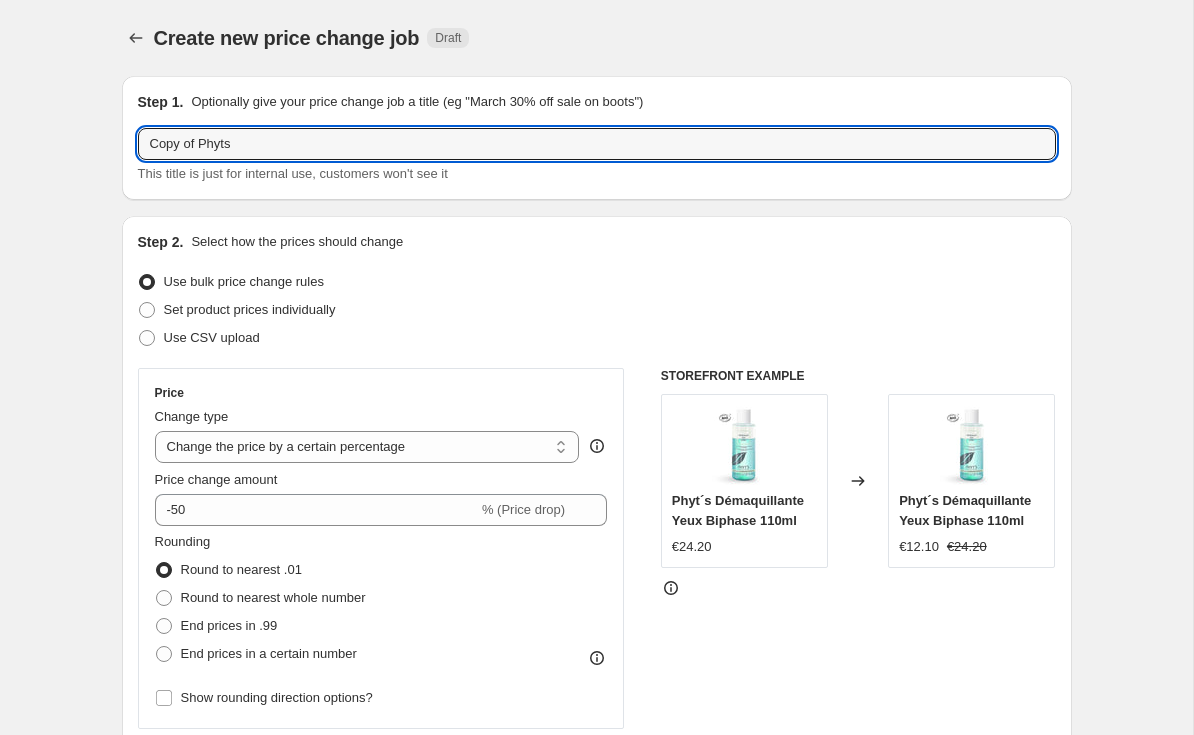 click on "Copy of Phyts" at bounding box center [597, 144] 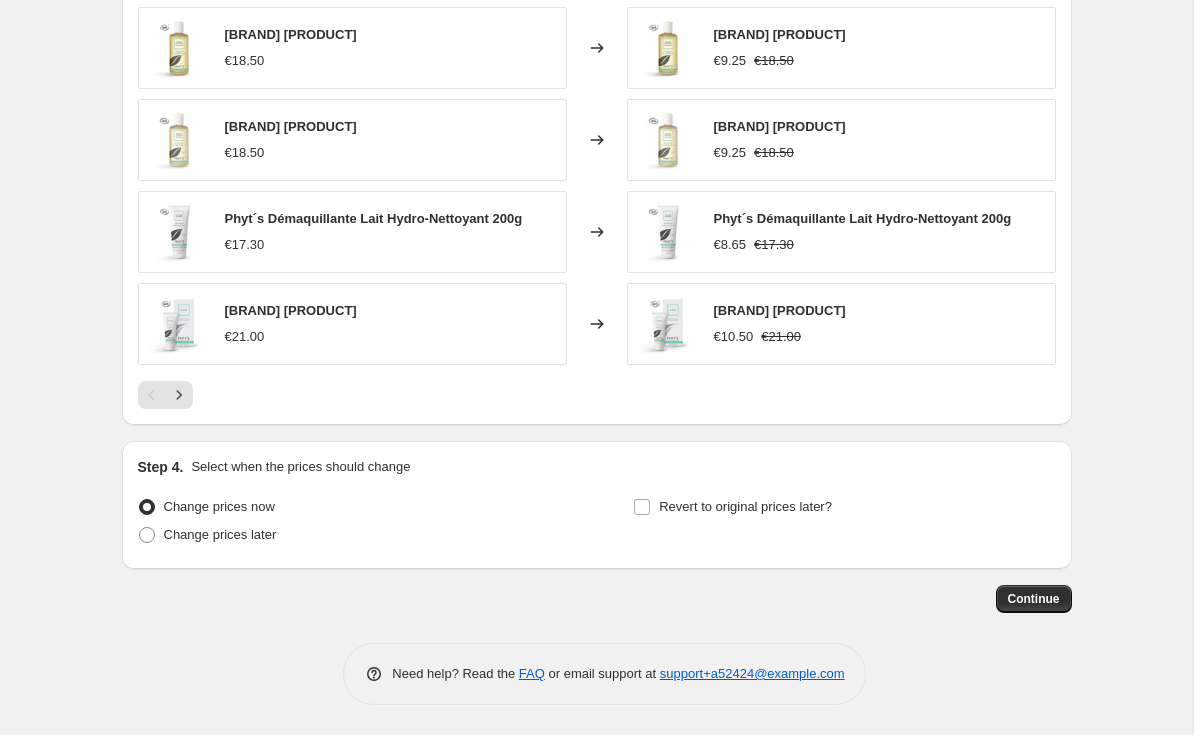 type on "Phyts" 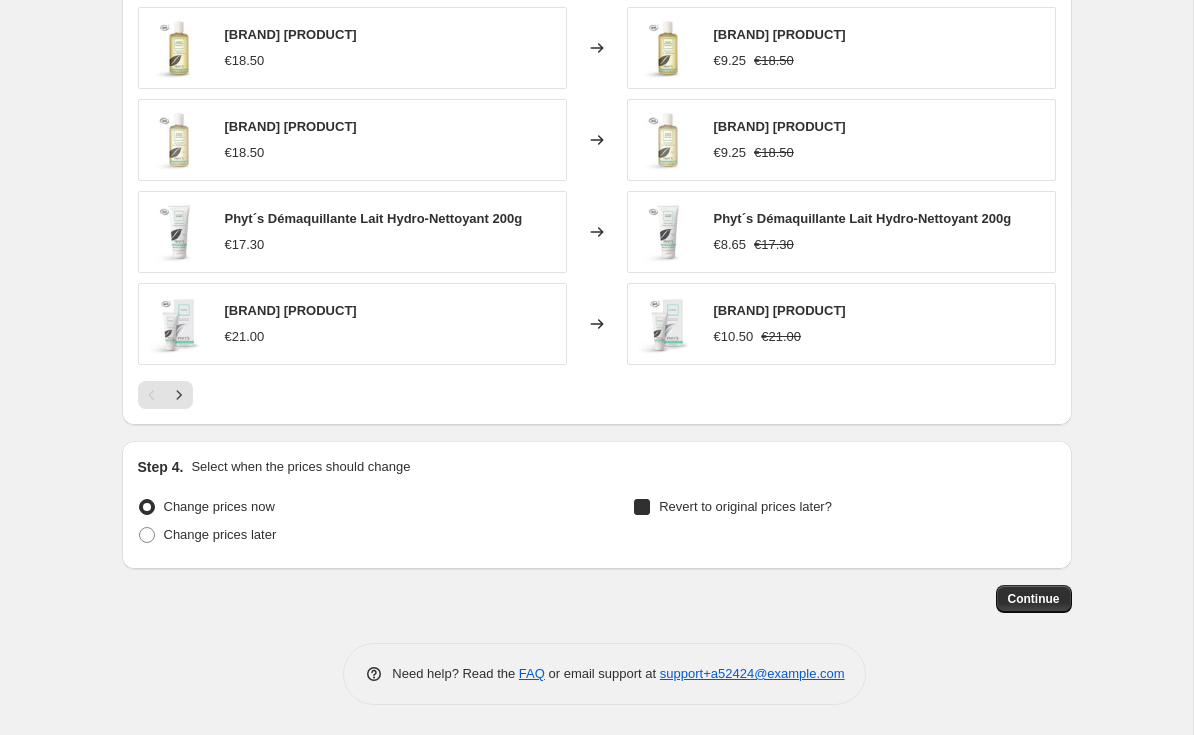 checkbox on "true" 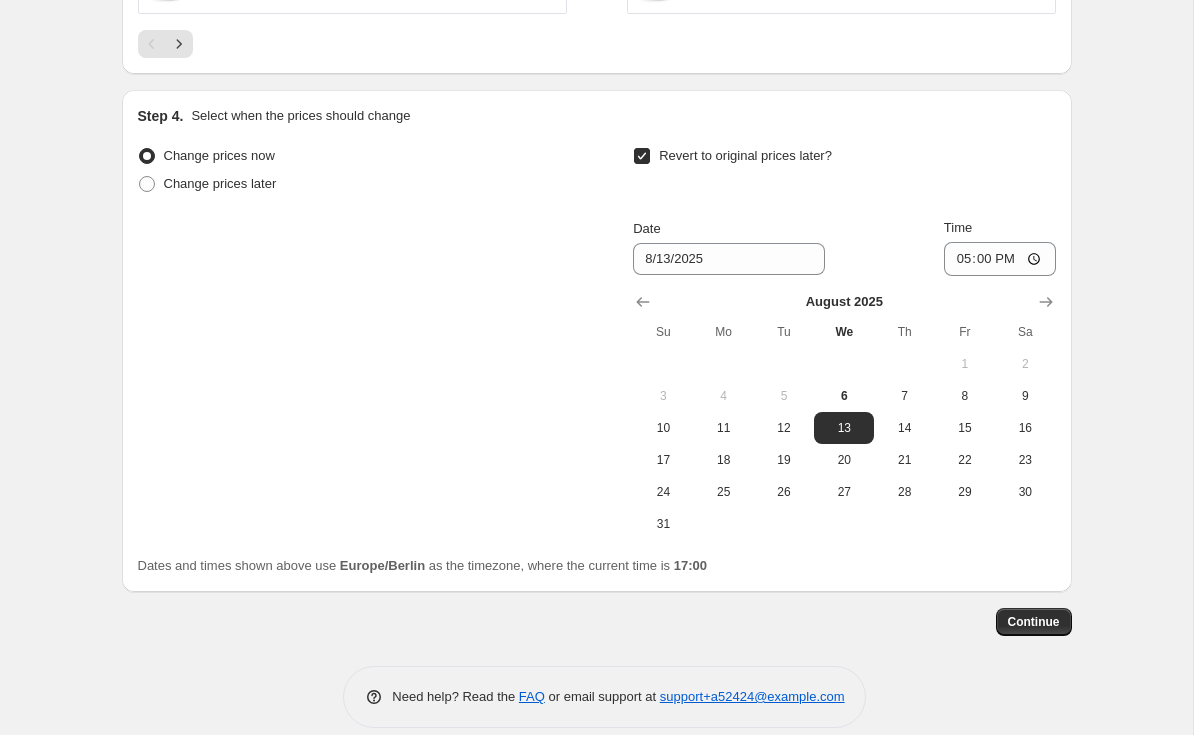 scroll, scrollTop: 1844, scrollLeft: 0, axis: vertical 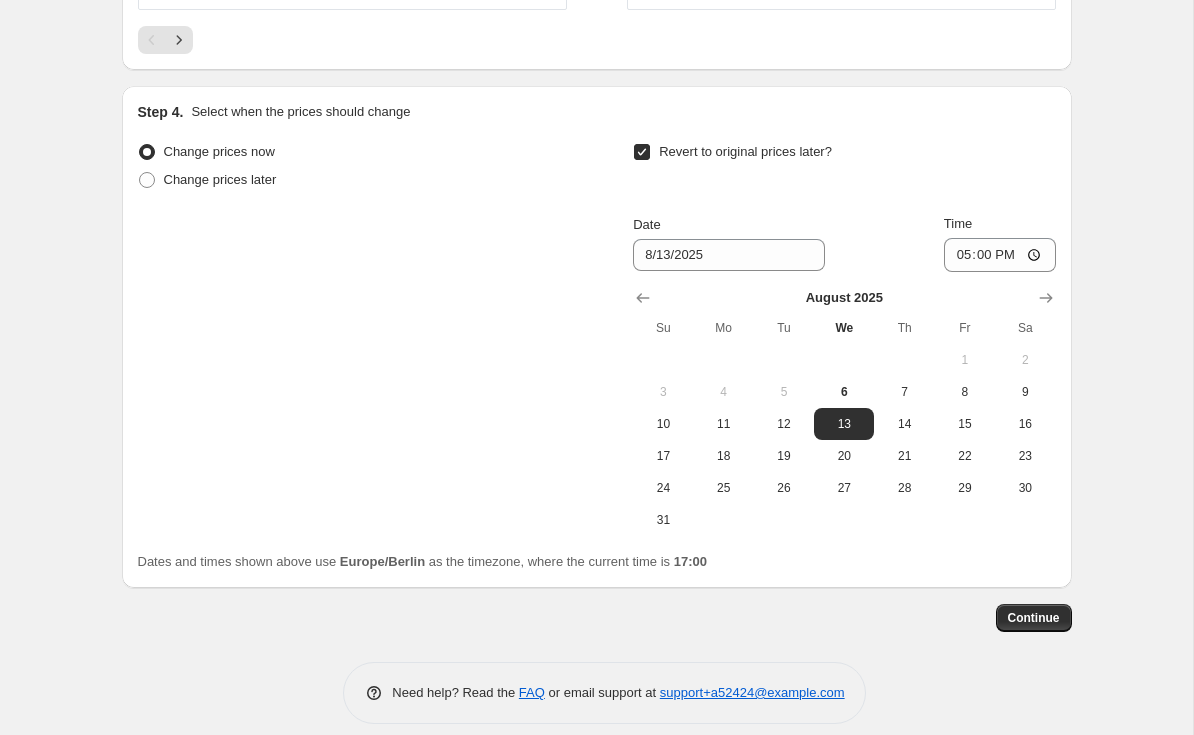 click on "7" at bounding box center [904, 392] 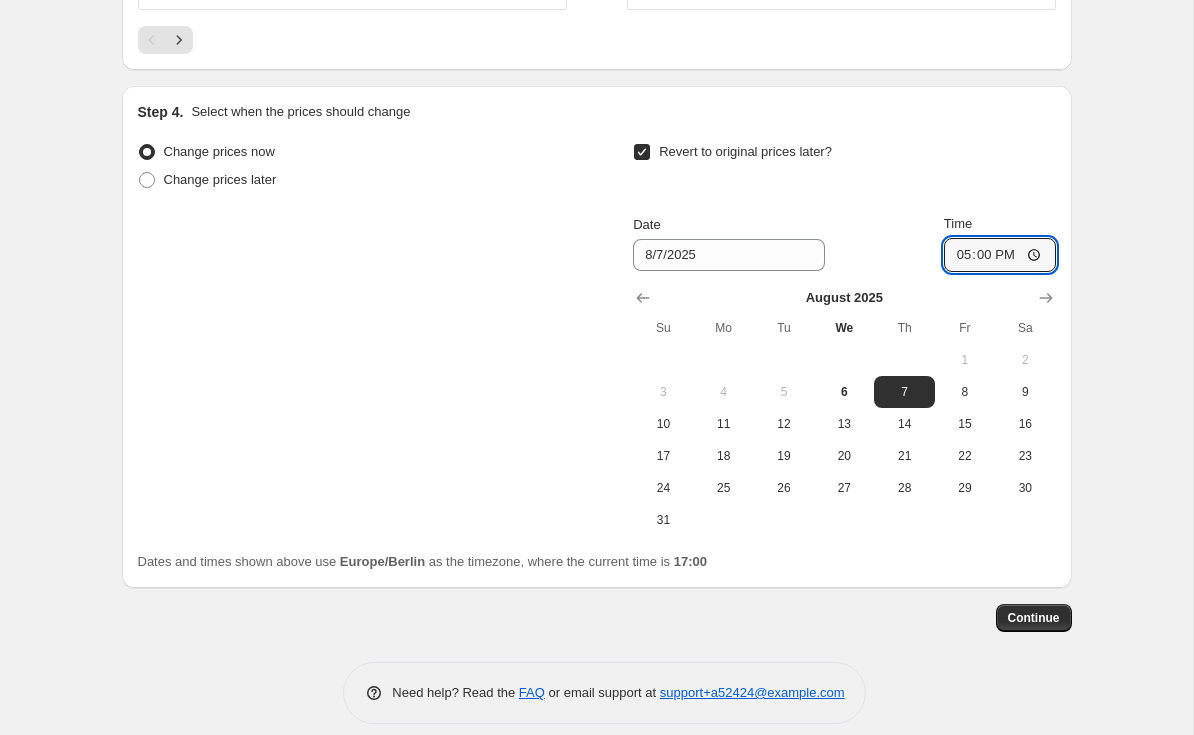 click on "17:00" at bounding box center (1000, 255) 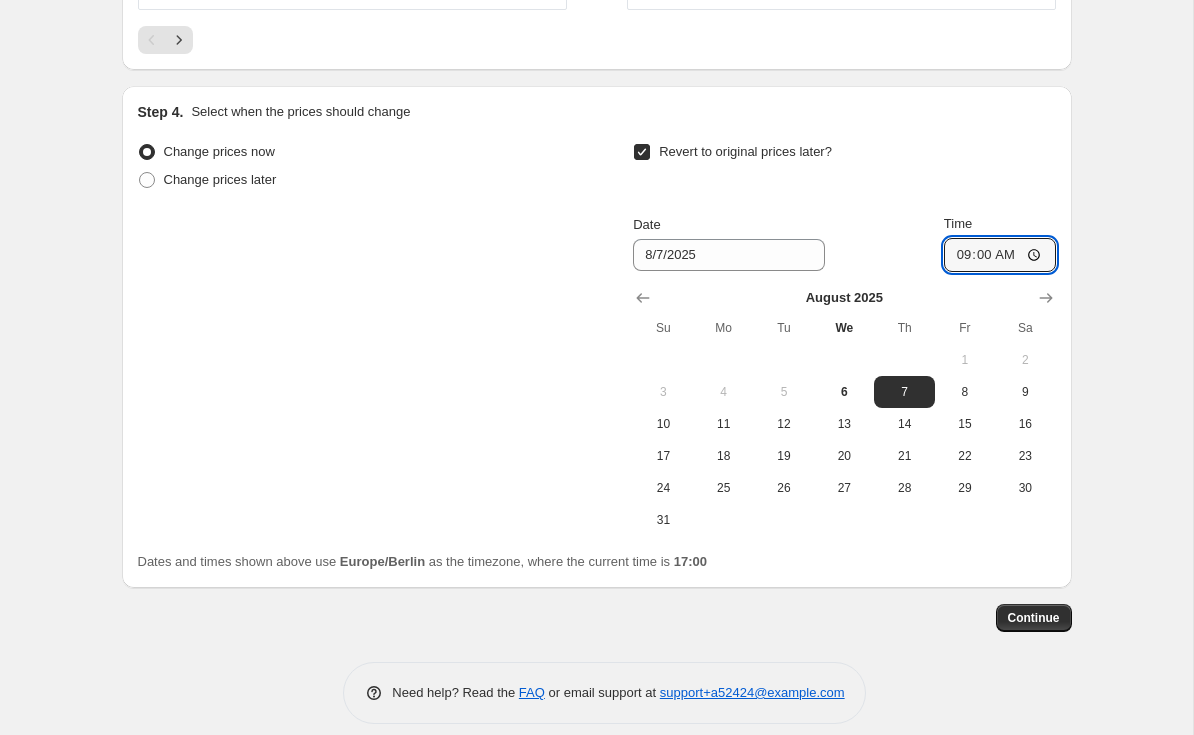 type on "03:00" 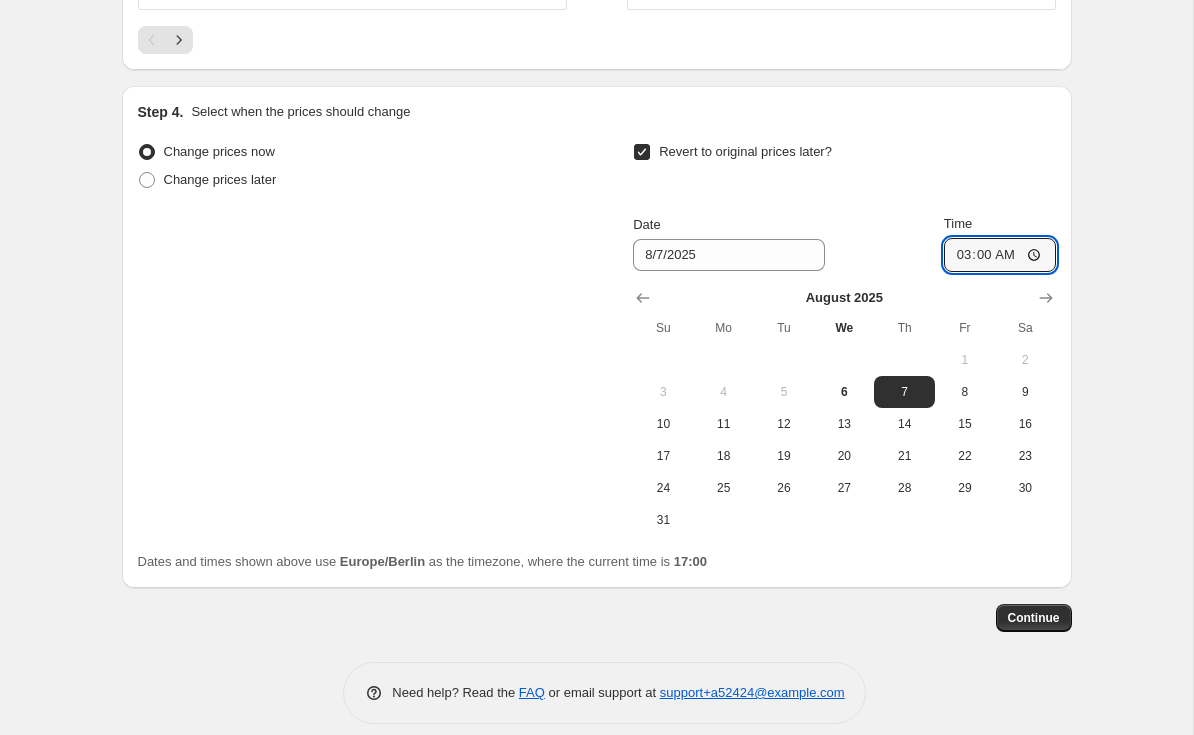 click on "Continue" at bounding box center (1034, 618) 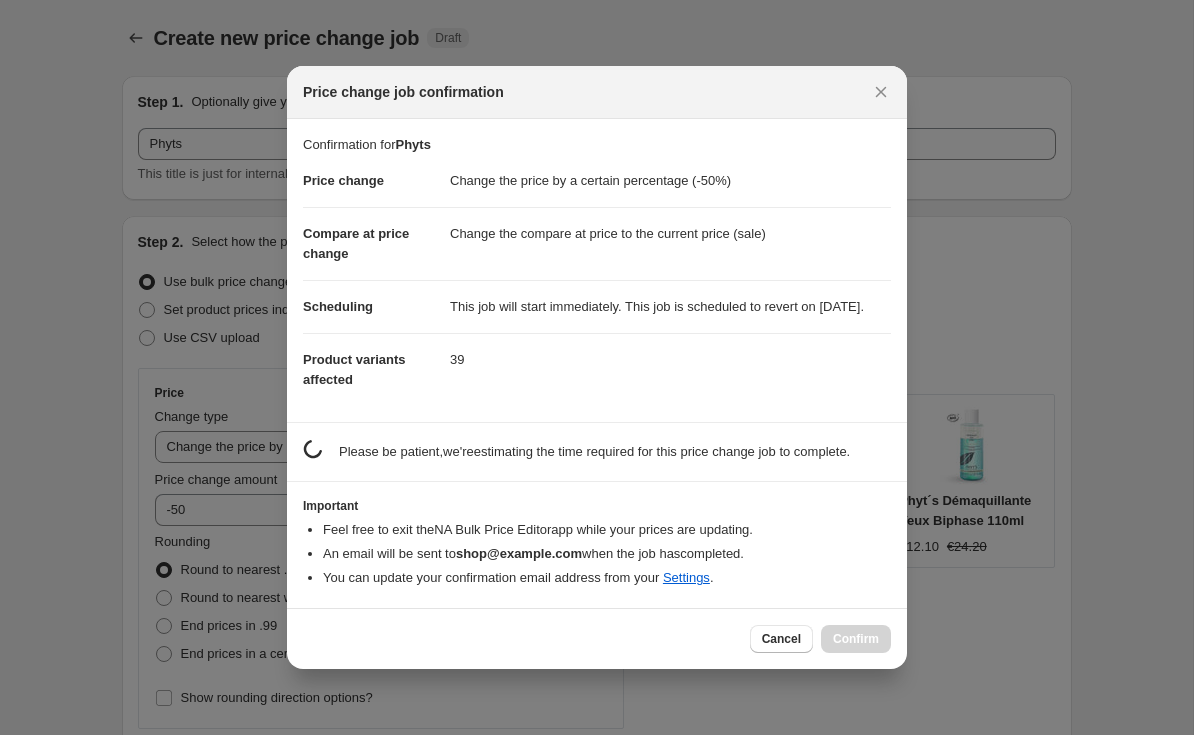scroll, scrollTop: 1844, scrollLeft: 0, axis: vertical 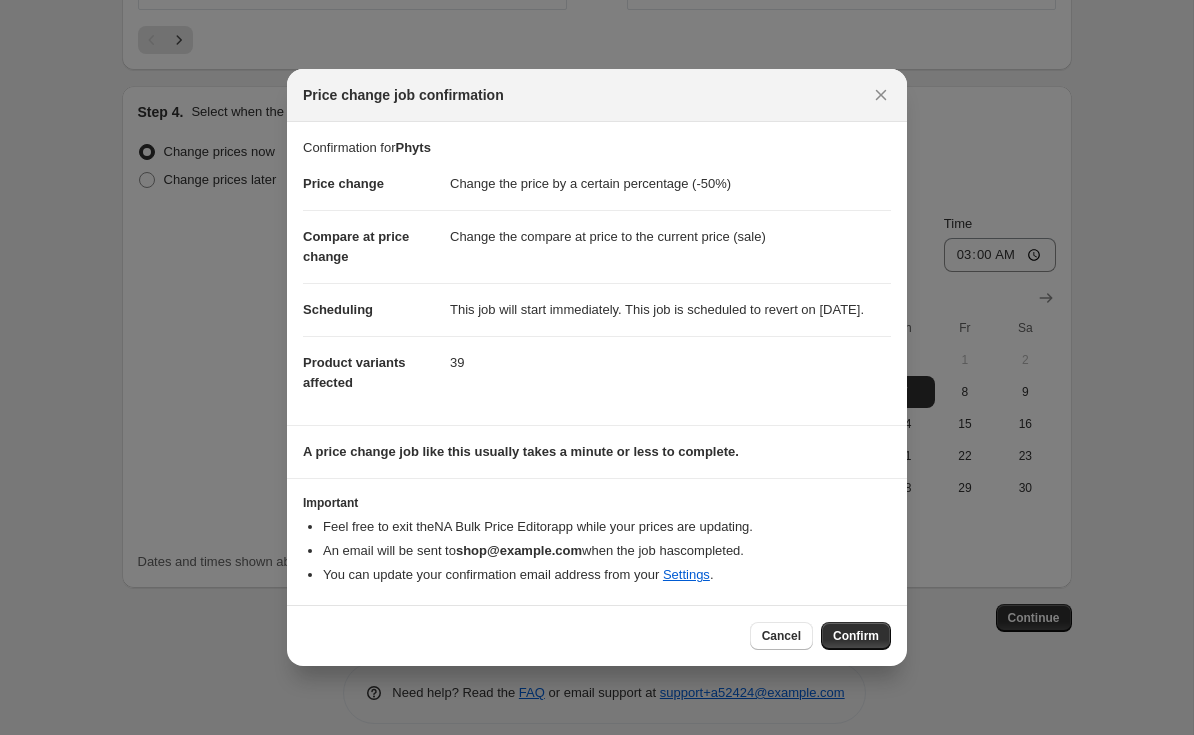 click on "Confirm" at bounding box center [856, 636] 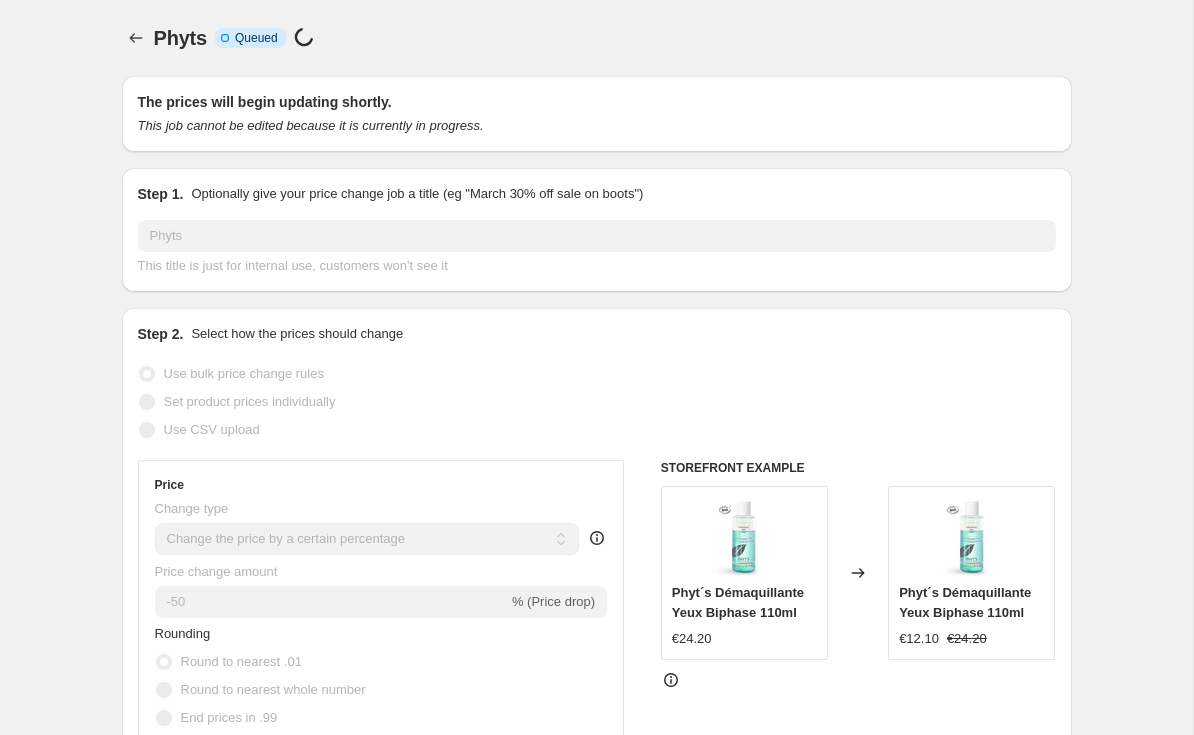scroll, scrollTop: 0, scrollLeft: 0, axis: both 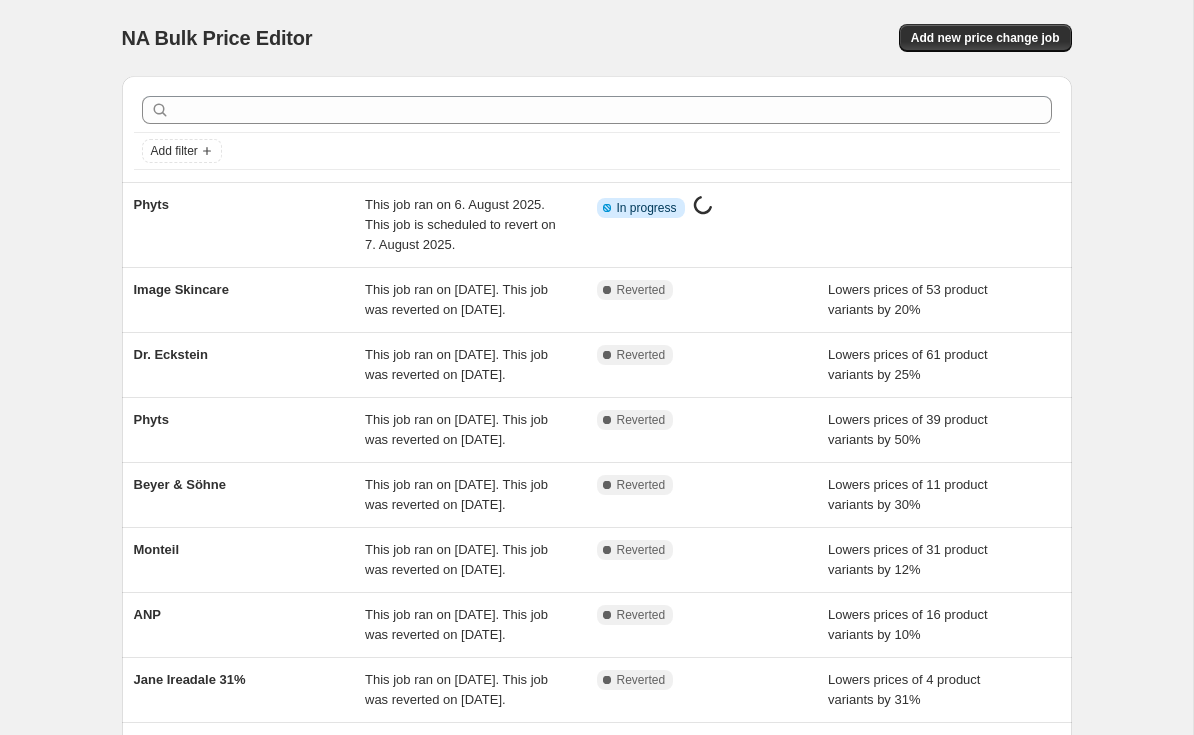 click on "[BRAND] This job ran on [DATE]. This job was reverted on [DATE]. Complete Reverted Lowers prices of 39 product variants by 50%" at bounding box center (597, 430) 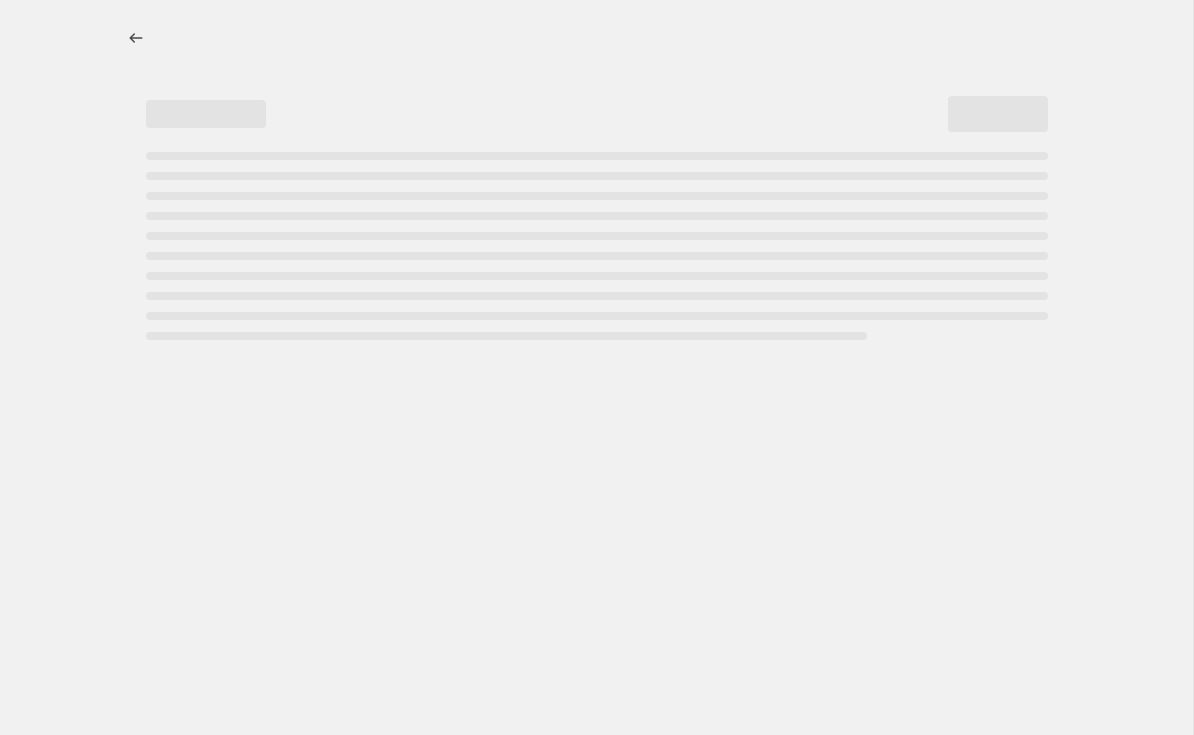 select on "percentage" 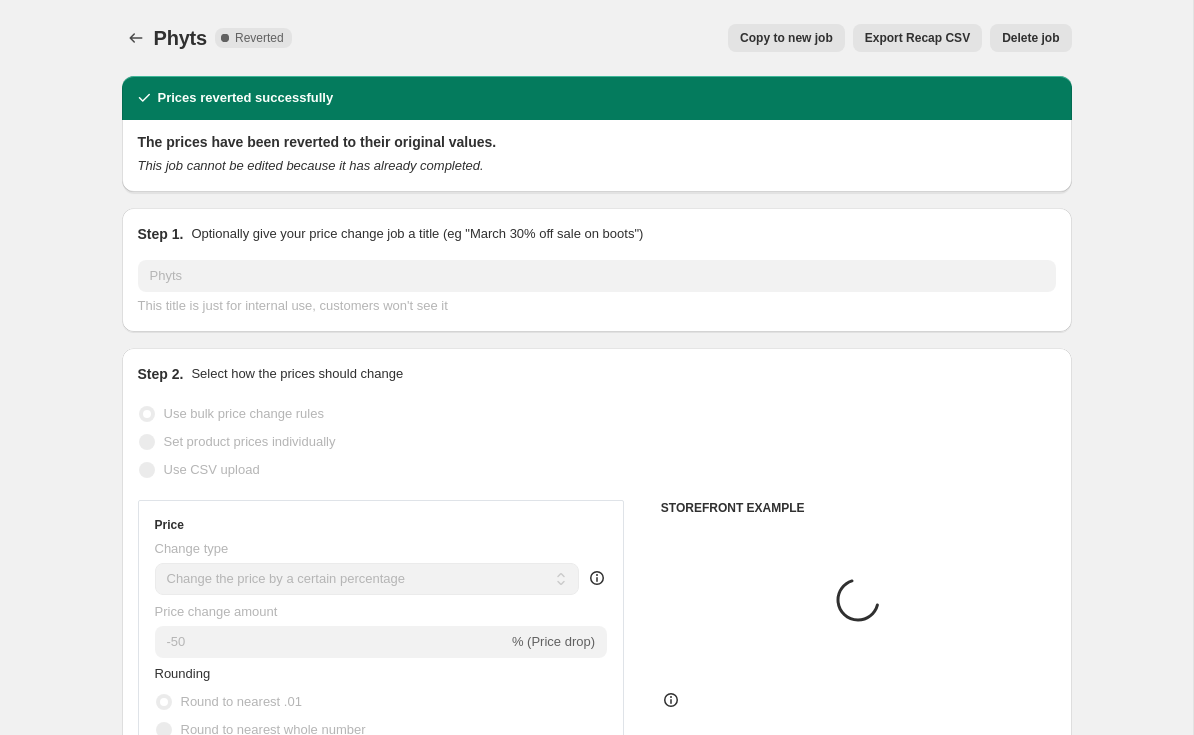 click on "Delete job" at bounding box center (1030, 38) 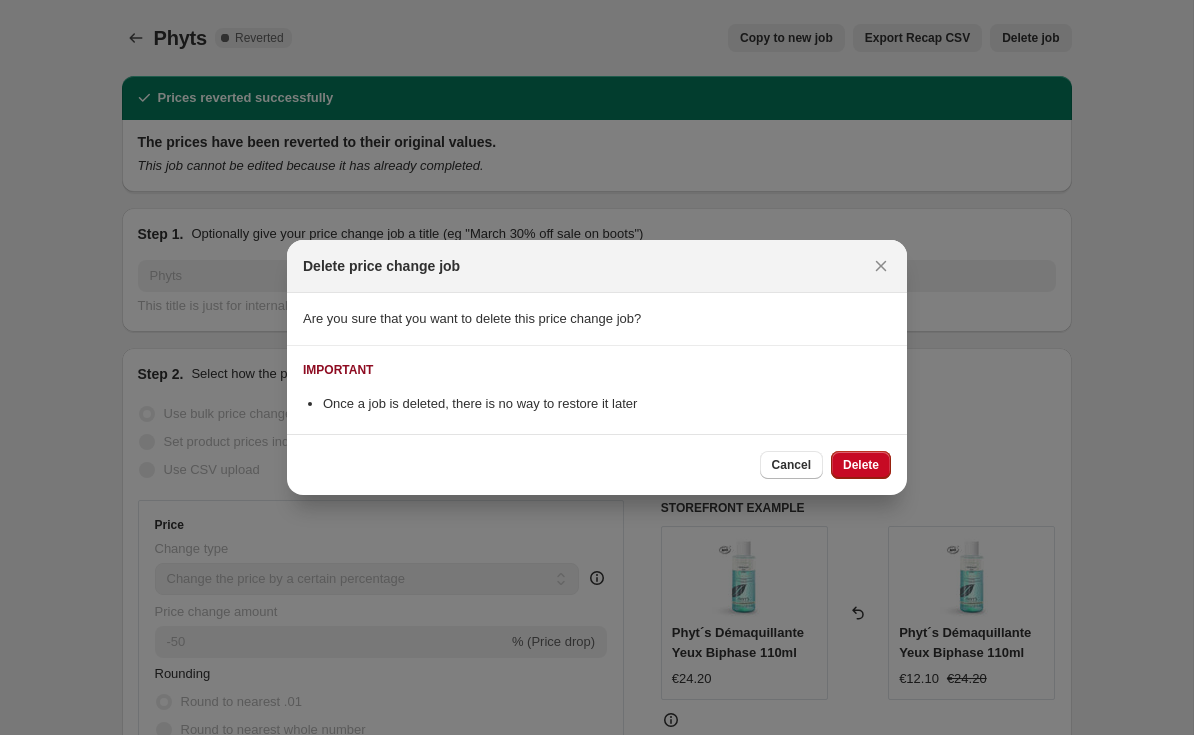 click on "Delete" at bounding box center [861, 465] 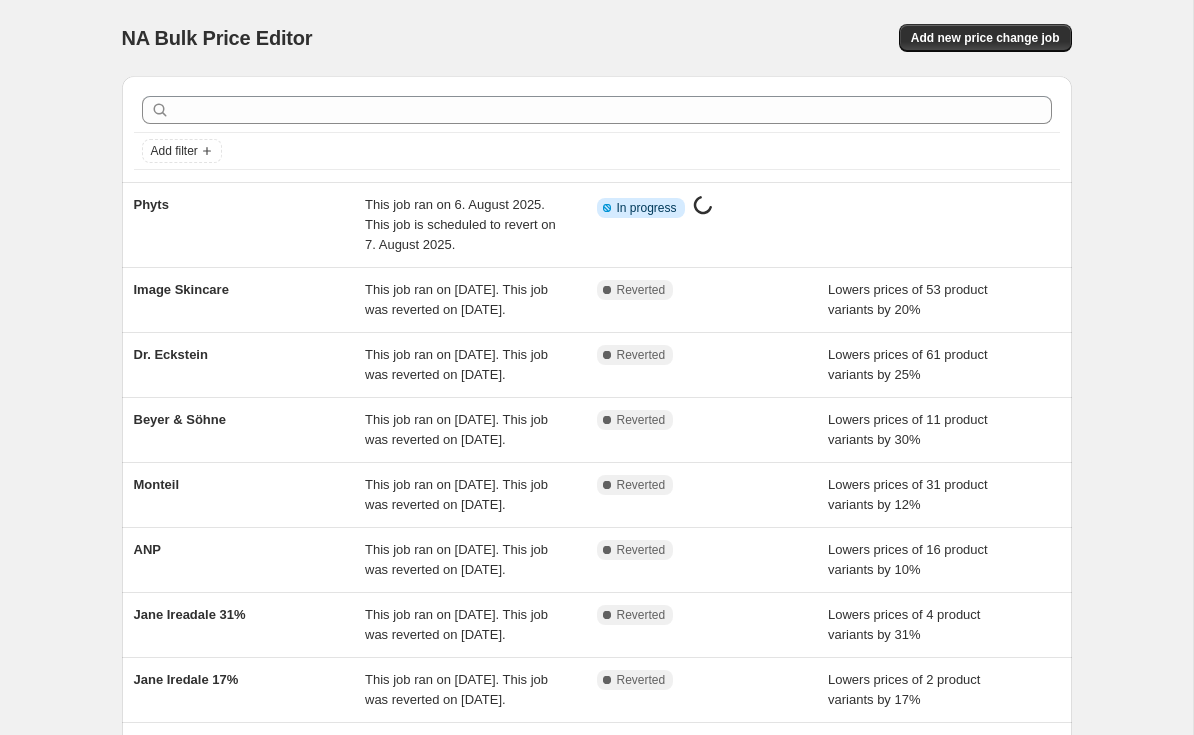 scroll, scrollTop: 71, scrollLeft: 0, axis: vertical 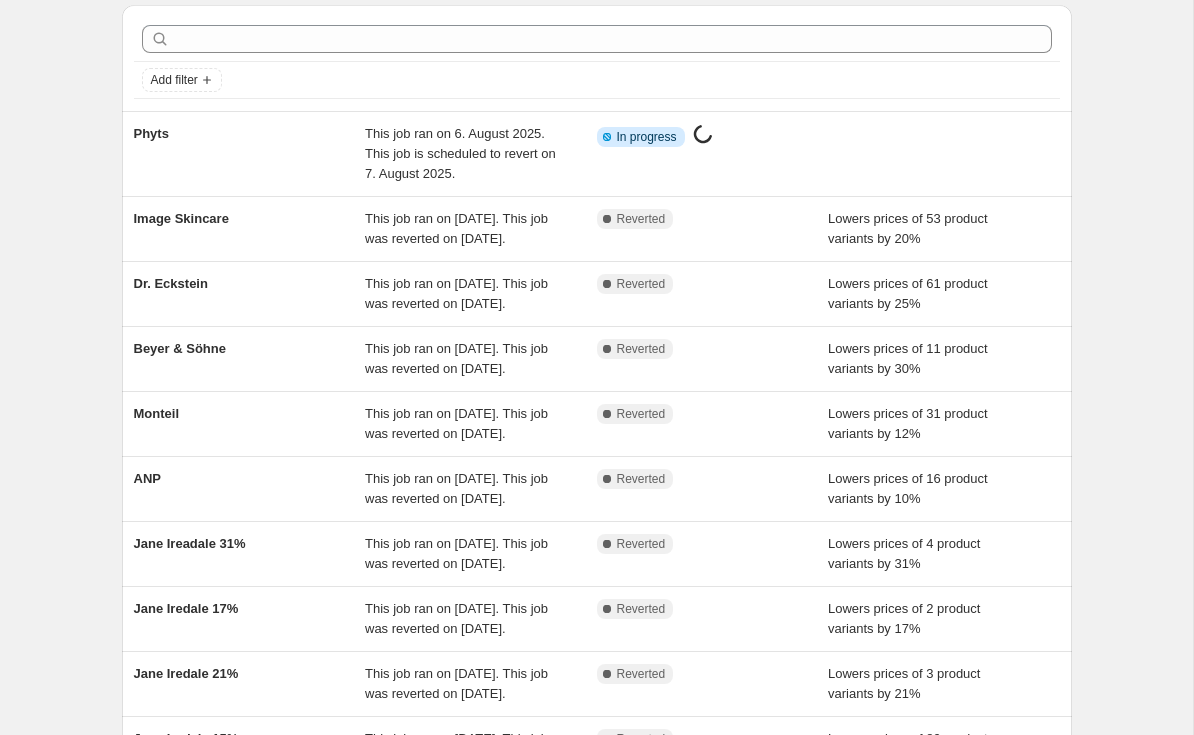 click on "Beyer & Söhne" at bounding box center (250, 359) 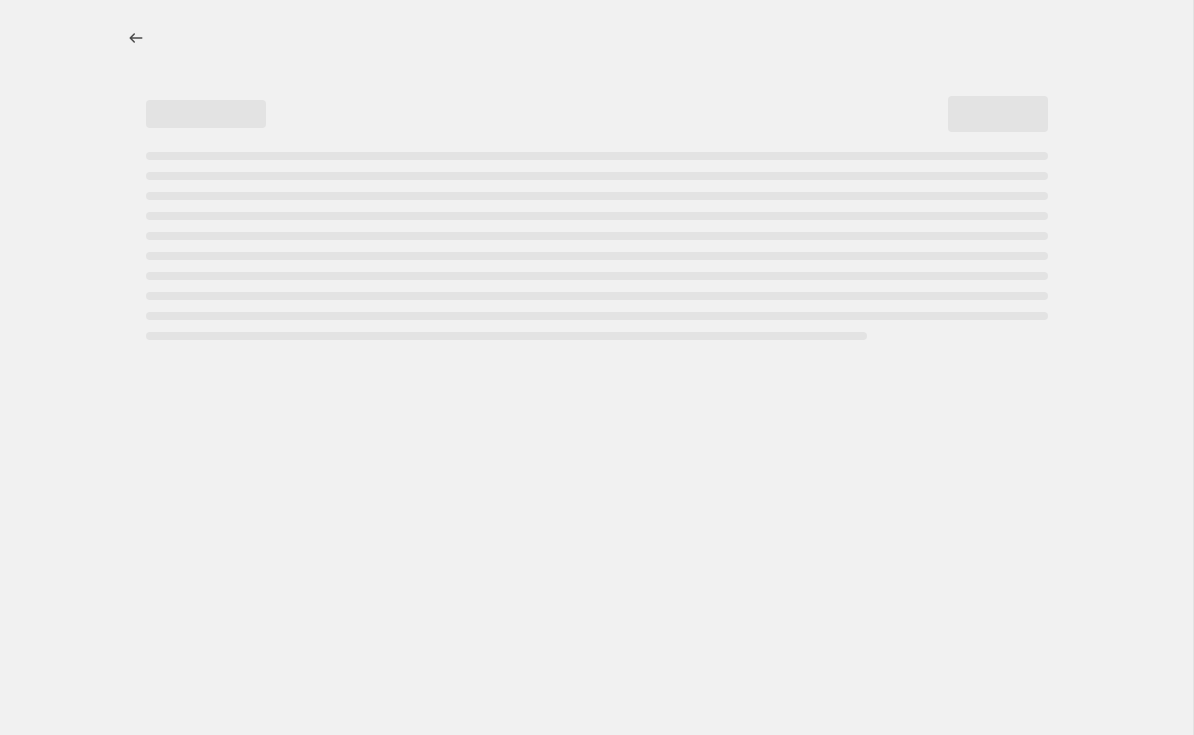 select on "percentage" 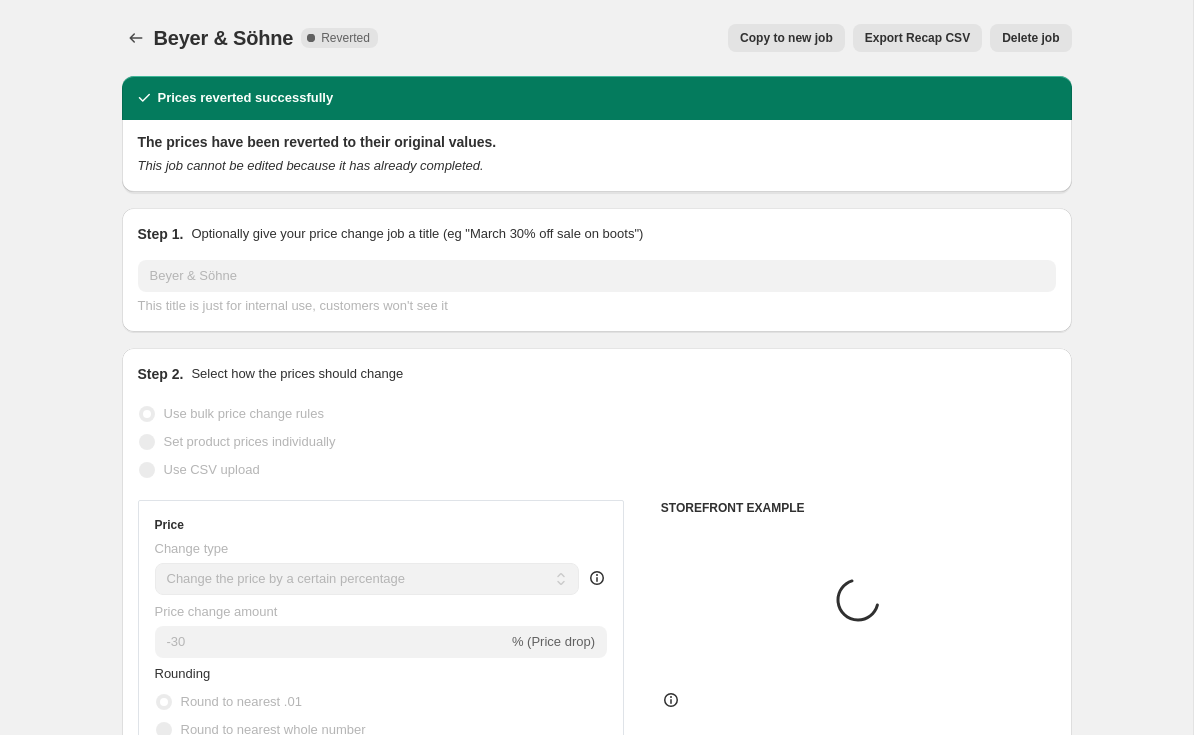 click on "Copy to new job" at bounding box center [786, 38] 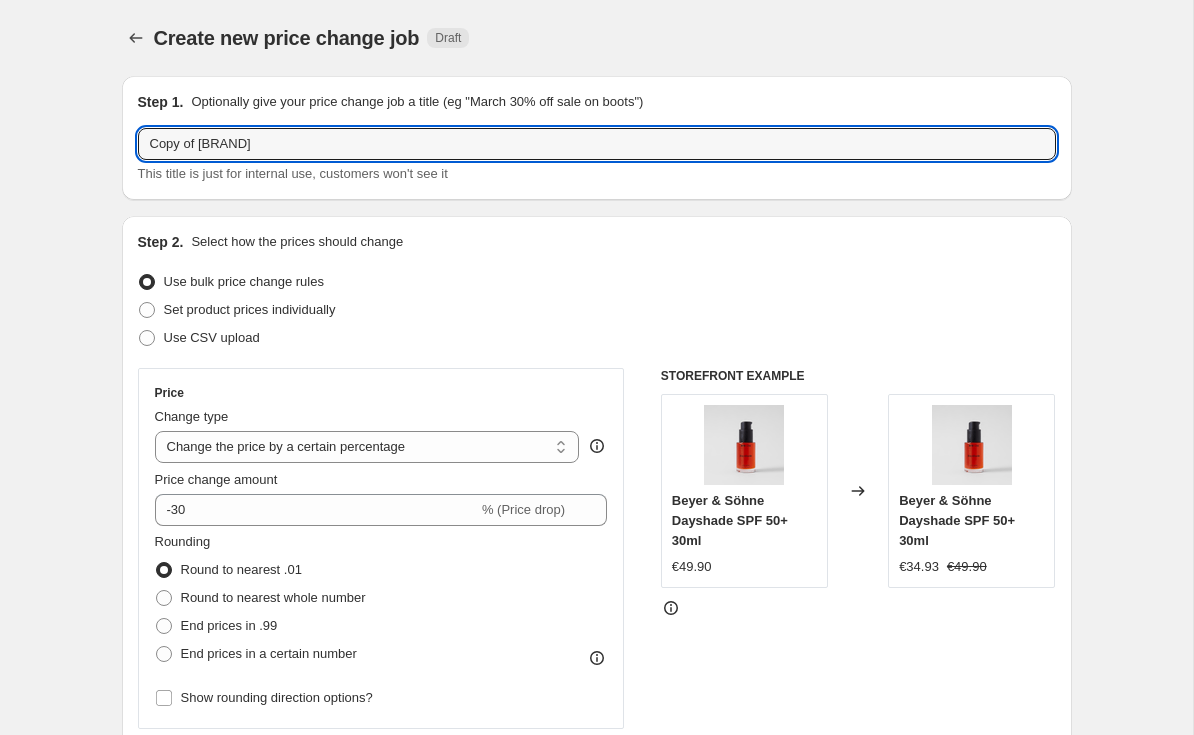 click on "Copy of [BRAND]" at bounding box center (597, 144) 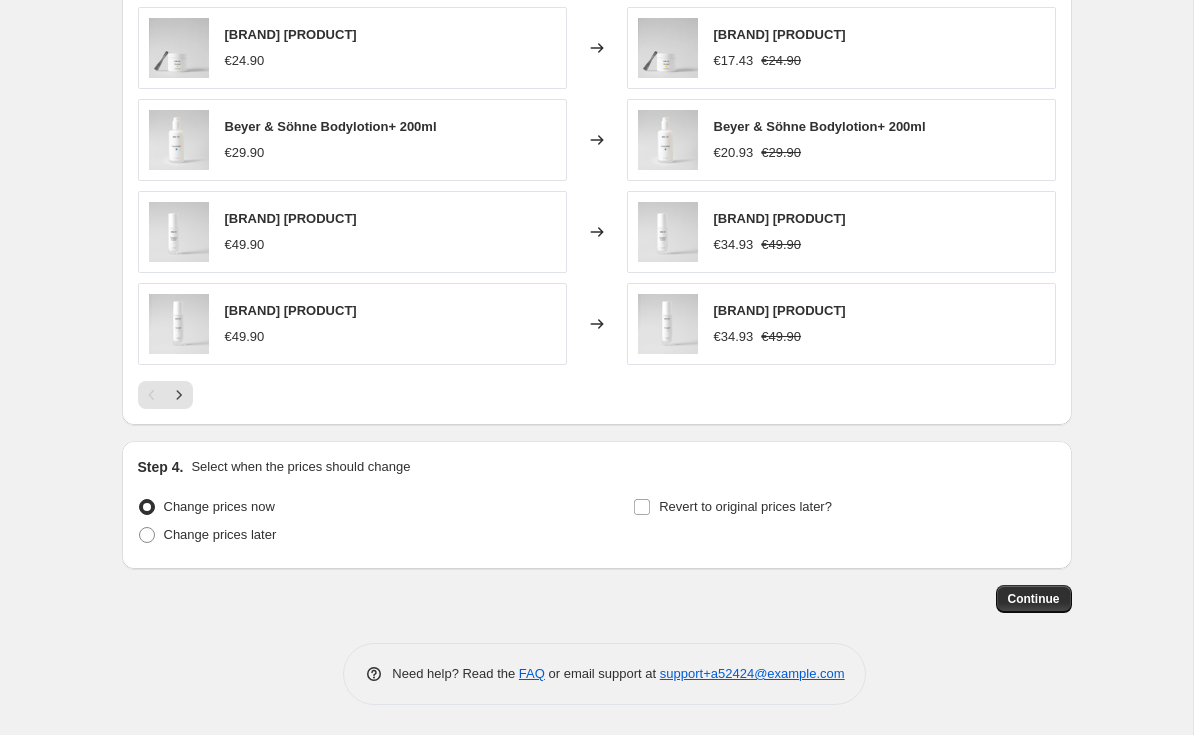 type on "Beyer & Söhne" 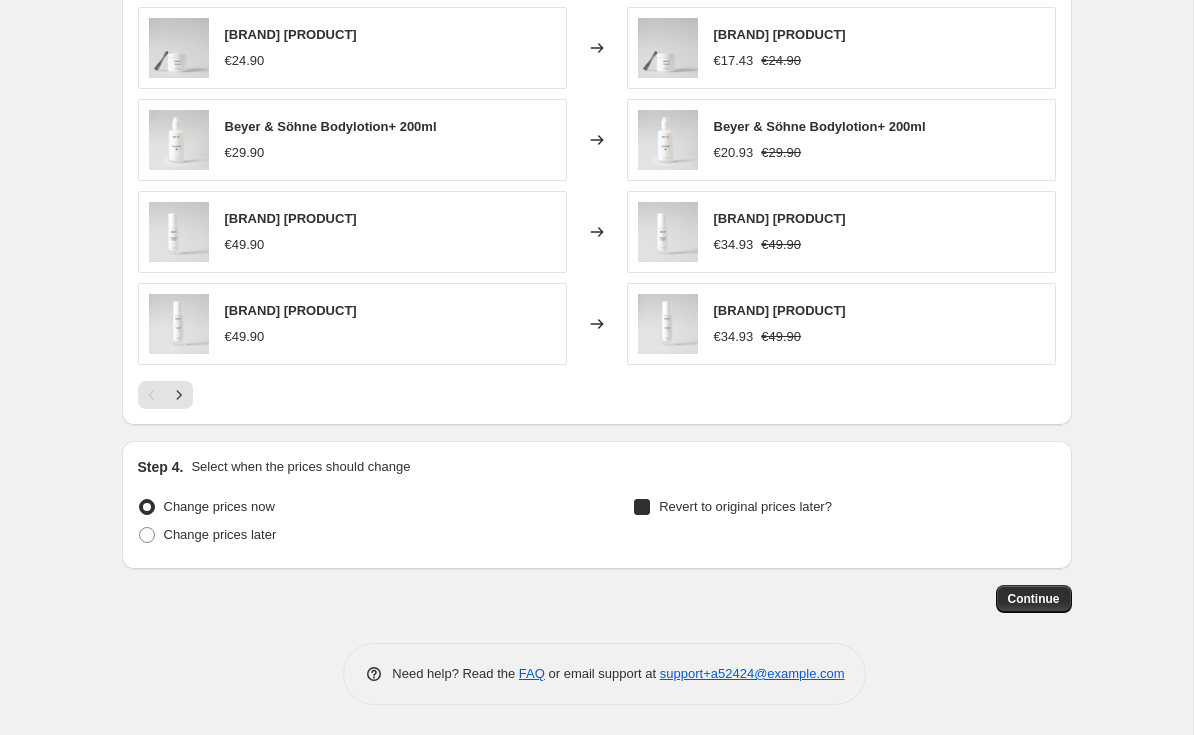 checkbox on "true" 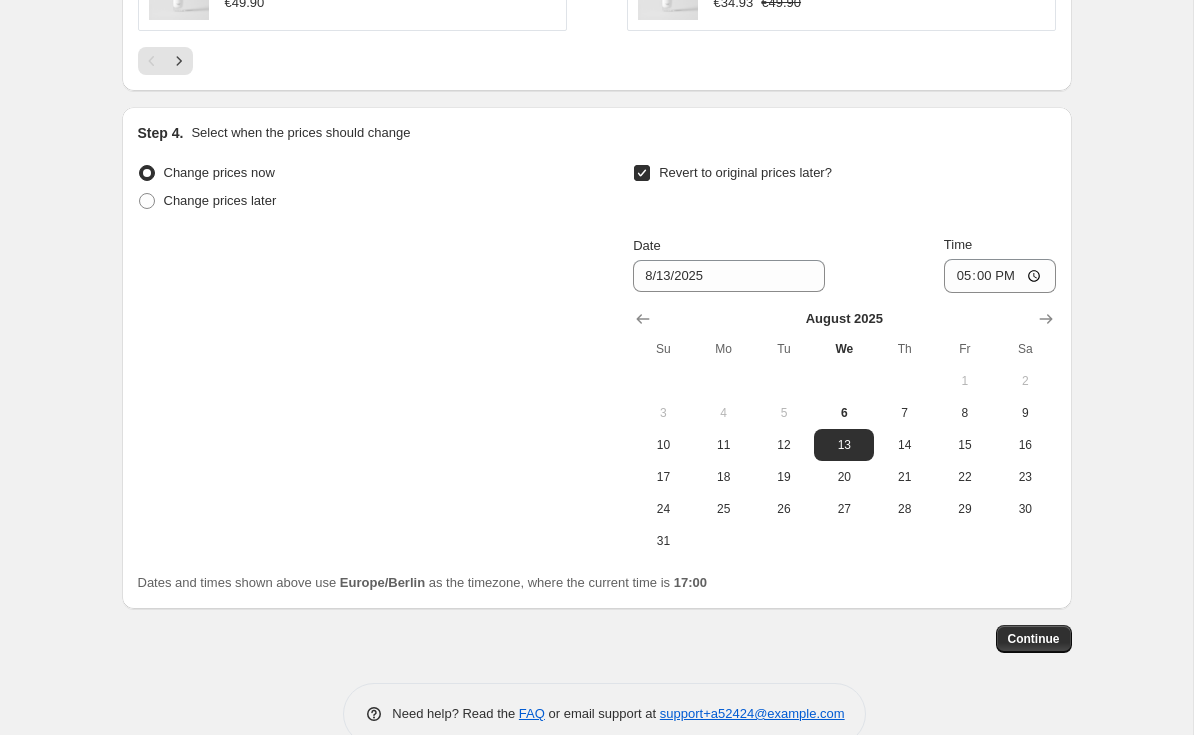 scroll, scrollTop: 1826, scrollLeft: 0, axis: vertical 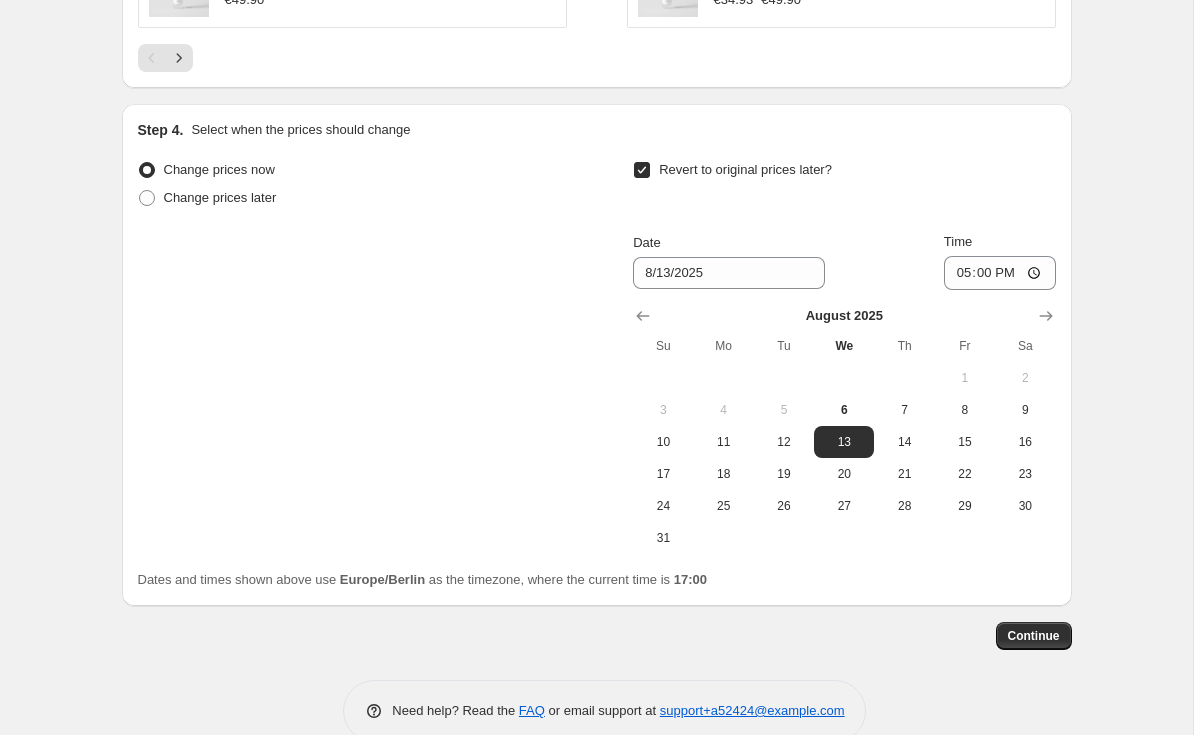 click on "7" at bounding box center [904, 410] 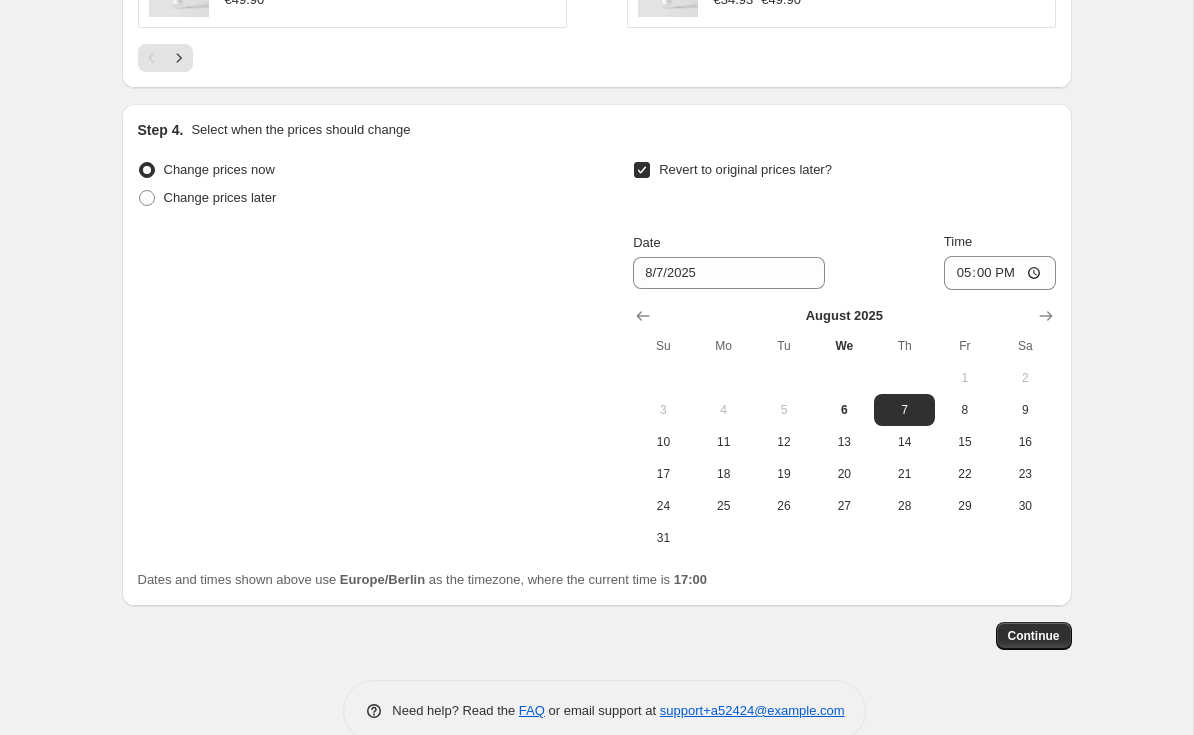 click on "Time" at bounding box center [958, 241] 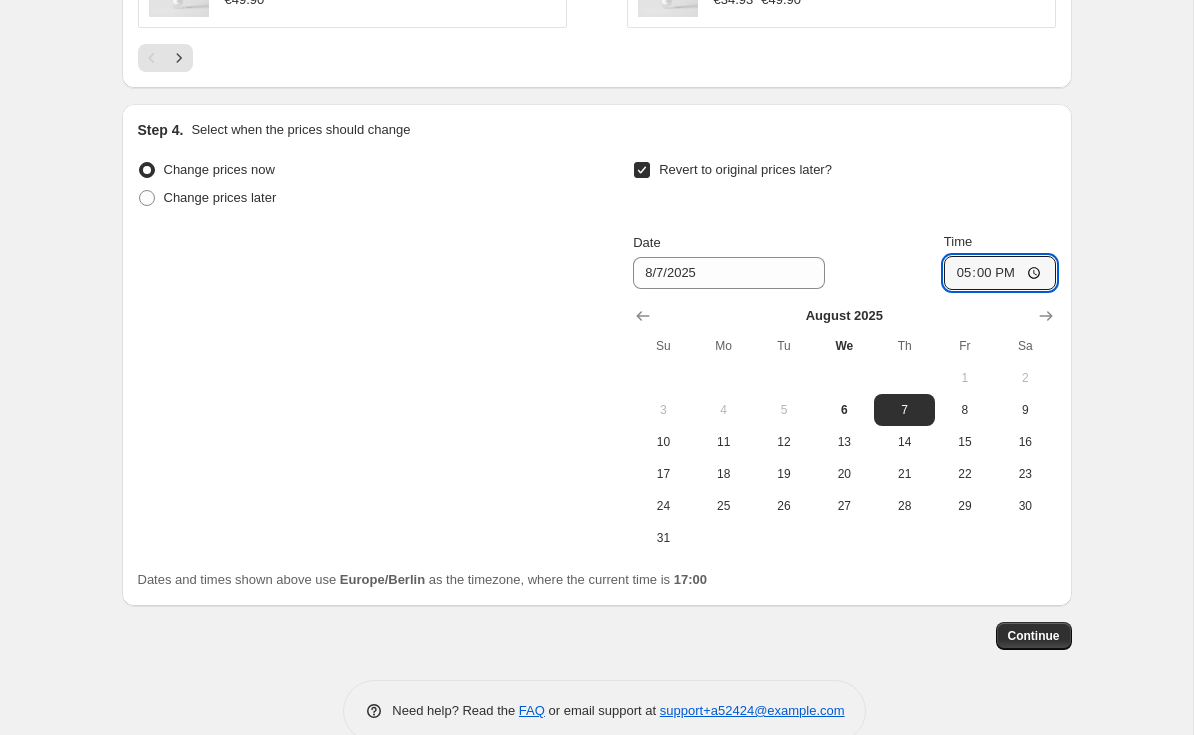 type on "03:00" 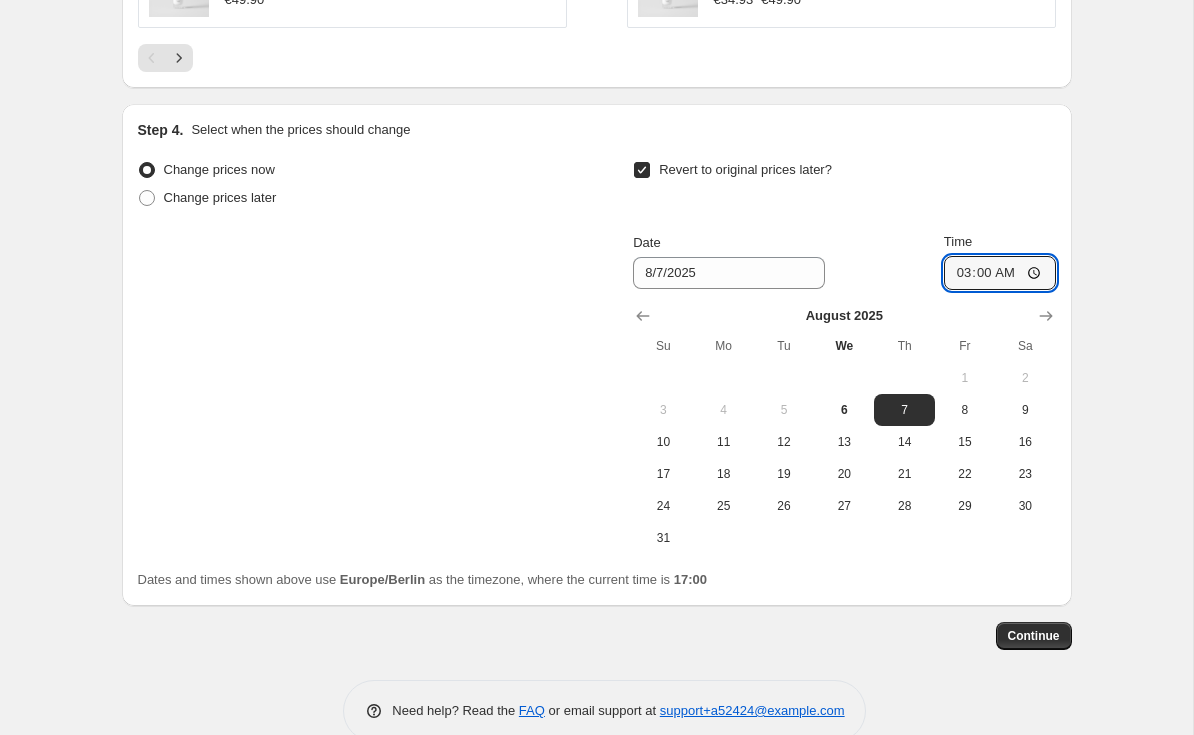 click on "Continue" at bounding box center [1034, 636] 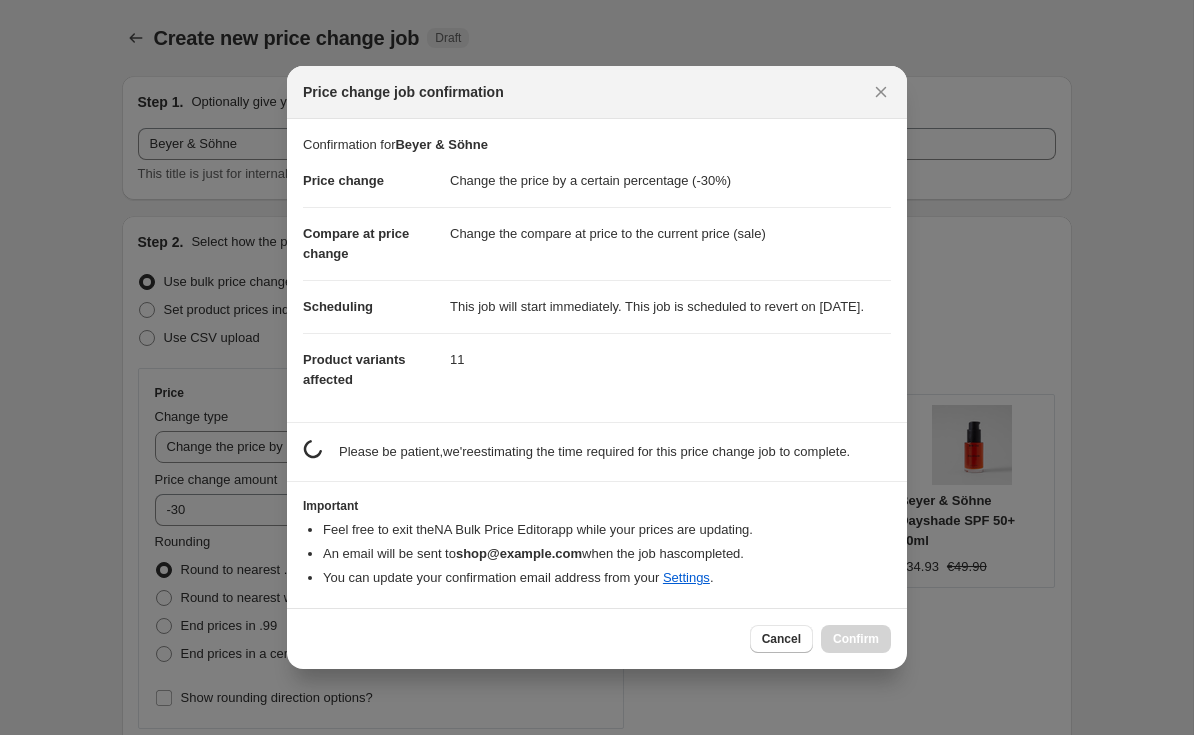 scroll, scrollTop: 0, scrollLeft: 0, axis: both 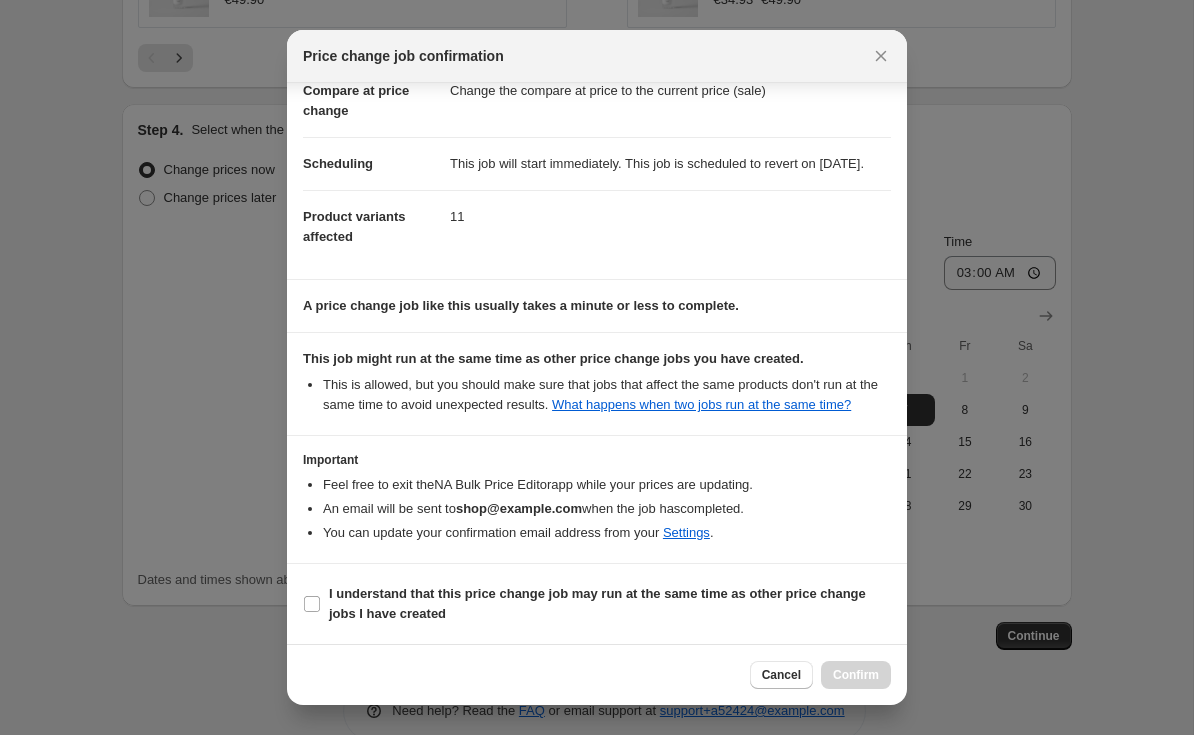 click on "I understand that this price change job may run at the same time as other price change jobs I have created" at bounding box center [597, 603] 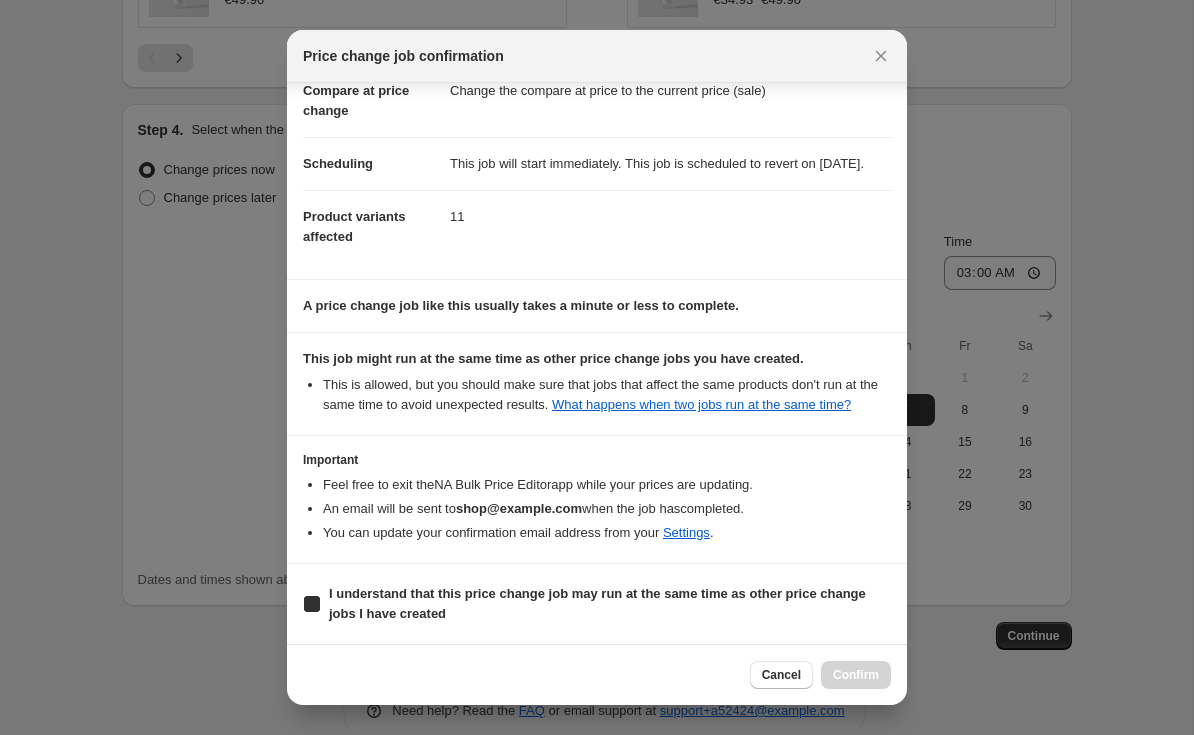 checkbox on "true" 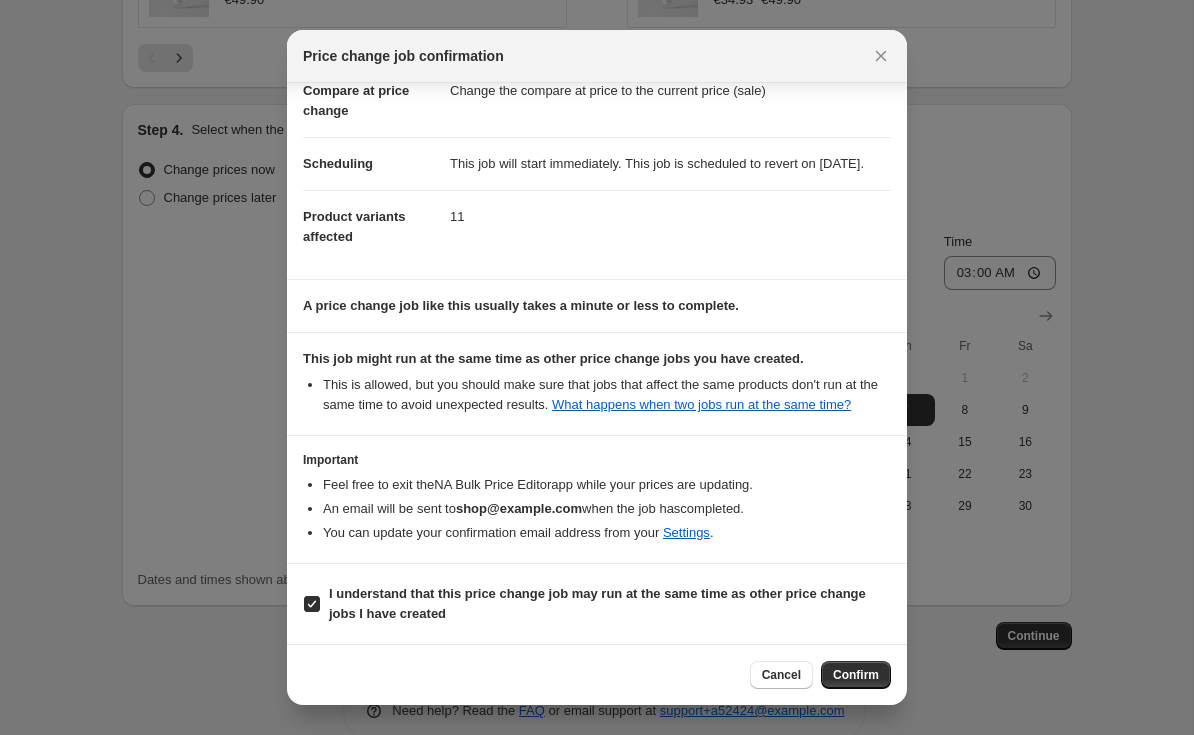click on "Confirm" at bounding box center [856, 675] 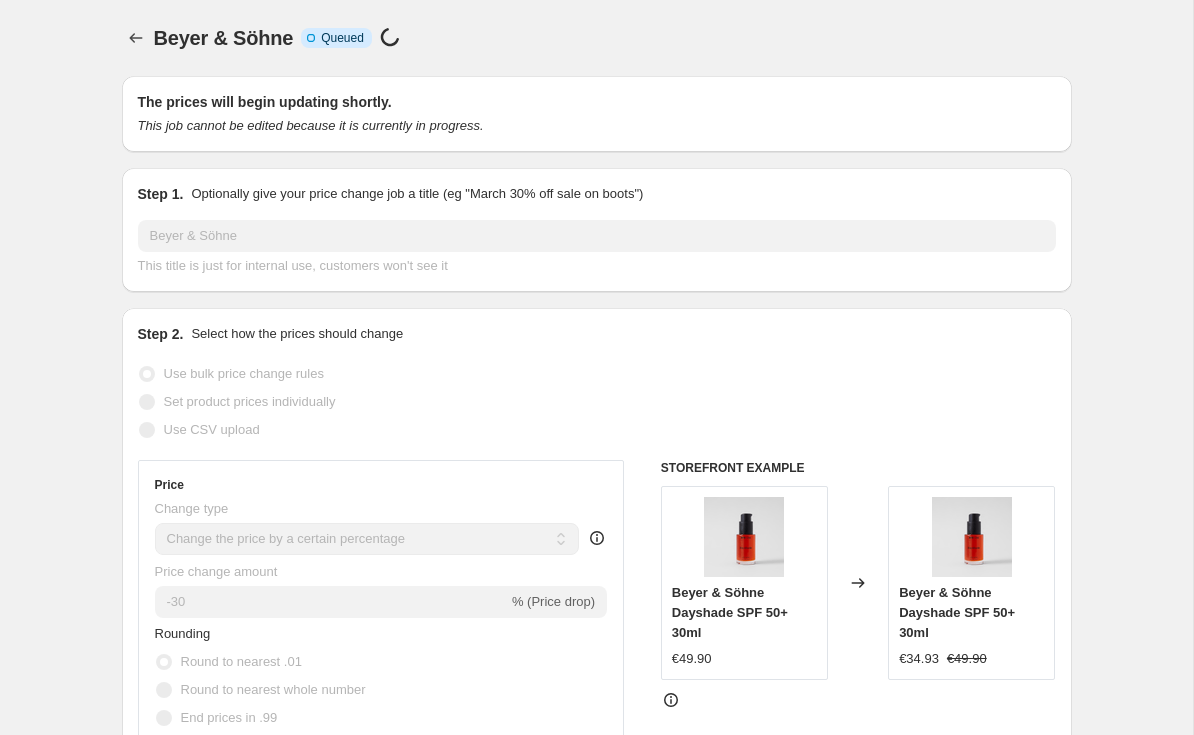 scroll, scrollTop: 0, scrollLeft: 0, axis: both 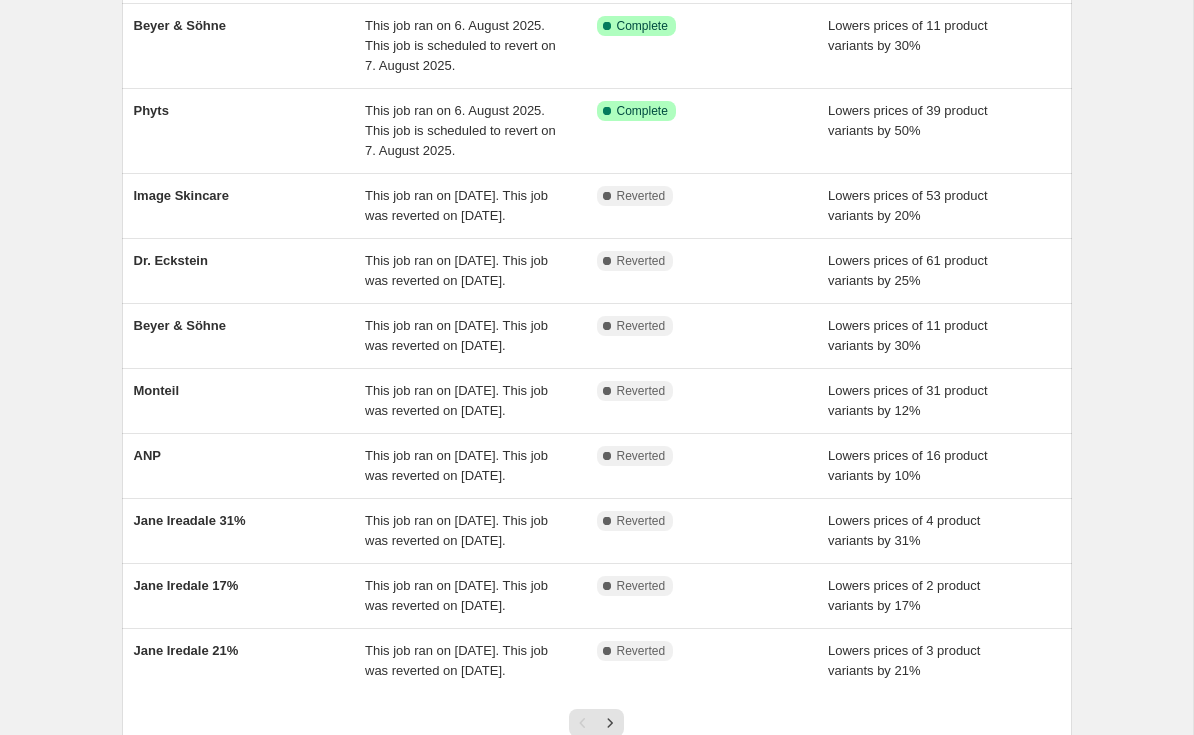 click on "Beyer & Söhne" at bounding box center (180, 325) 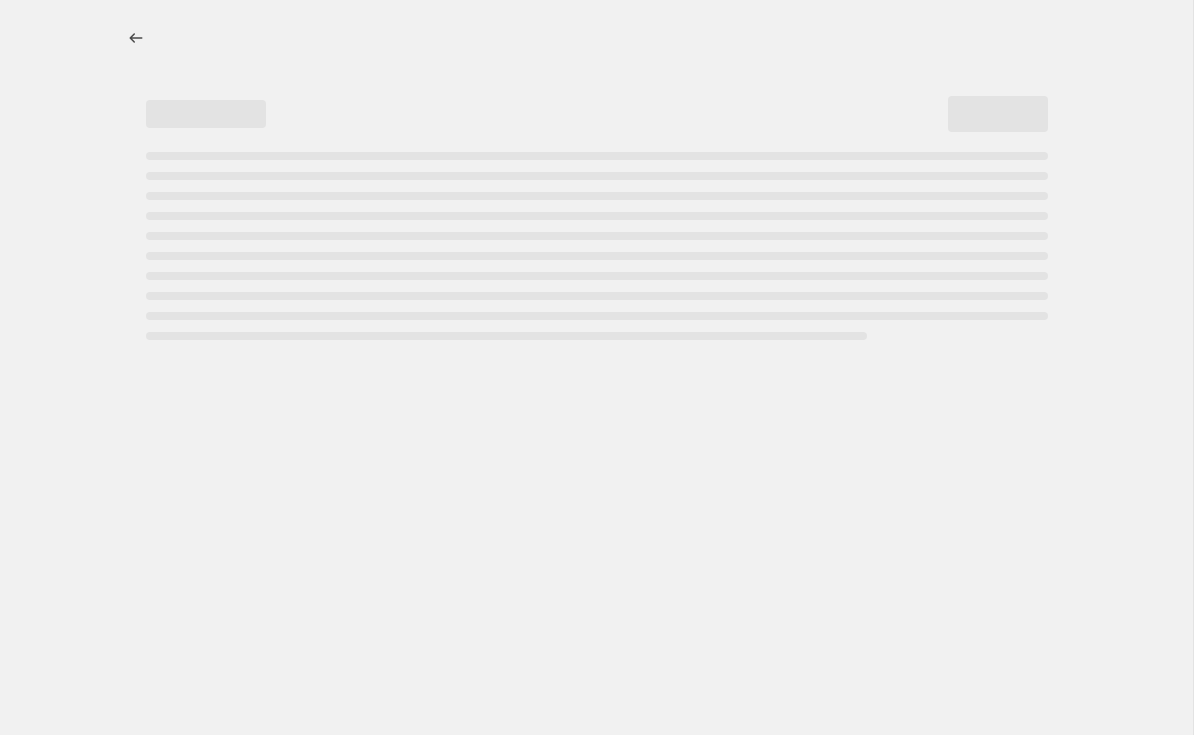 scroll, scrollTop: 0, scrollLeft: 0, axis: both 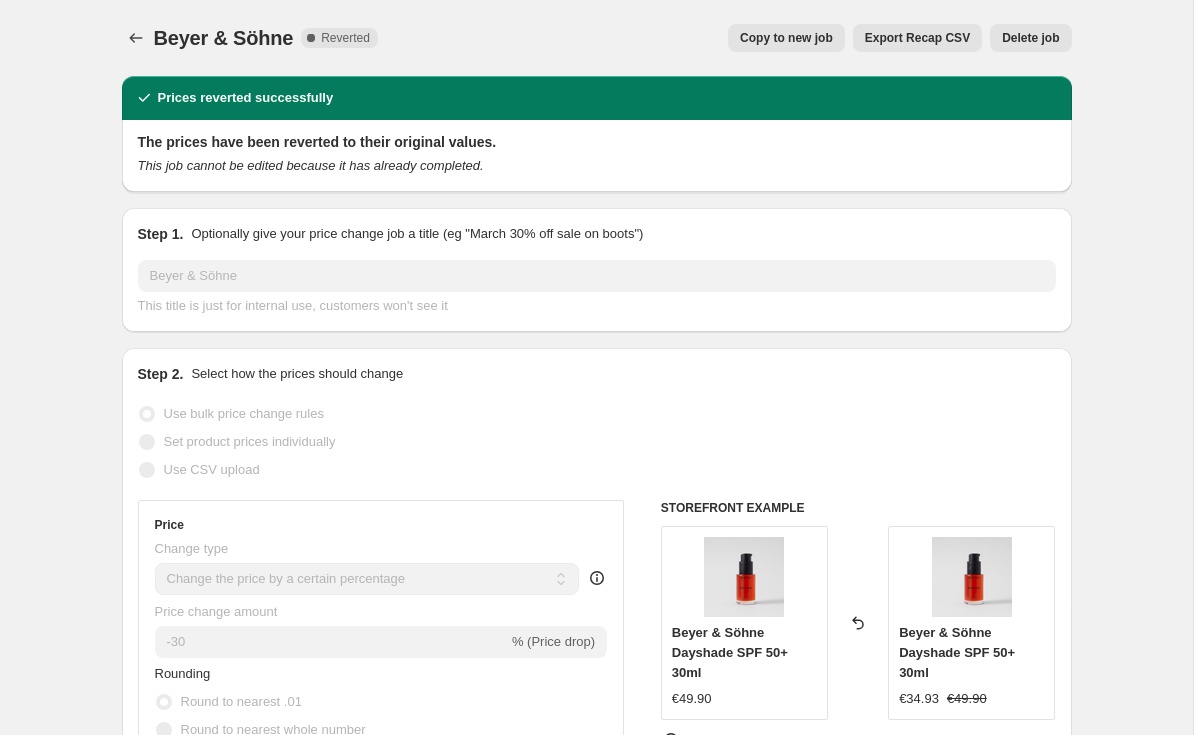 click on "Delete job" at bounding box center (1030, 38) 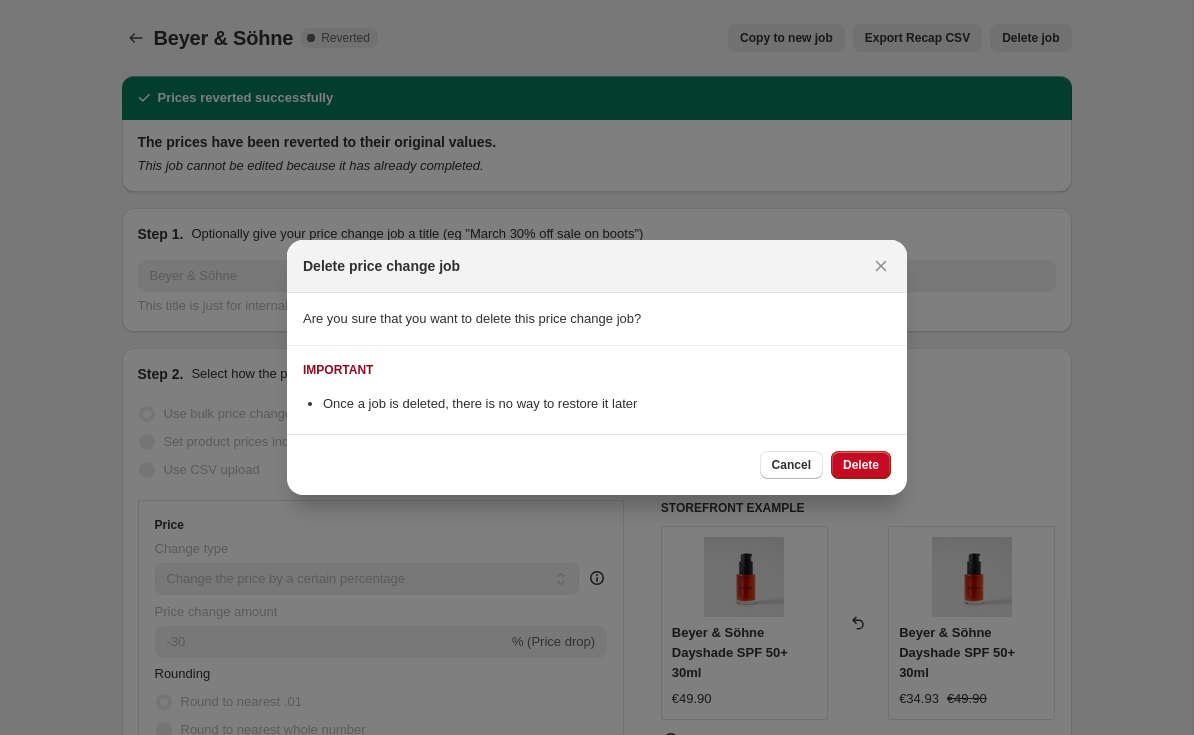 click on "Delete" at bounding box center (861, 465) 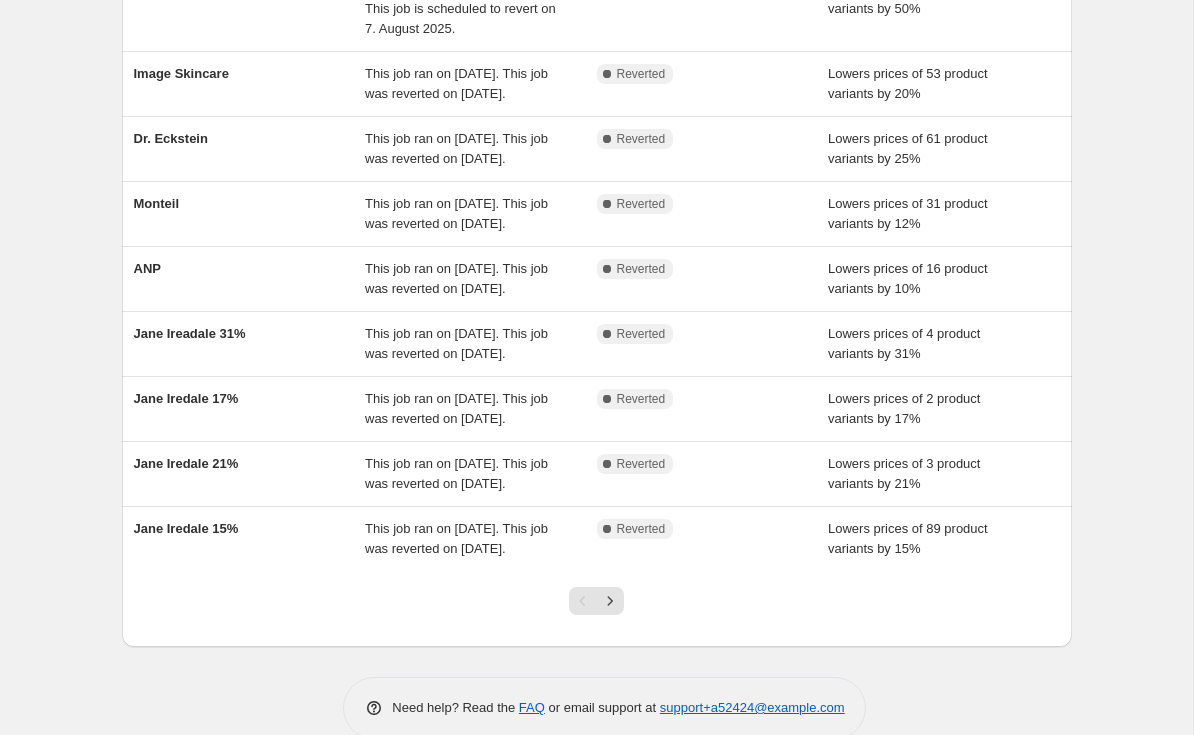 scroll, scrollTop: 308, scrollLeft: 0, axis: vertical 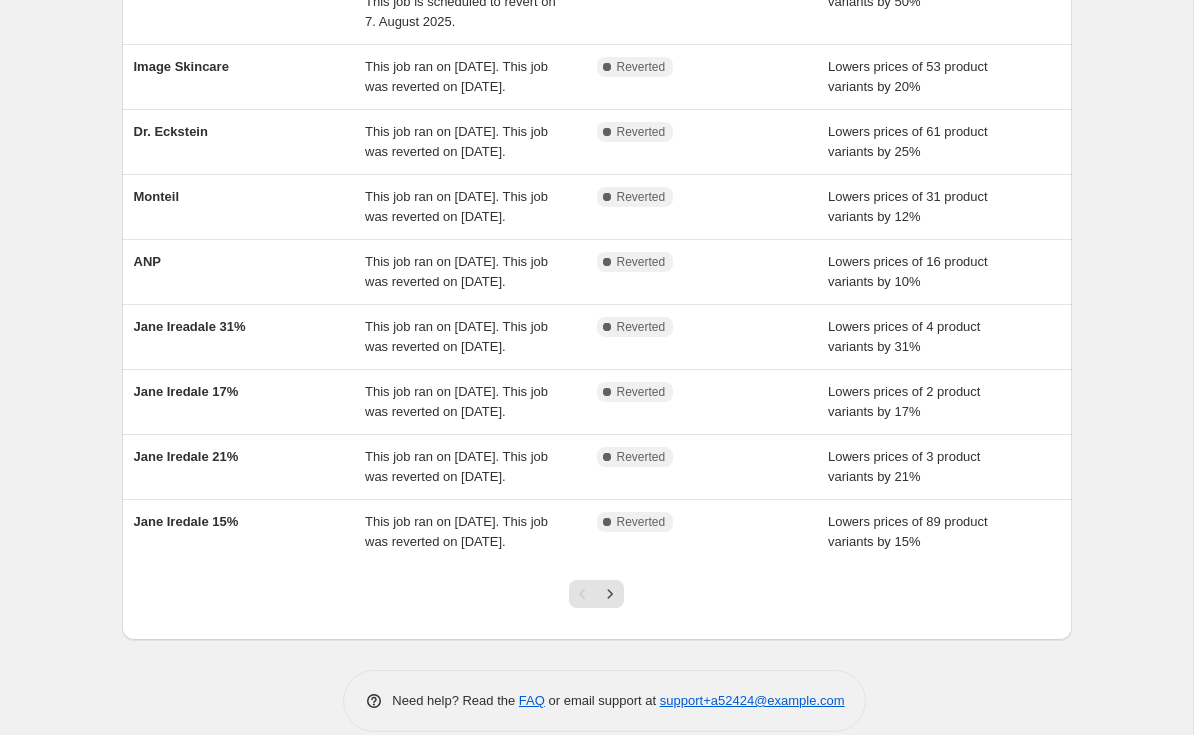 click on "Jane Ireadale 31%" at bounding box center (190, 326) 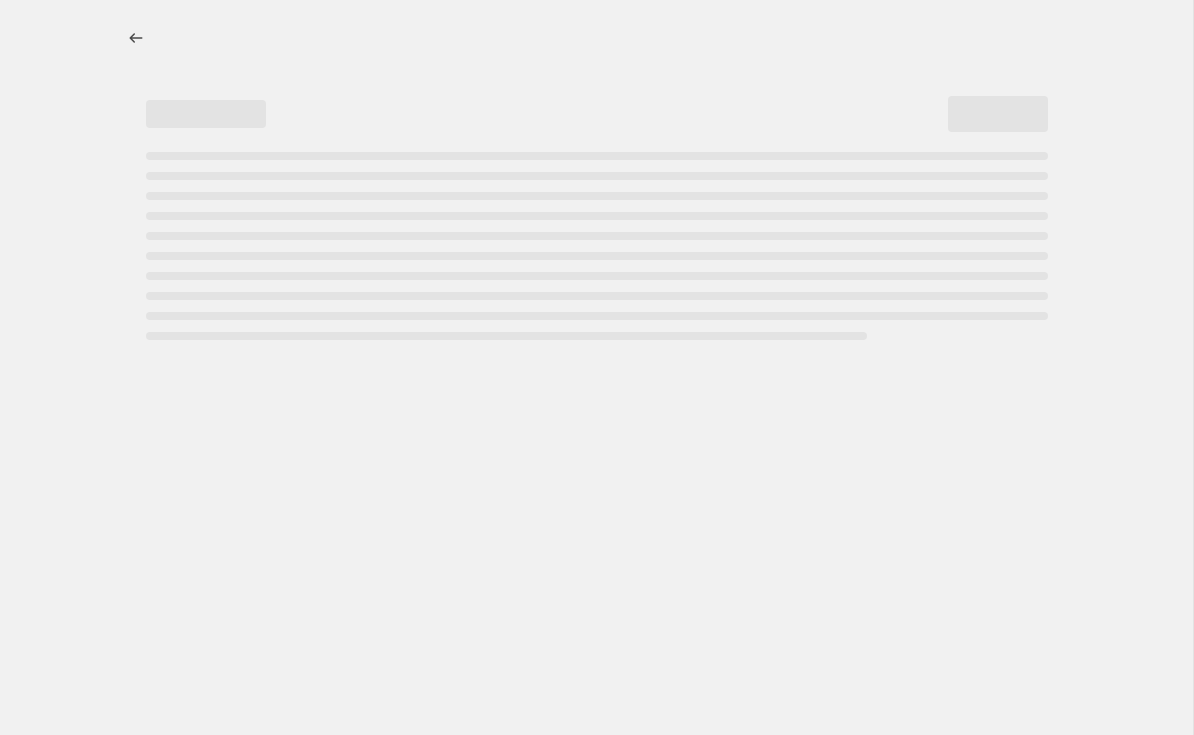 scroll, scrollTop: 0, scrollLeft: 0, axis: both 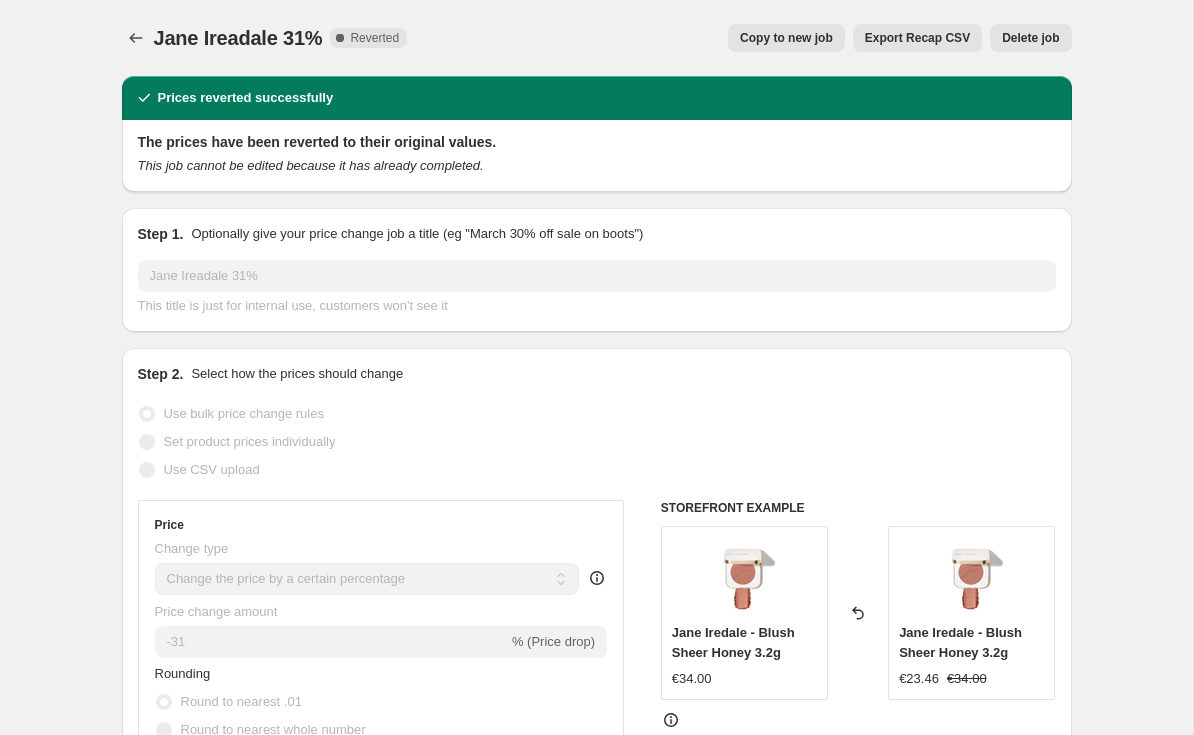 click on "Copy to new job" at bounding box center (786, 38) 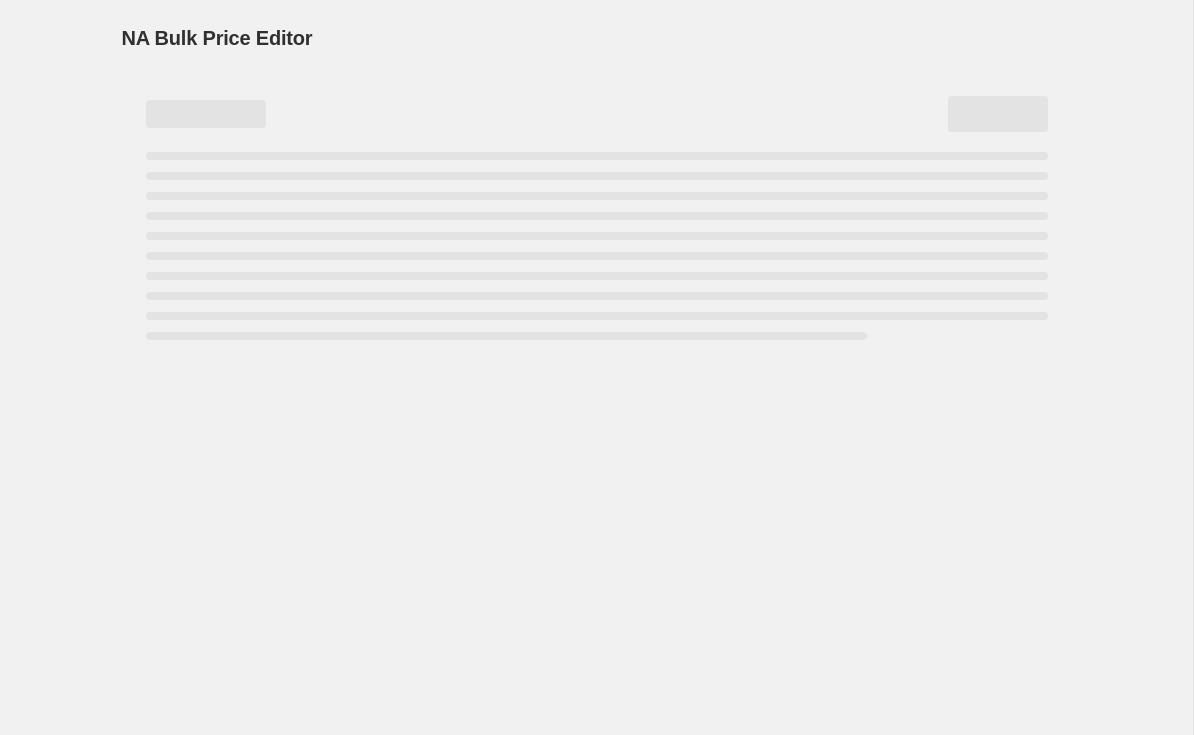 select on "percentage" 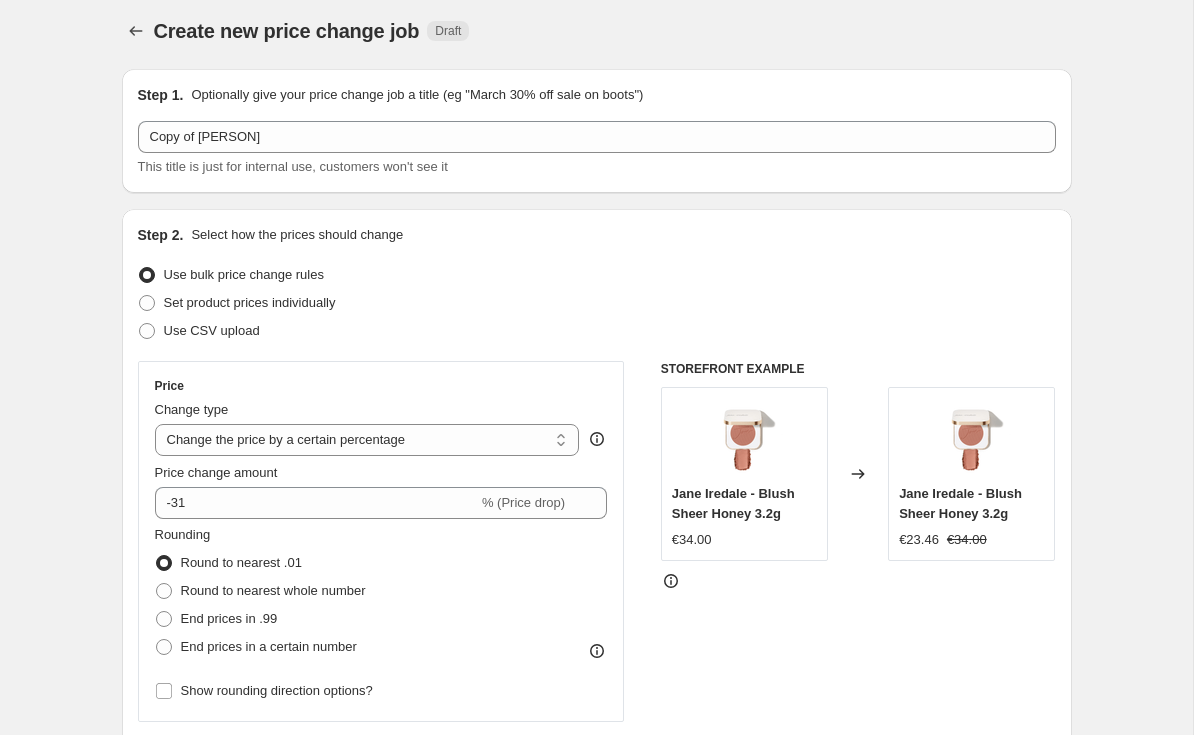 scroll, scrollTop: 11, scrollLeft: 0, axis: vertical 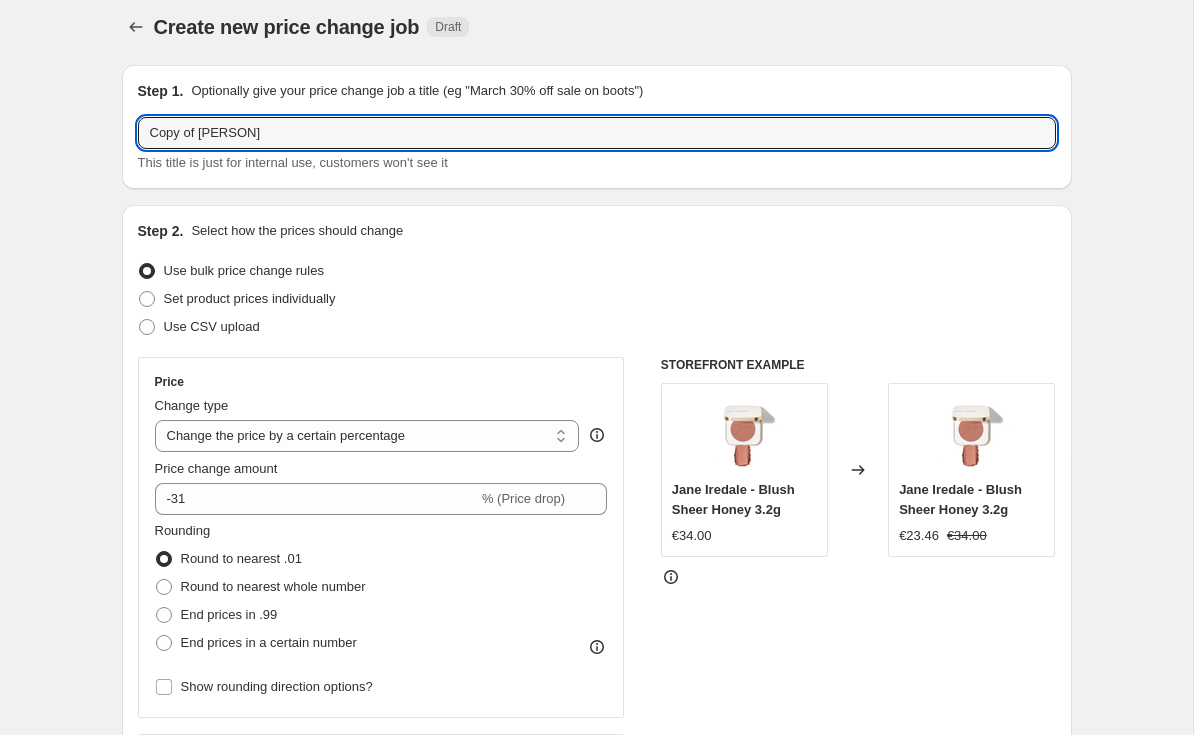 click on "Copy of [PERSON]" at bounding box center [597, 133] 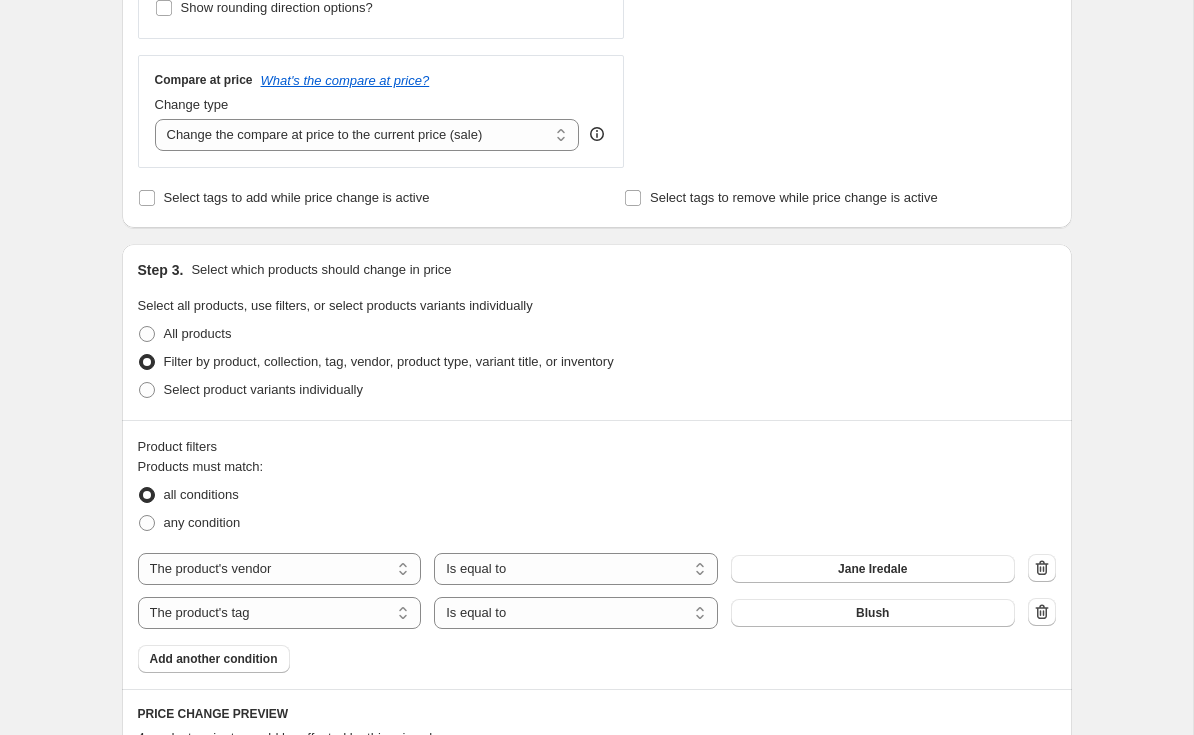 scroll, scrollTop: 691, scrollLeft: 0, axis: vertical 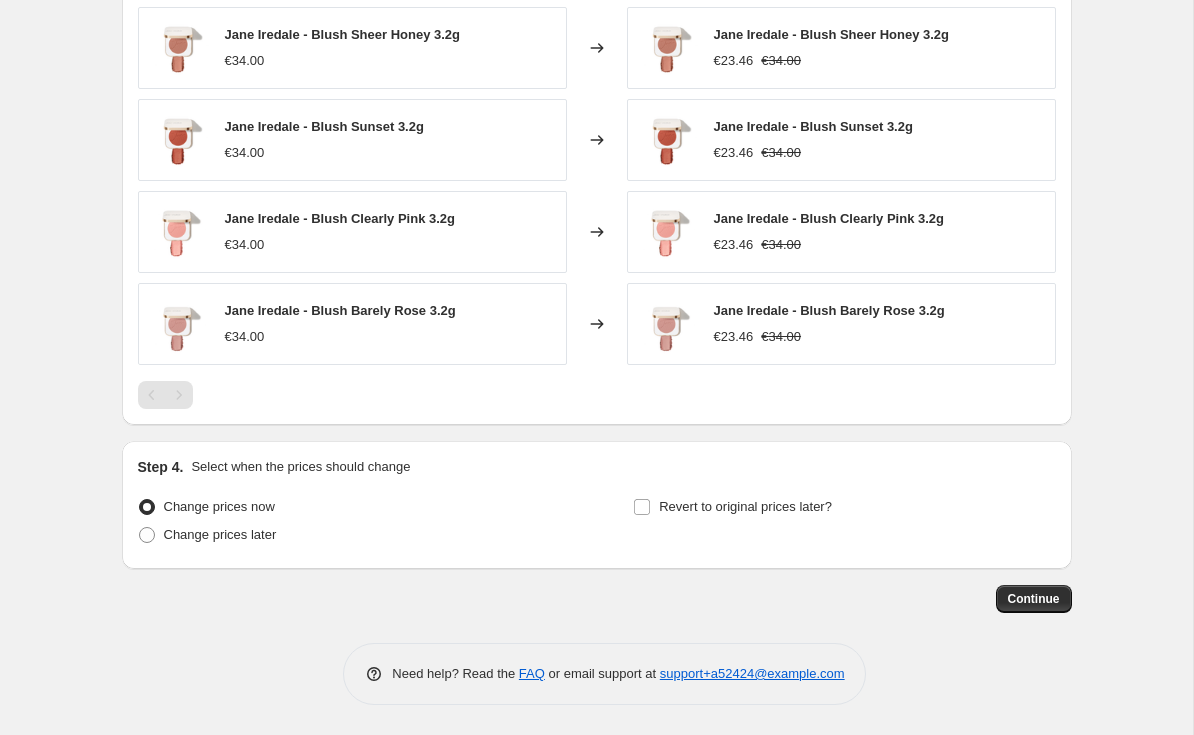 type on "Jane Ireadale 31%" 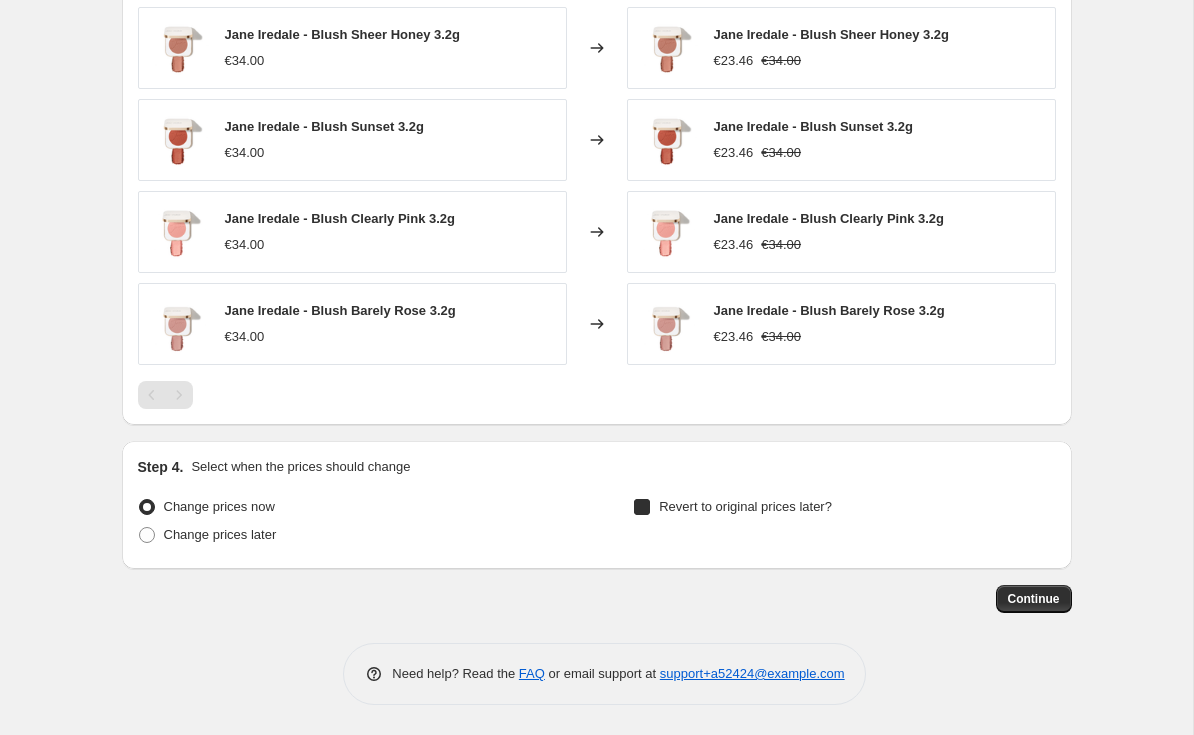 checkbox on "true" 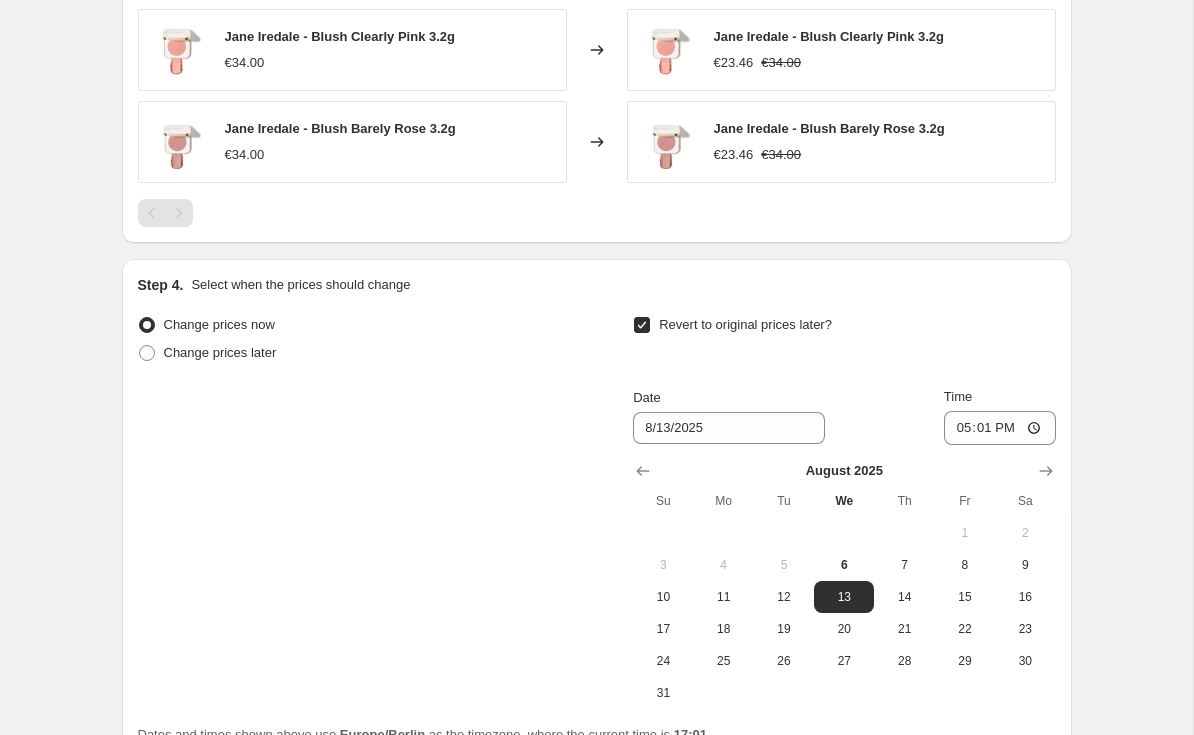 scroll, scrollTop: 1643, scrollLeft: 0, axis: vertical 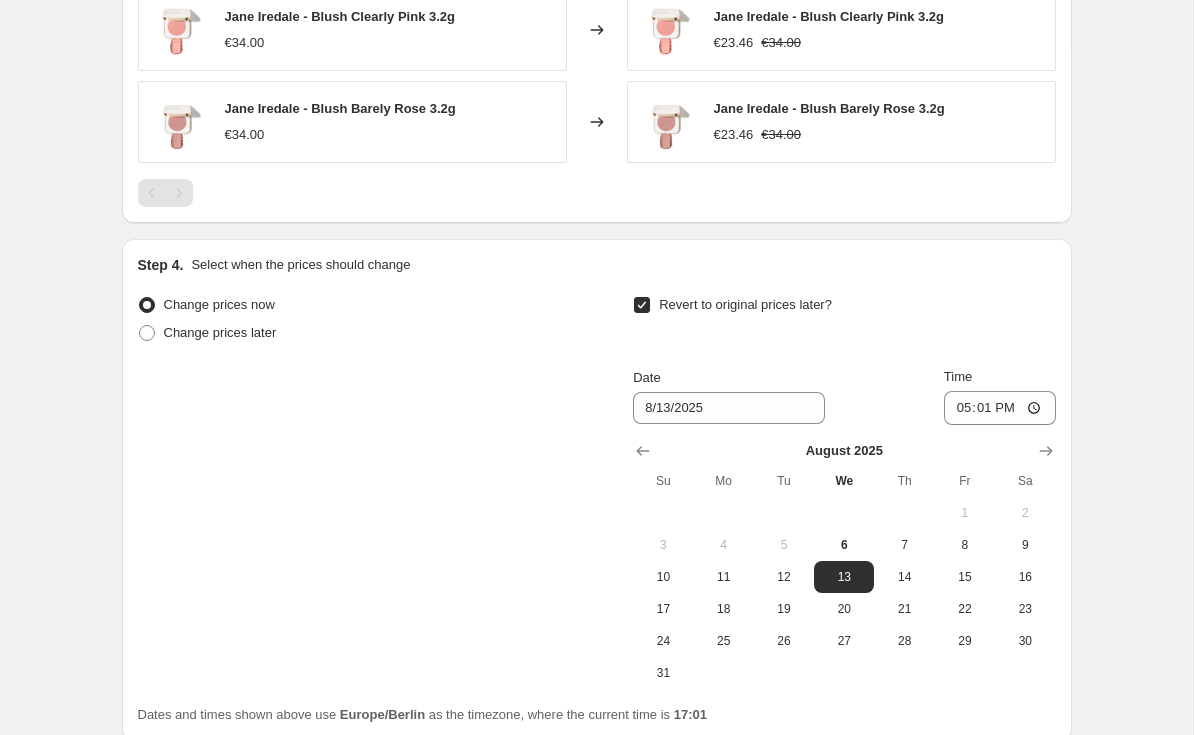 click on "7" at bounding box center [904, 545] 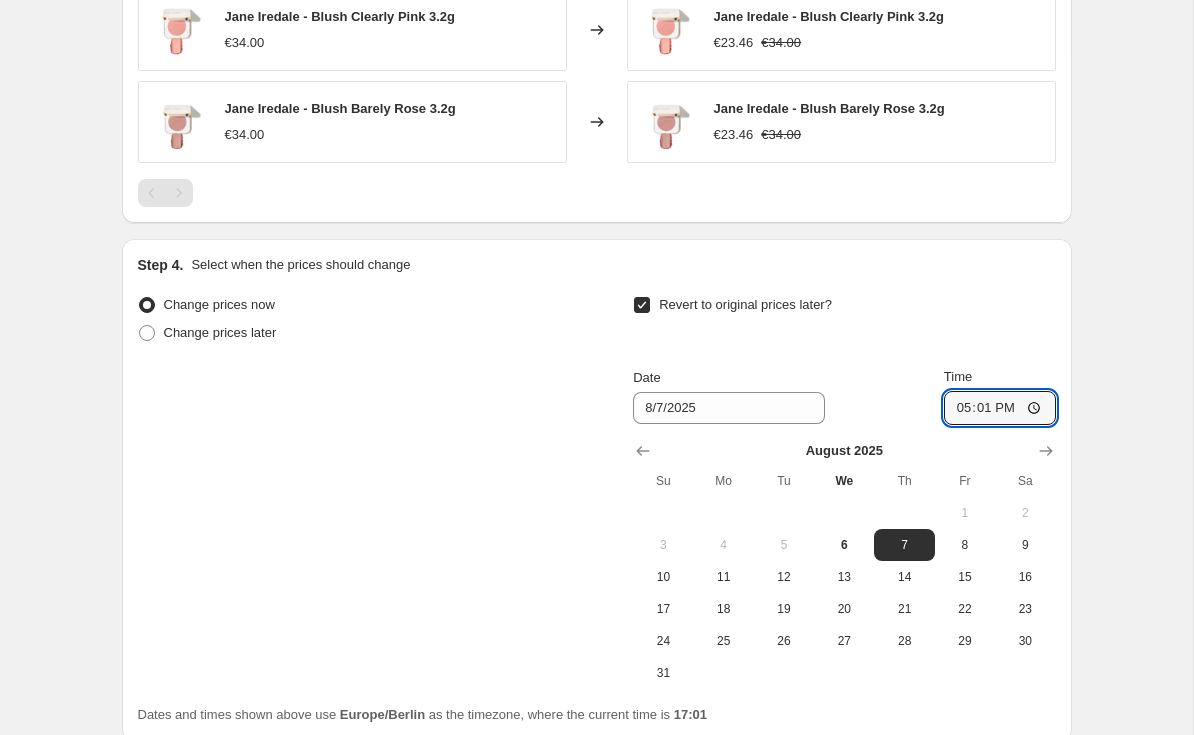 click on "17:01" at bounding box center (1000, 408) 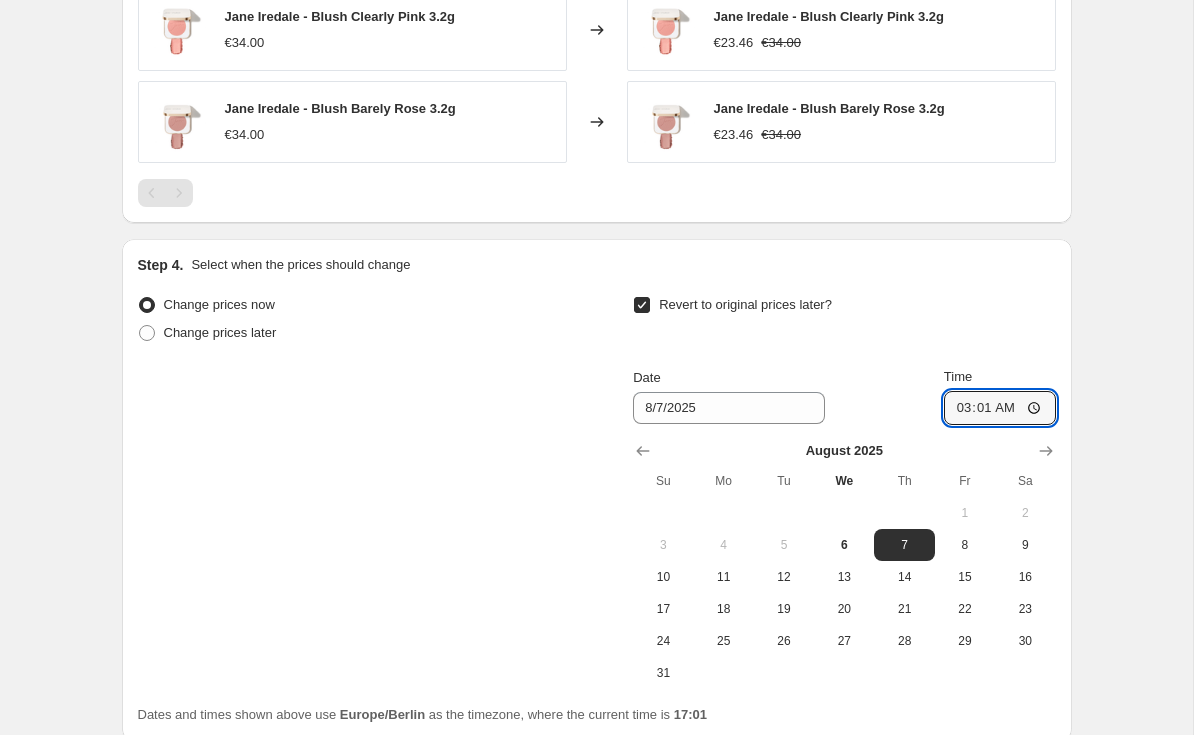 type on "03:00" 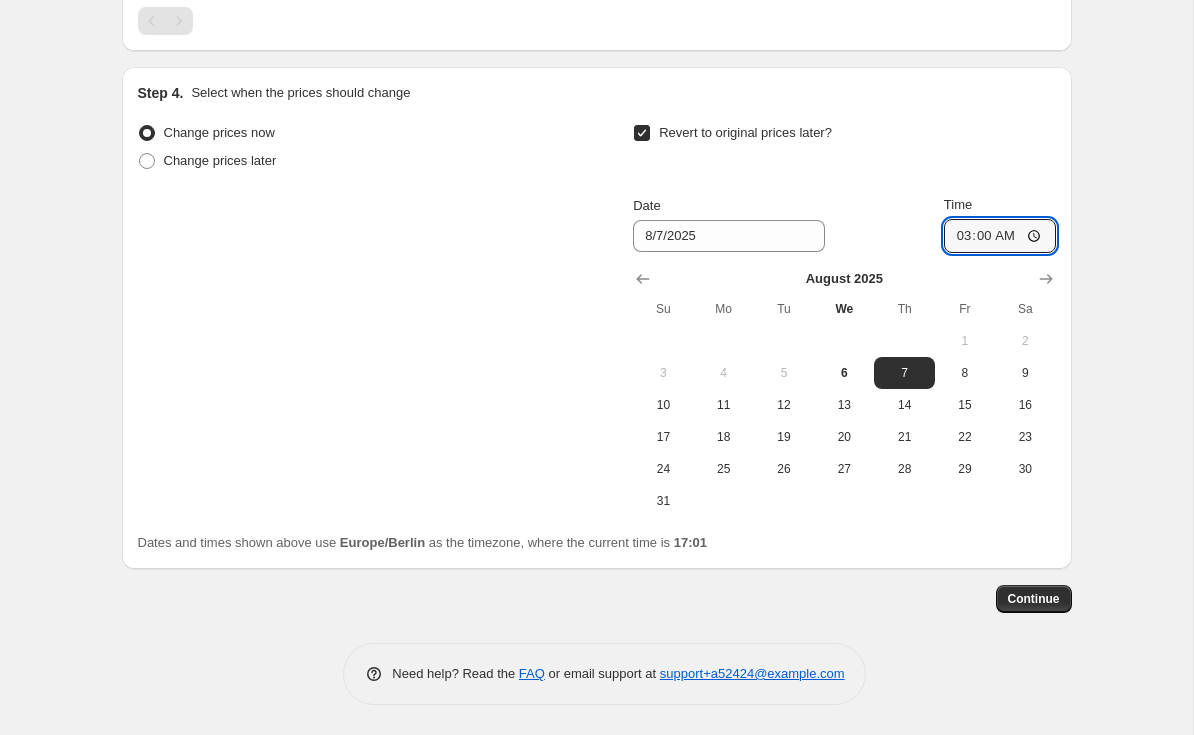 scroll, scrollTop: 1814, scrollLeft: 0, axis: vertical 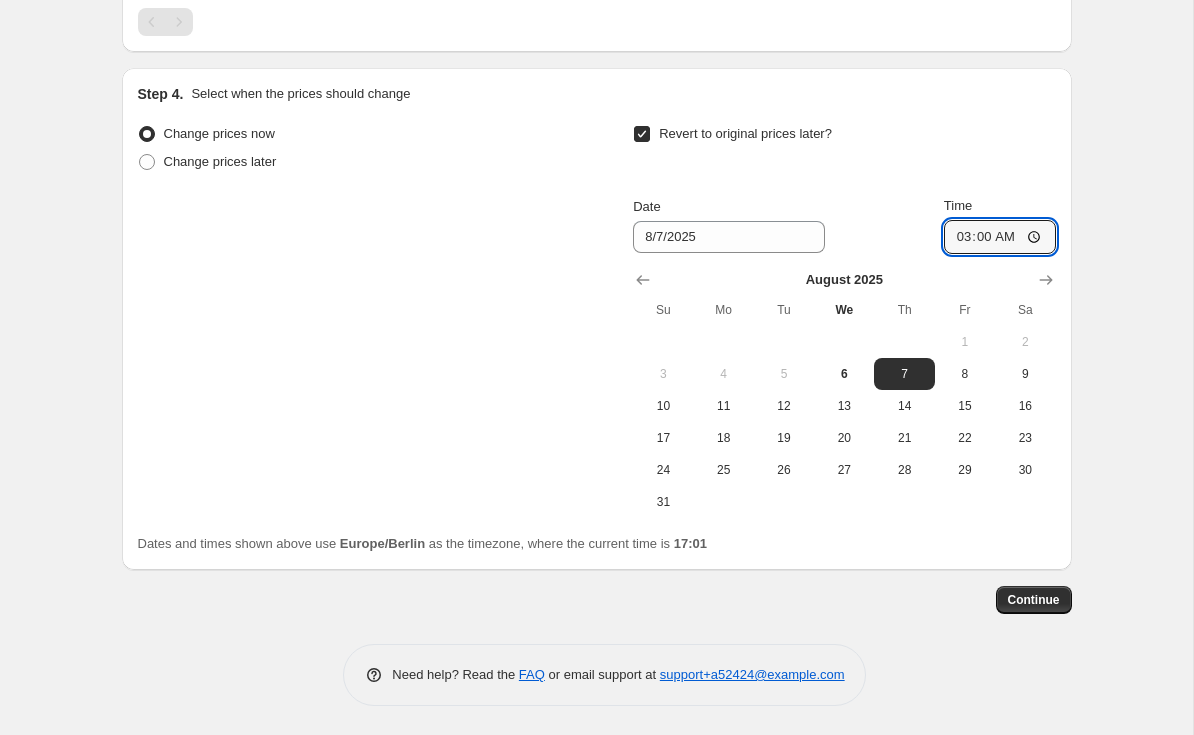 click on "Continue" at bounding box center (1034, 600) 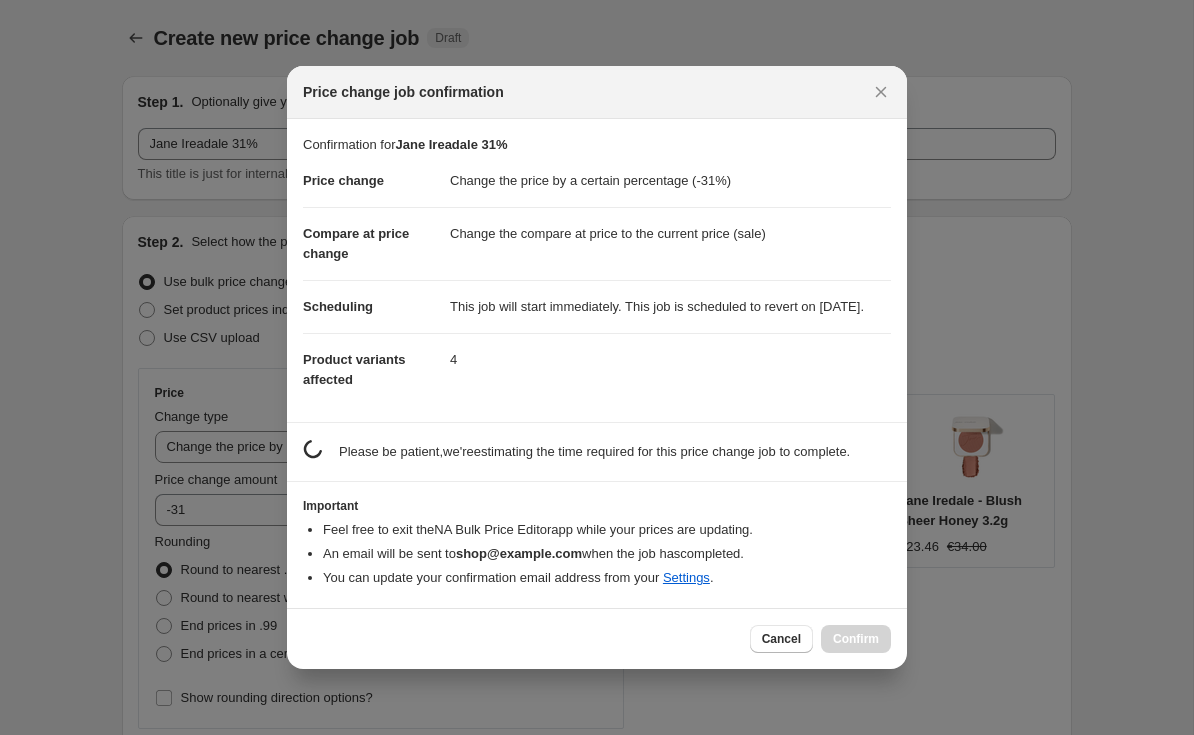 scroll, scrollTop: 1814, scrollLeft: 0, axis: vertical 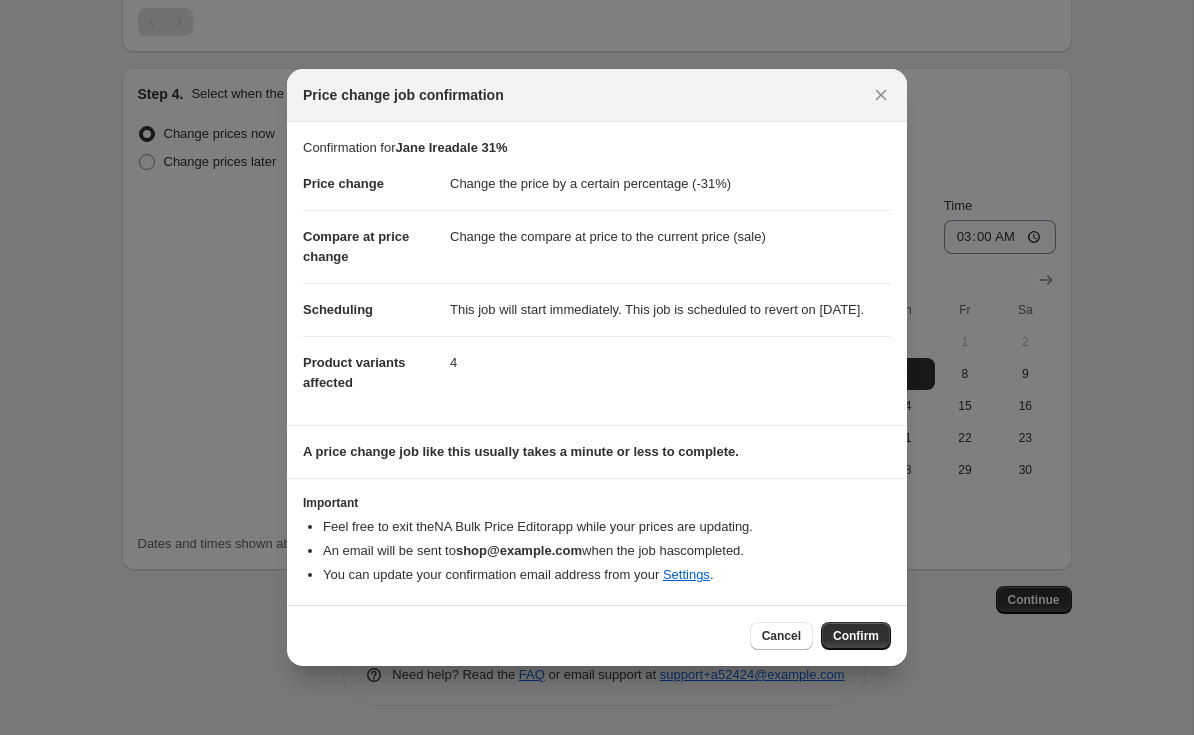 click on "Confirm" at bounding box center [856, 636] 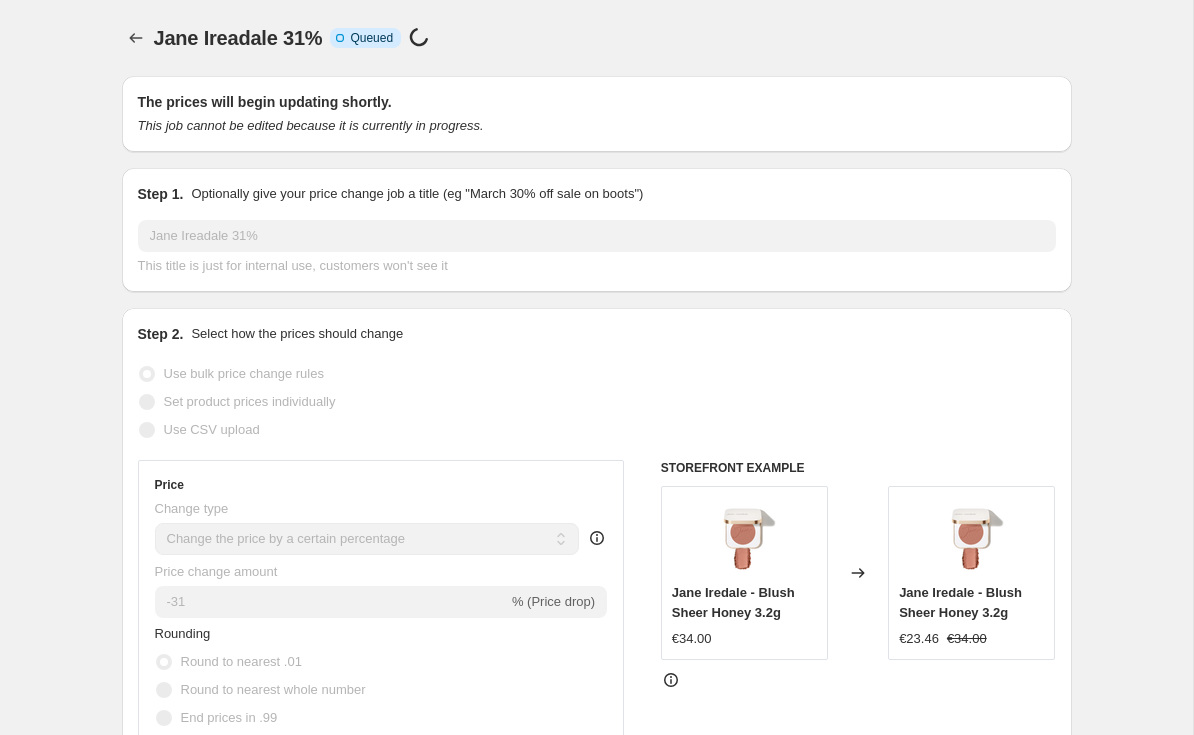 scroll, scrollTop: 0, scrollLeft: 0, axis: both 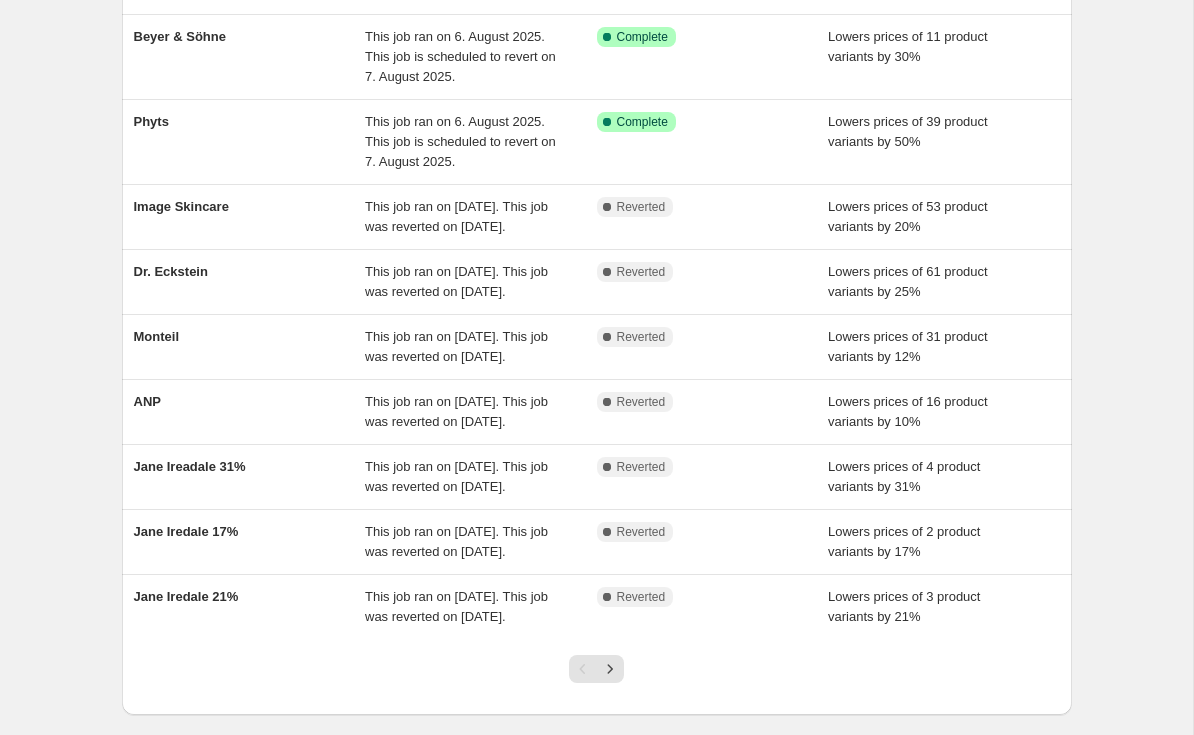 click on "Jane Ireadale 31%" at bounding box center [190, 466] 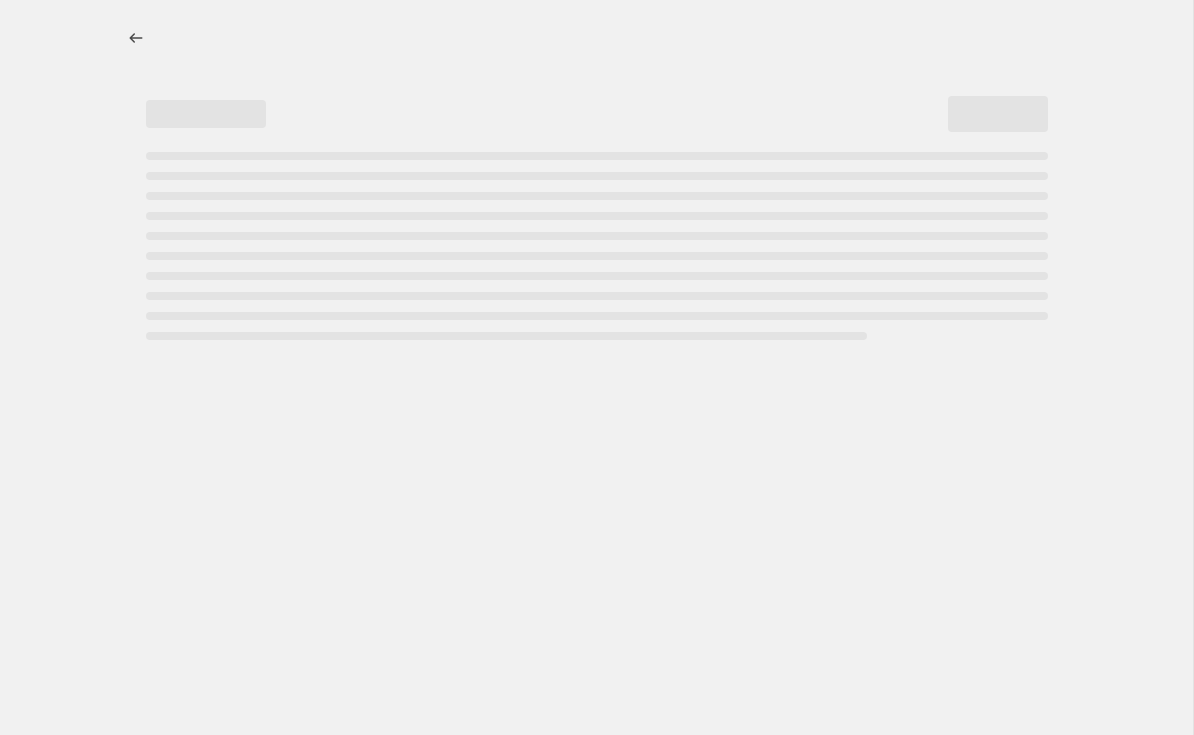 scroll, scrollTop: 0, scrollLeft: 0, axis: both 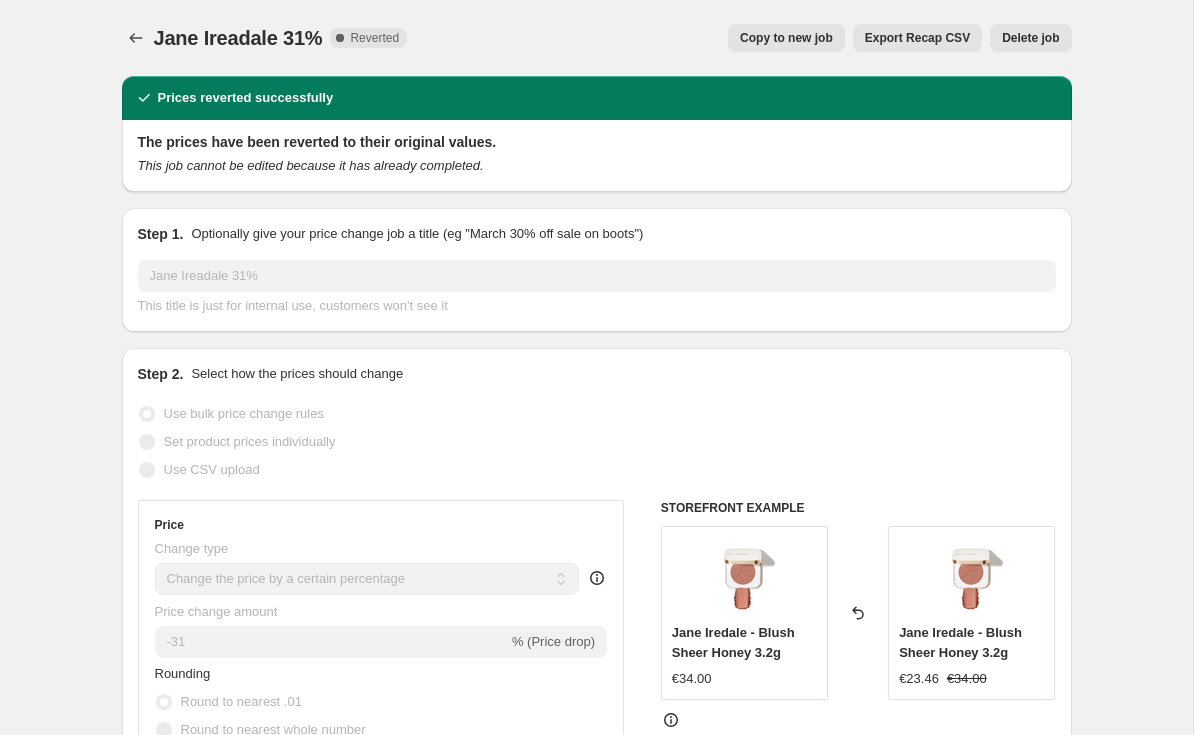 click on "Delete job" at bounding box center (1030, 38) 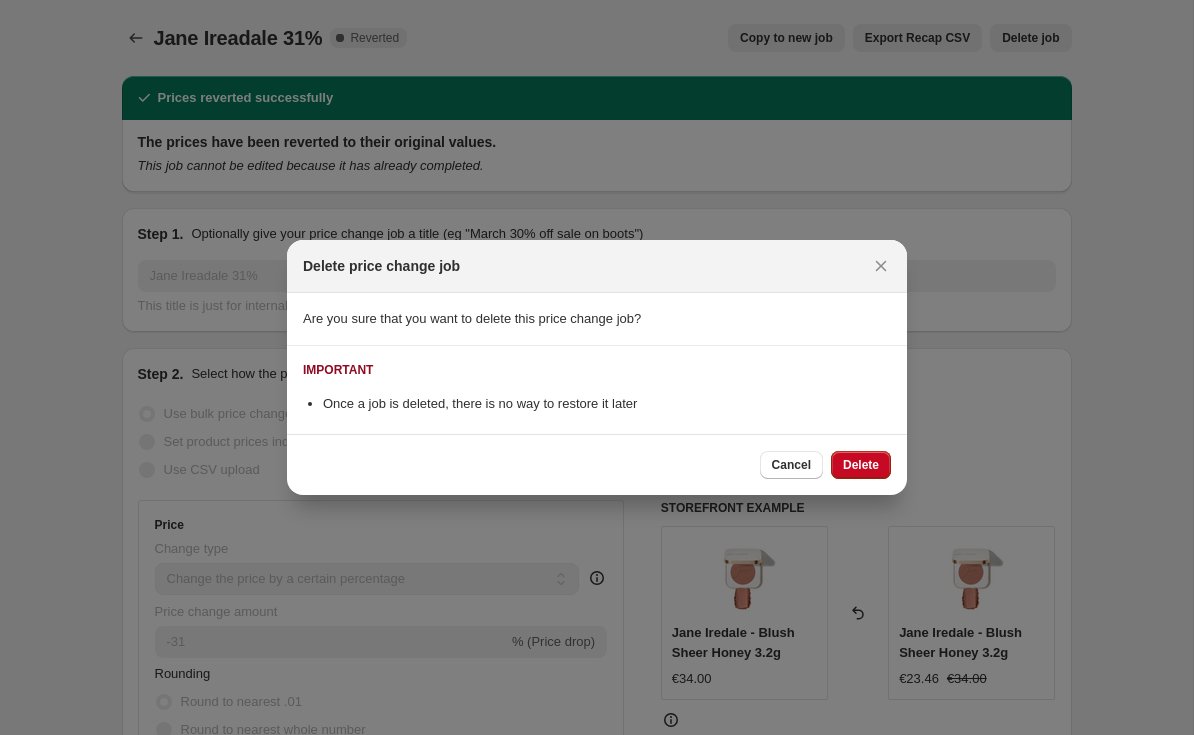 click on "Delete" at bounding box center (861, 465) 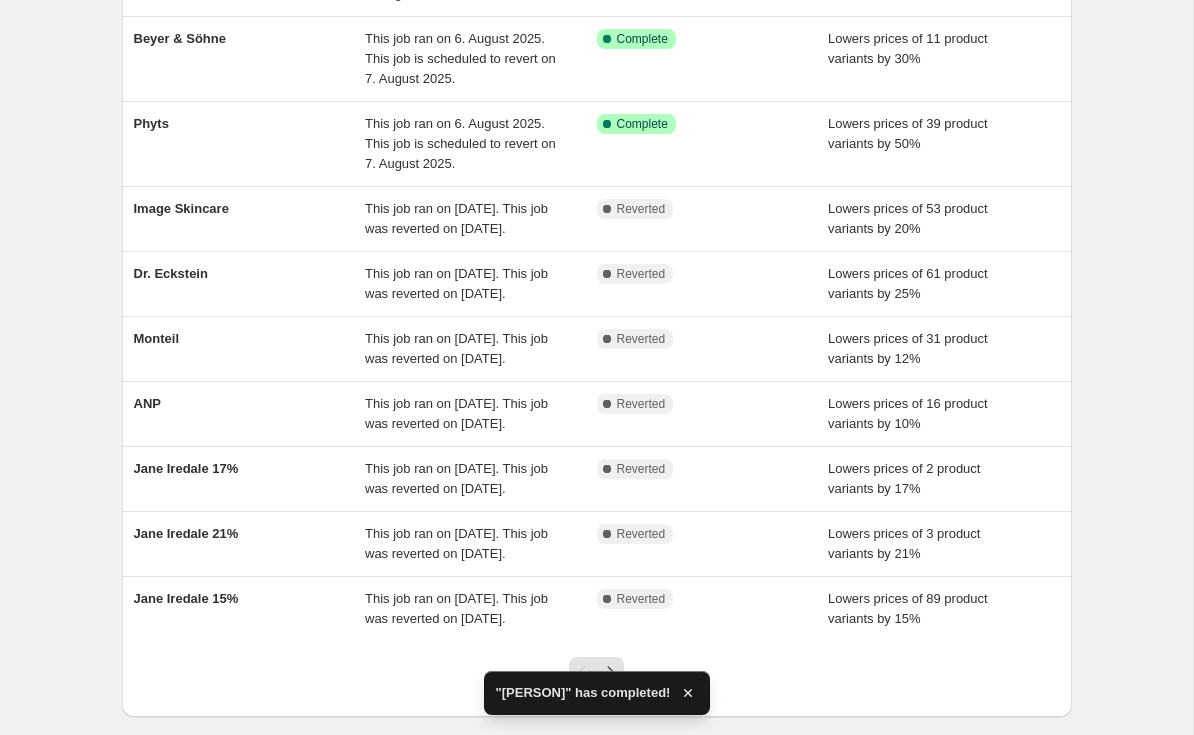 scroll, scrollTop: 255, scrollLeft: 0, axis: vertical 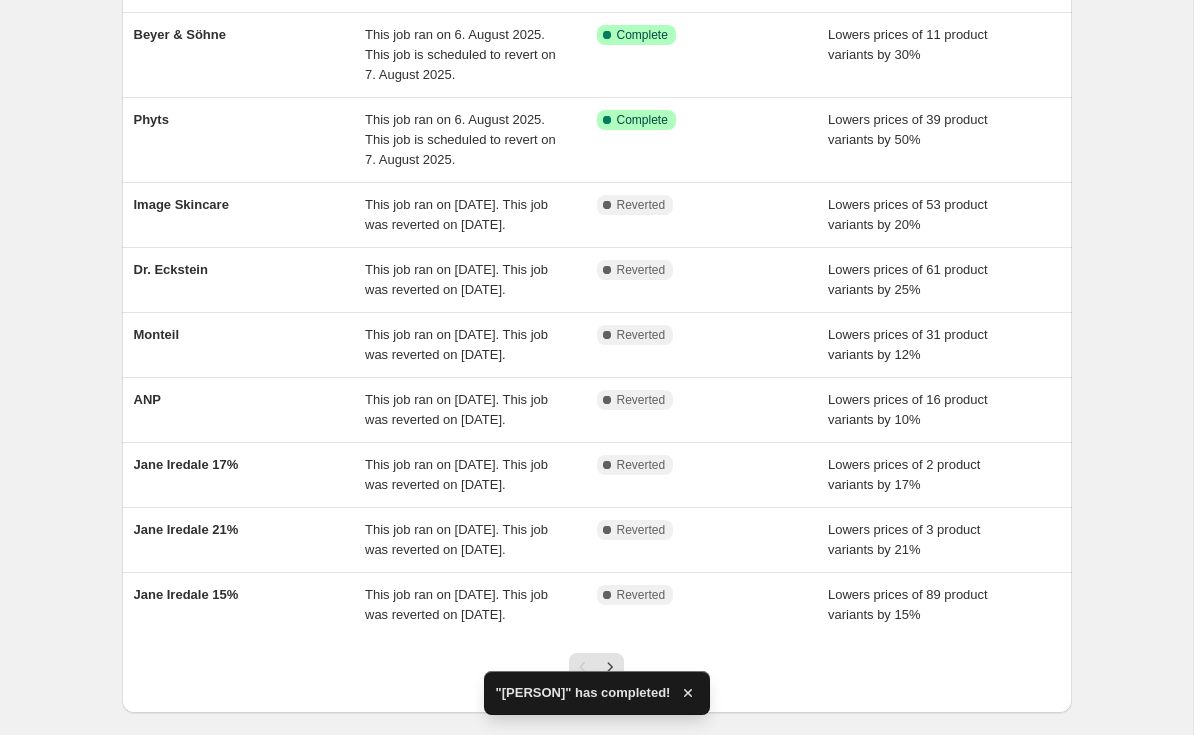 click on "Jane Iredale 17%" at bounding box center (250, 475) 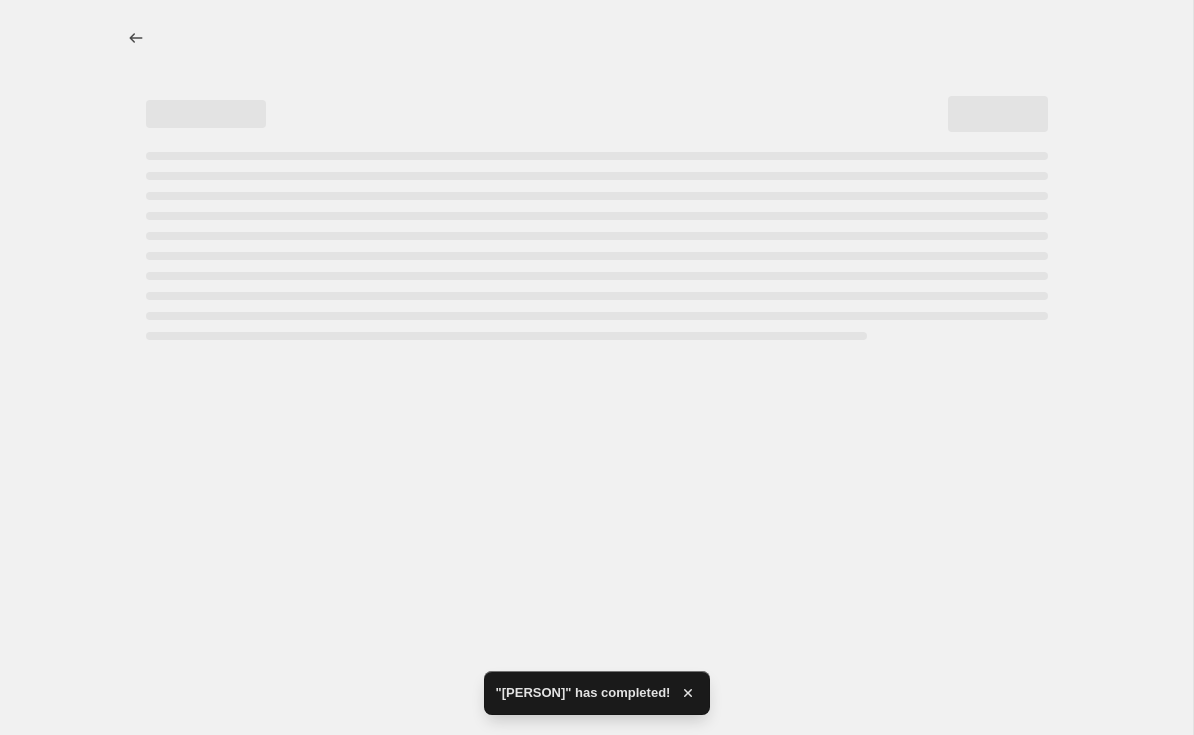select on "percentage" 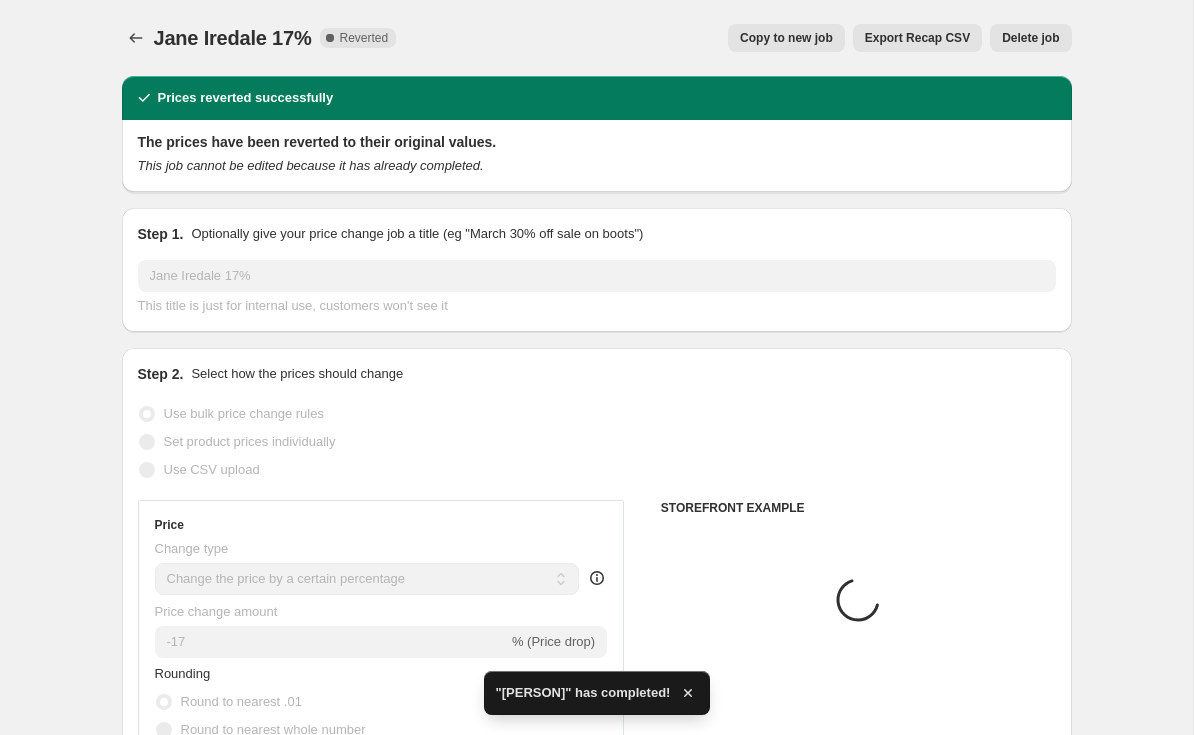 click on "Copy to new job" at bounding box center (786, 38) 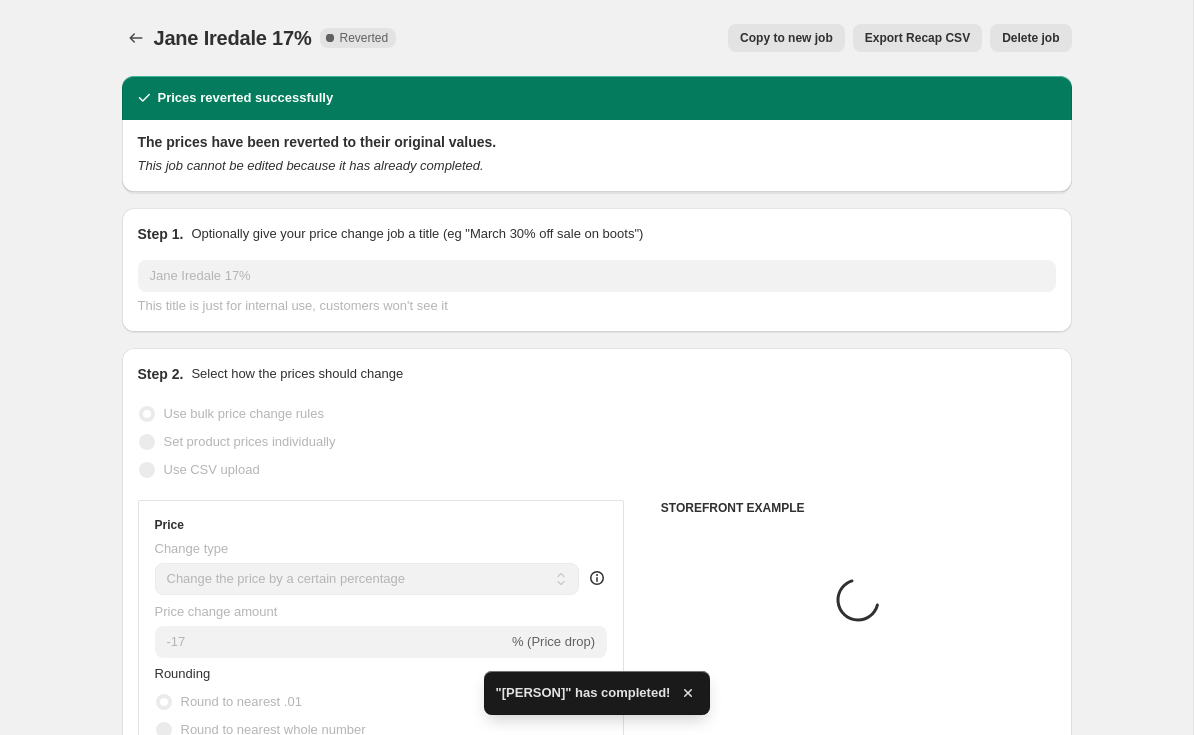 select on "percentage" 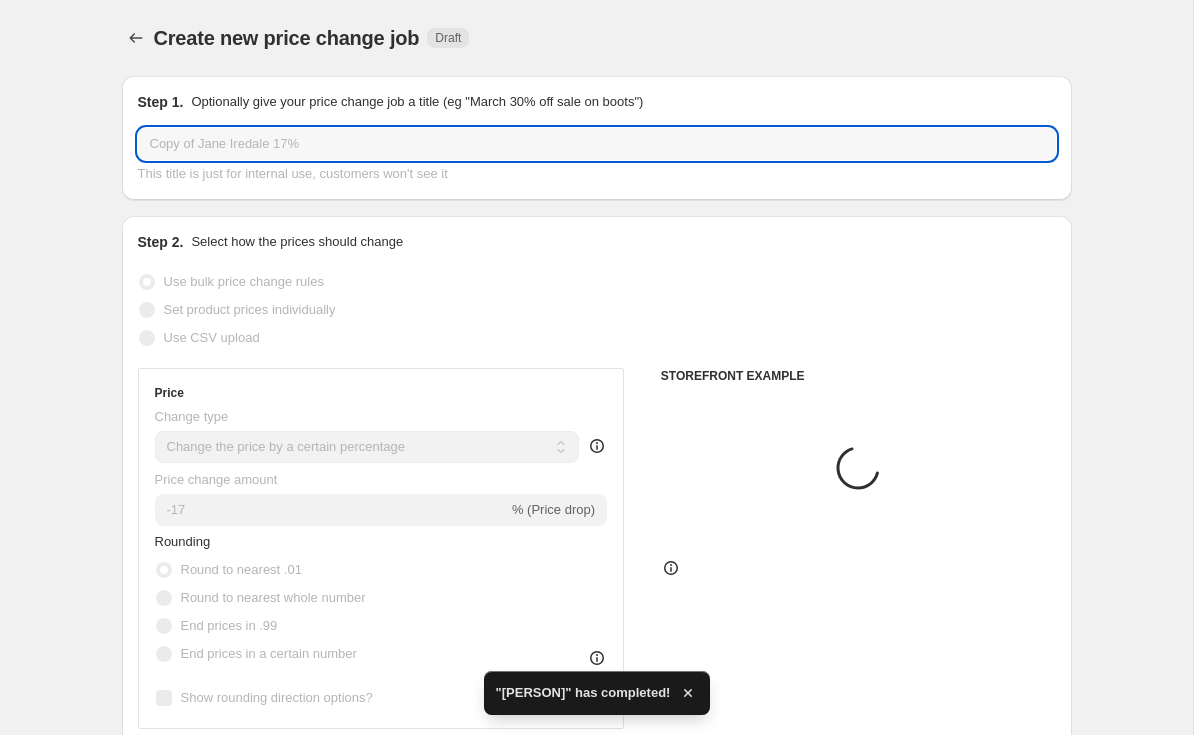 click on "Copy of Jane Iredale 17%" at bounding box center [597, 144] 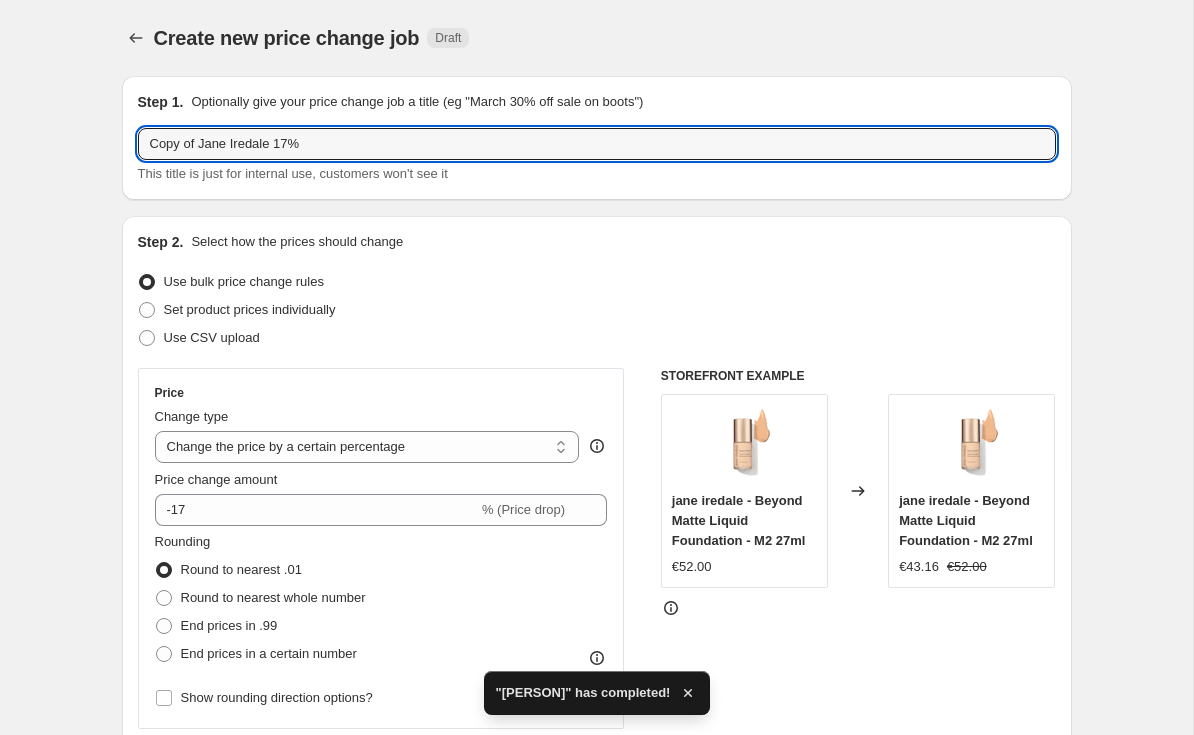 click on "Copy of Jane Iredale 17%" at bounding box center (597, 144) 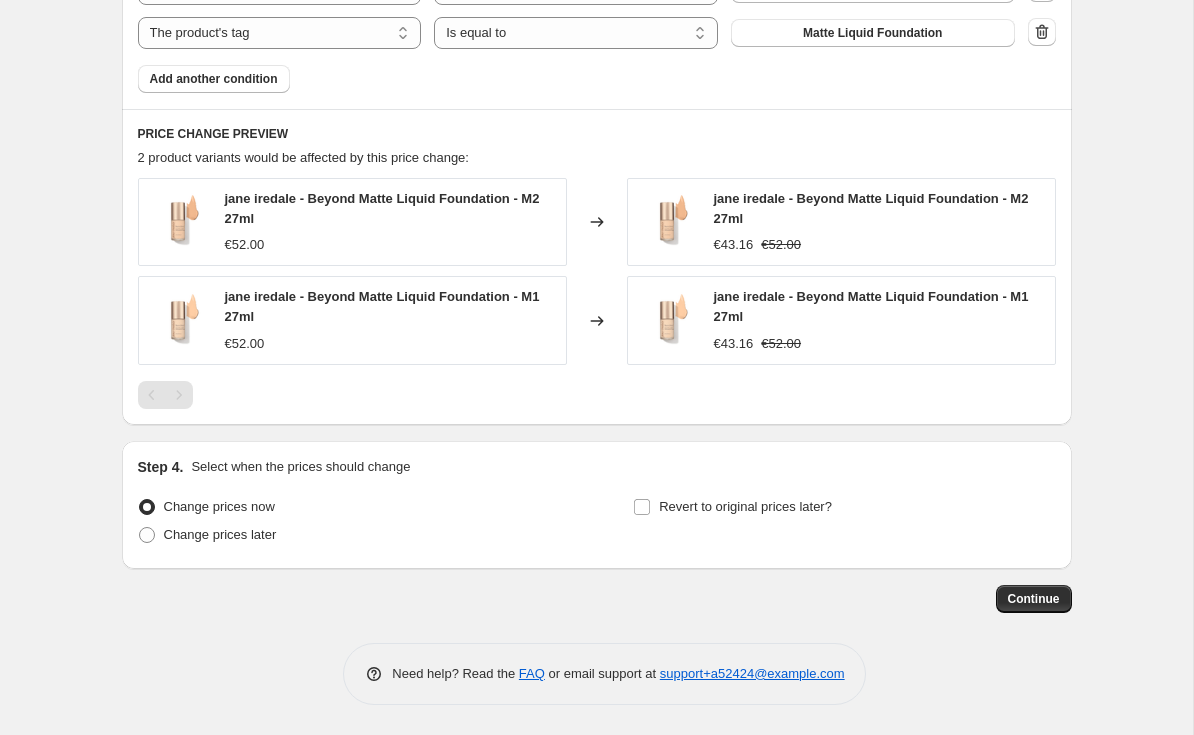 scroll, scrollTop: 1271, scrollLeft: 0, axis: vertical 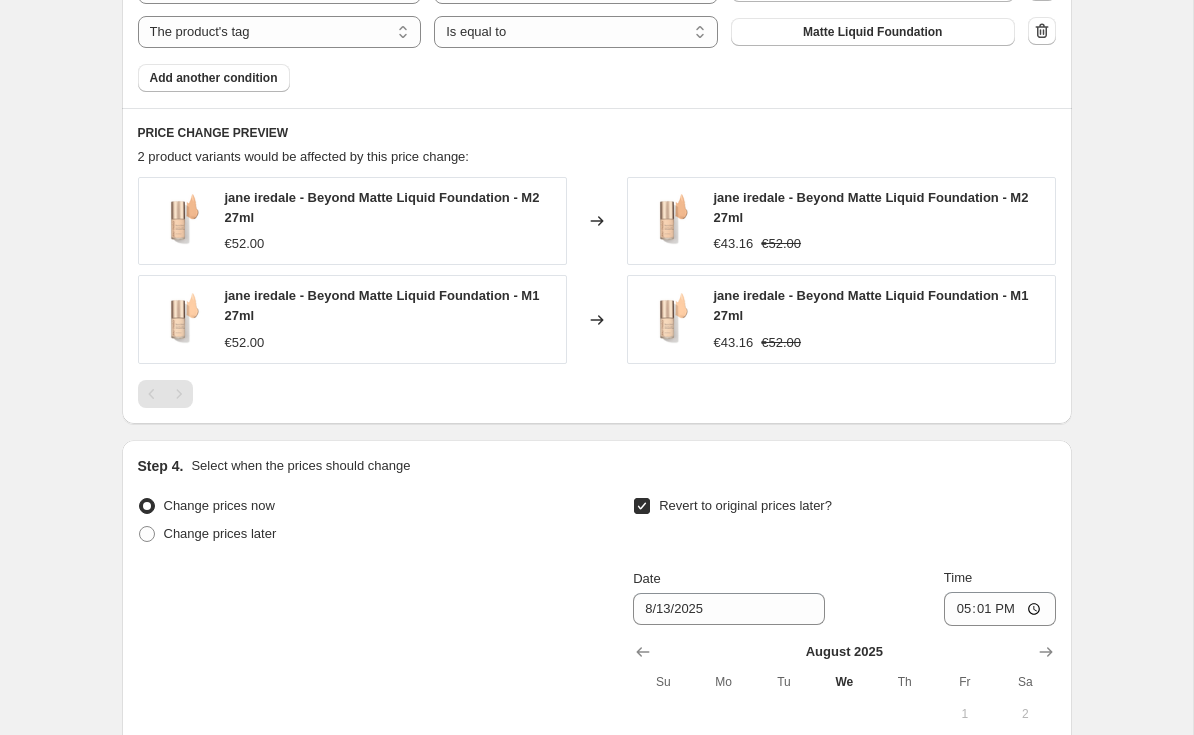 click on "Revert to original prices later?" at bounding box center [745, 505] 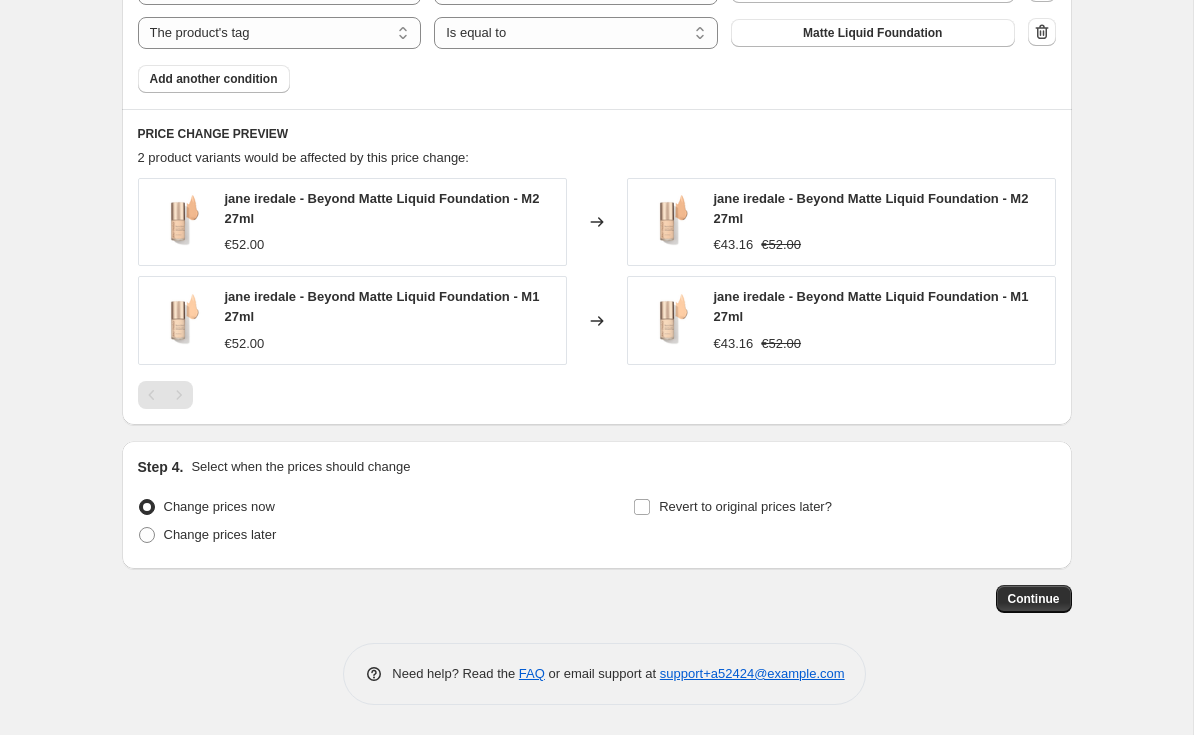 click on "Revert to original prices later?" at bounding box center [745, 506] 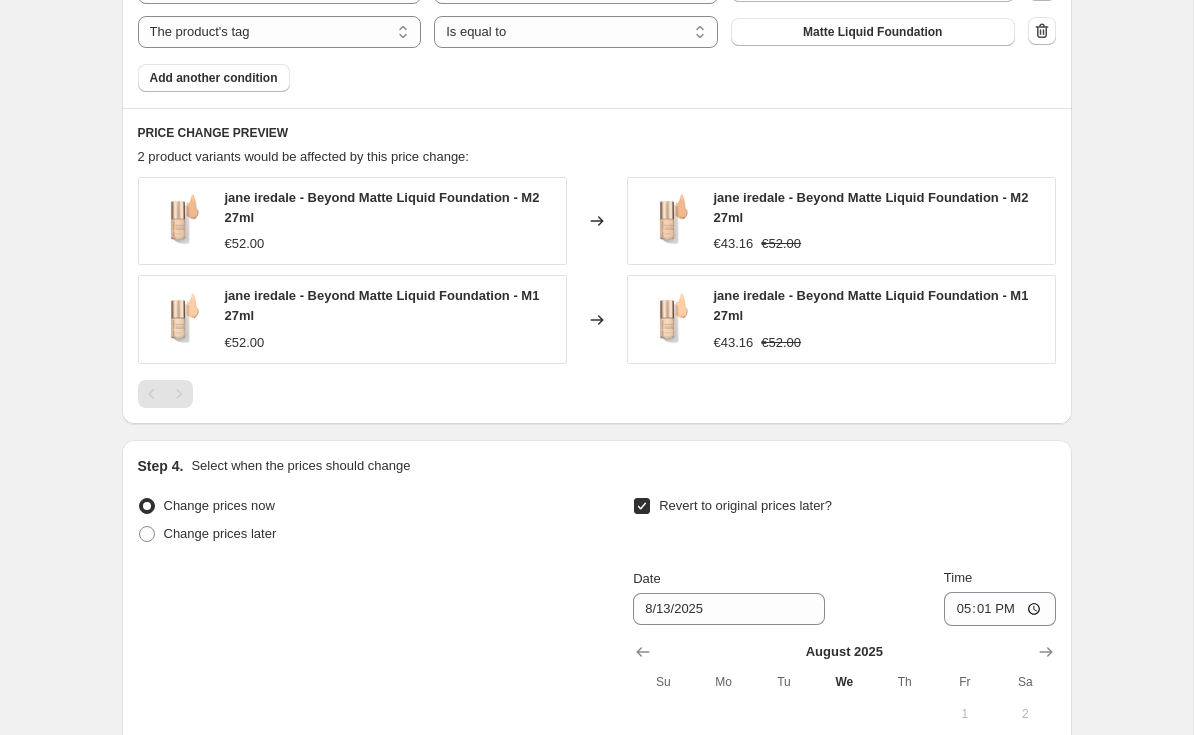 click on "Revert to original prices later?" at bounding box center [732, 506] 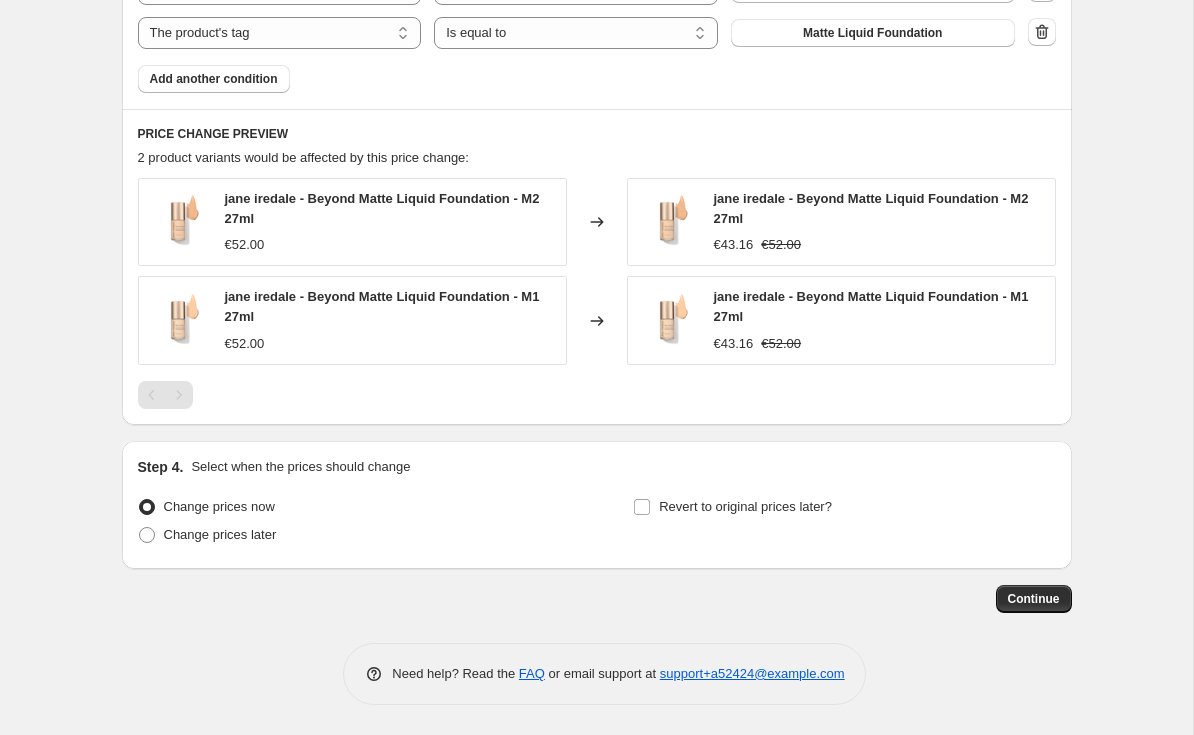 click on "Revert to original prices later?" at bounding box center (745, 506) 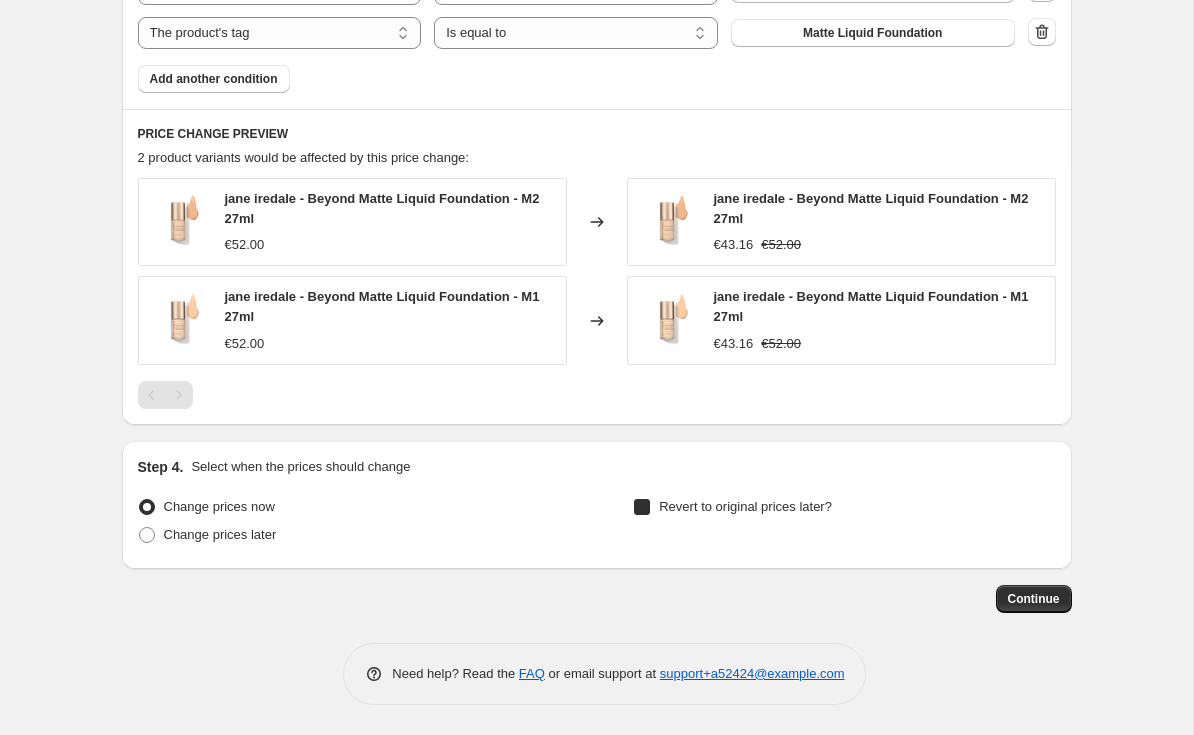 checkbox on "true" 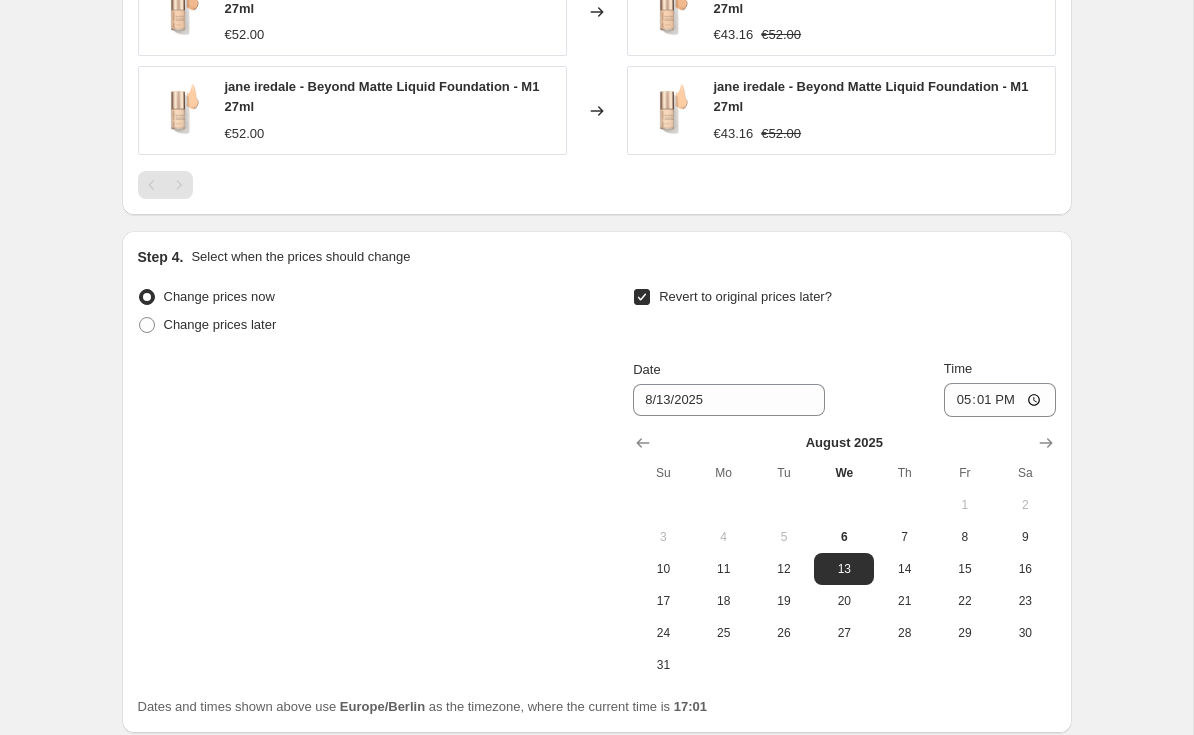 scroll, scrollTop: 1479, scrollLeft: 0, axis: vertical 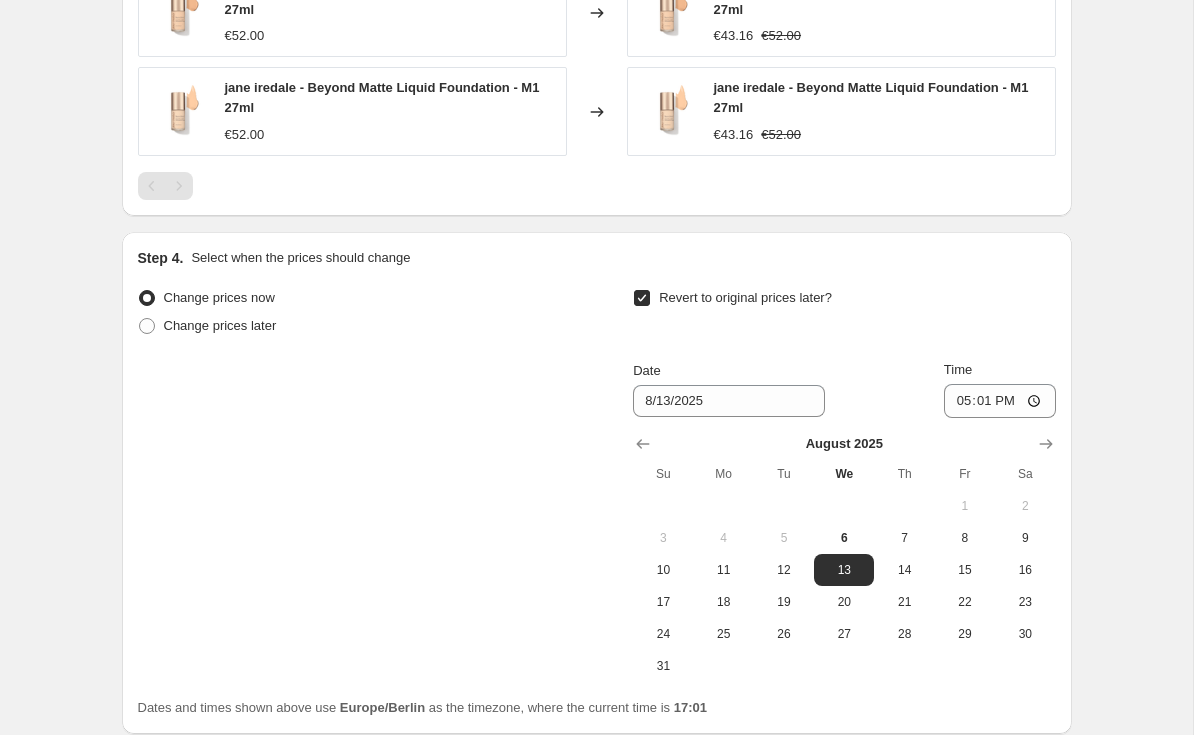click on "7" at bounding box center [904, 538] 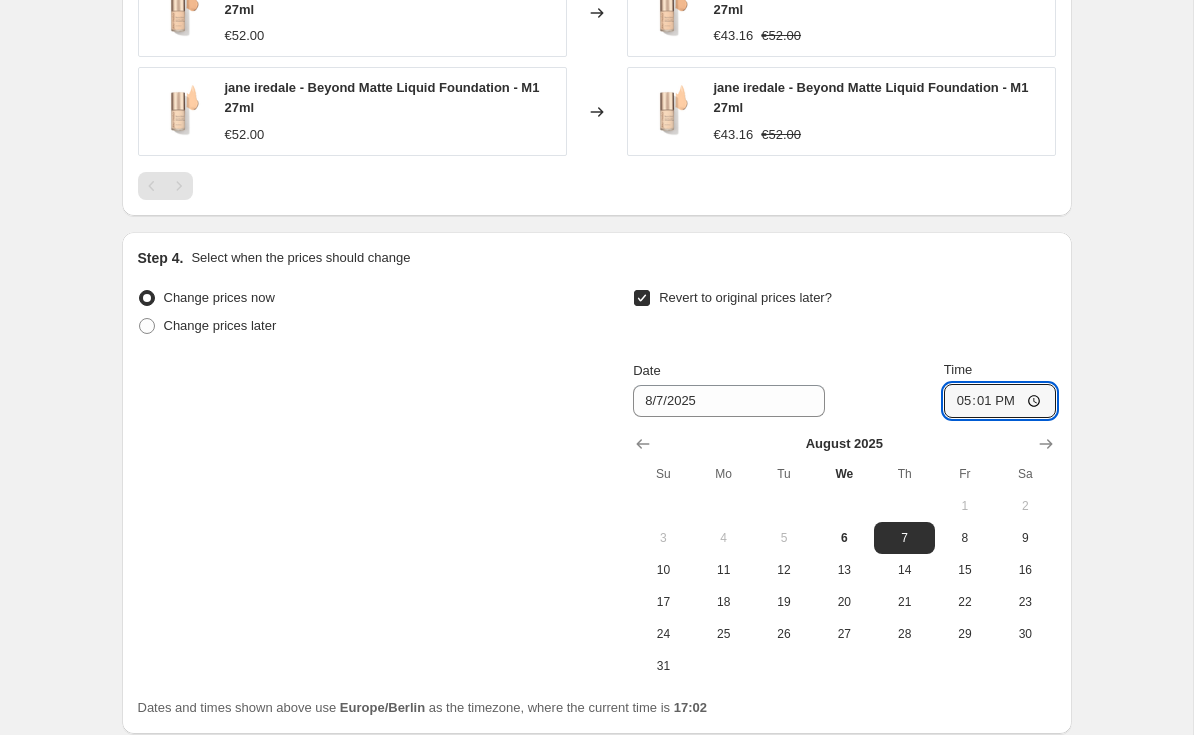 click on "17:01" at bounding box center (1000, 401) 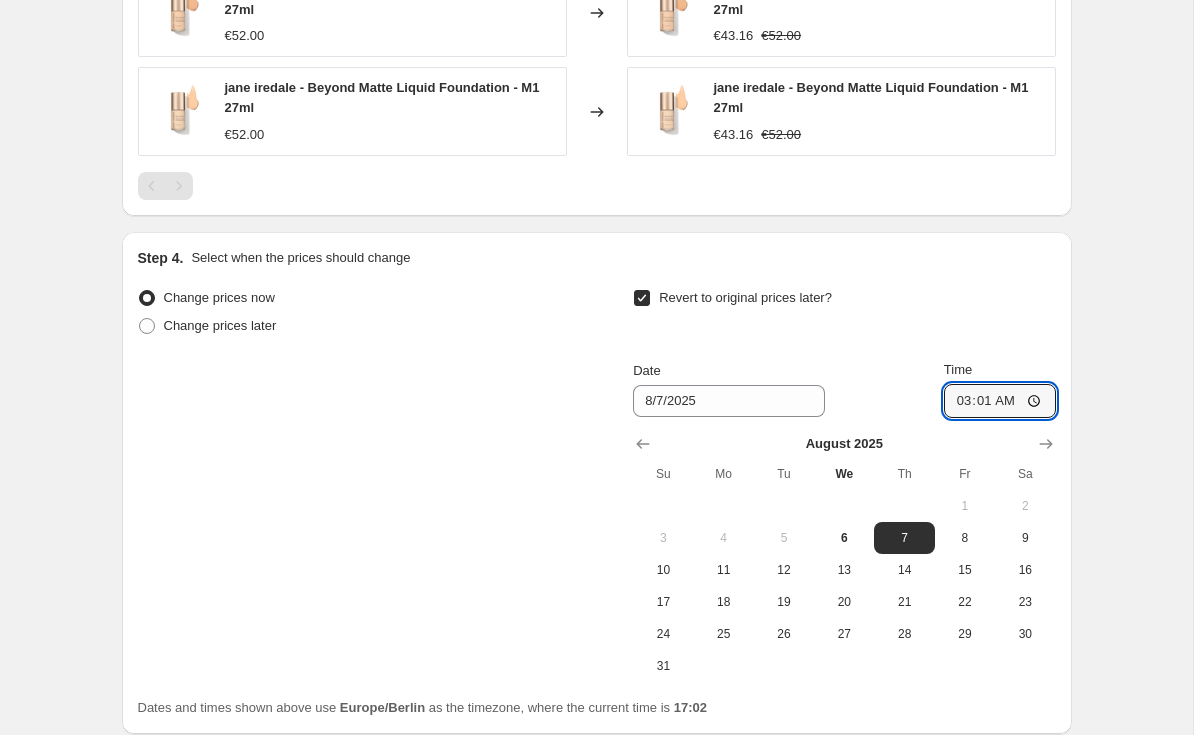 type on "03:00" 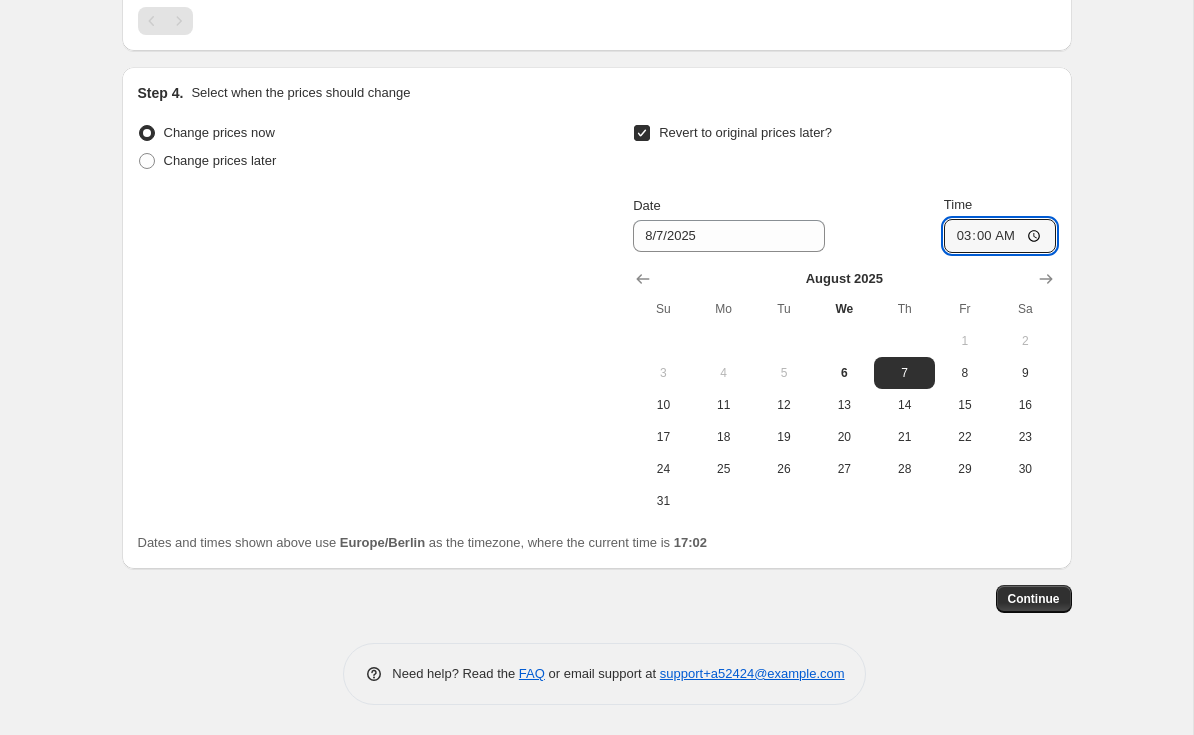scroll, scrollTop: 1643, scrollLeft: 0, axis: vertical 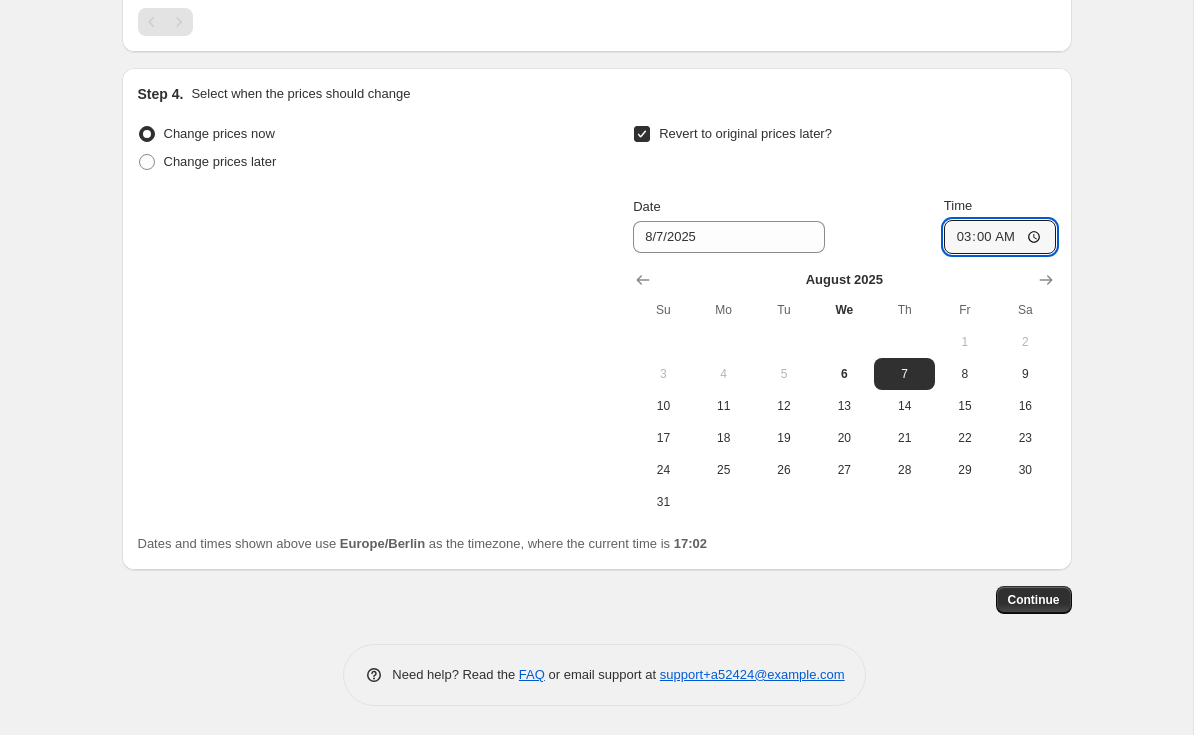 click on "Continue" at bounding box center [1034, 600] 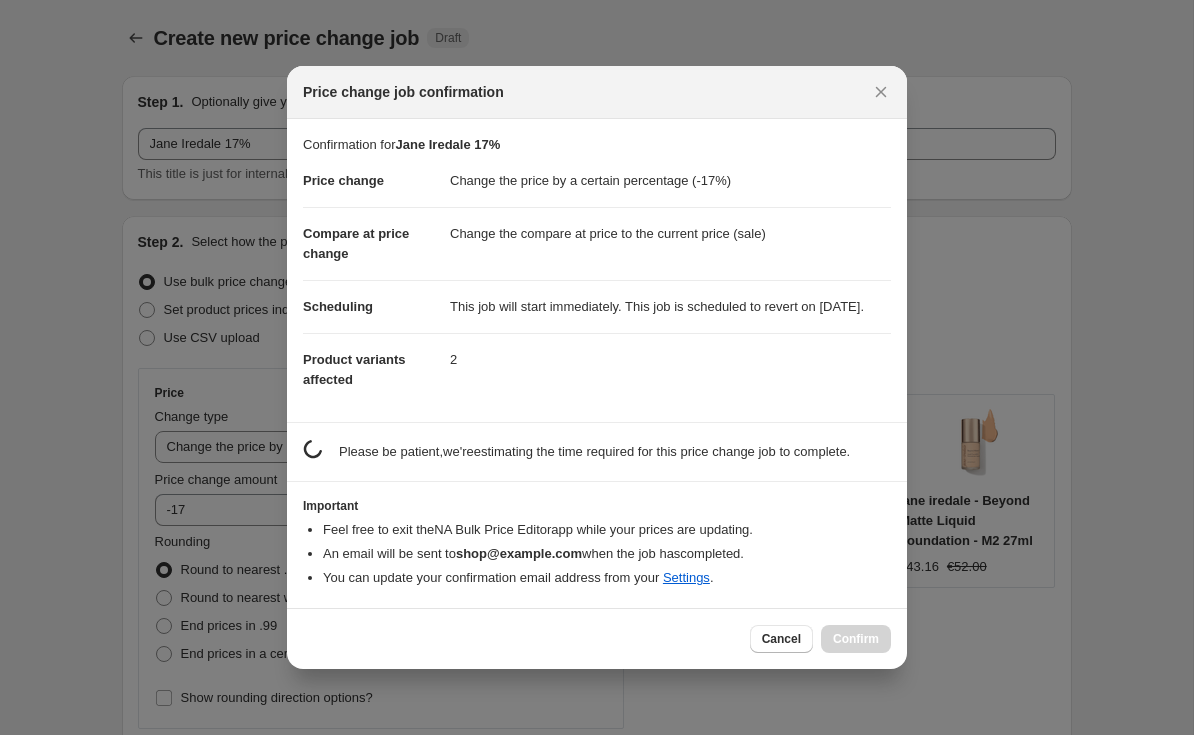 scroll, scrollTop: 1643, scrollLeft: 0, axis: vertical 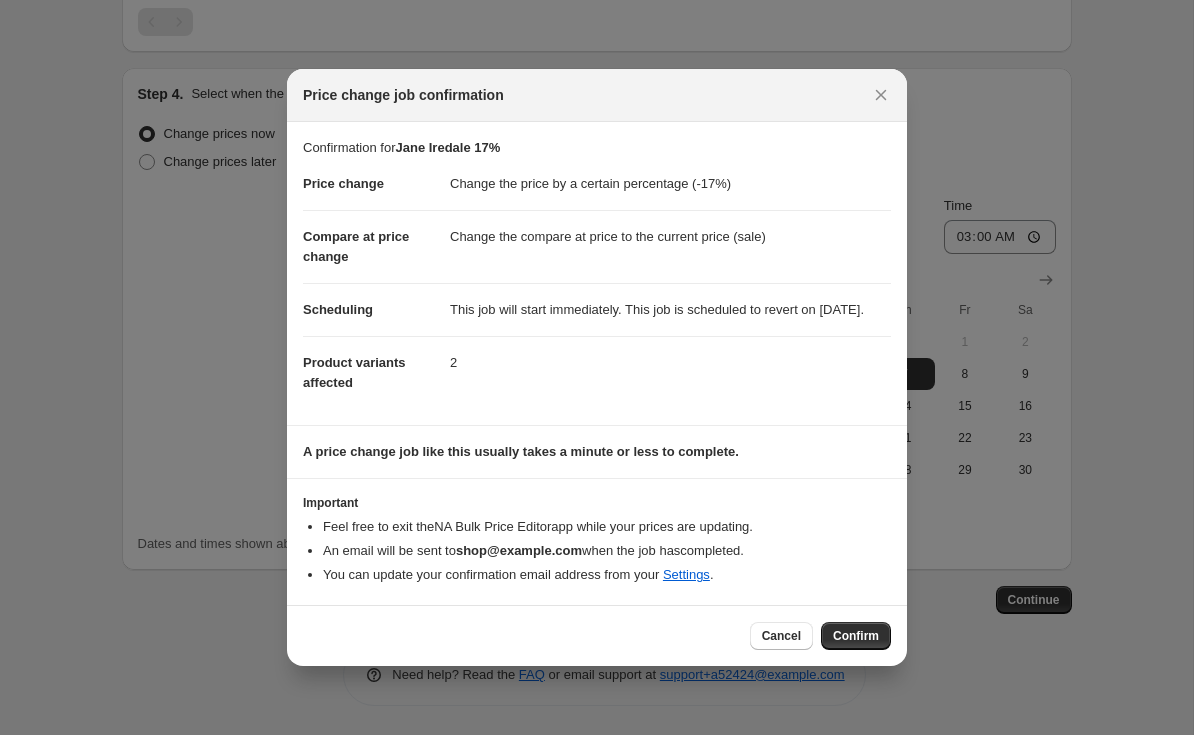 click on "Confirm" at bounding box center [856, 636] 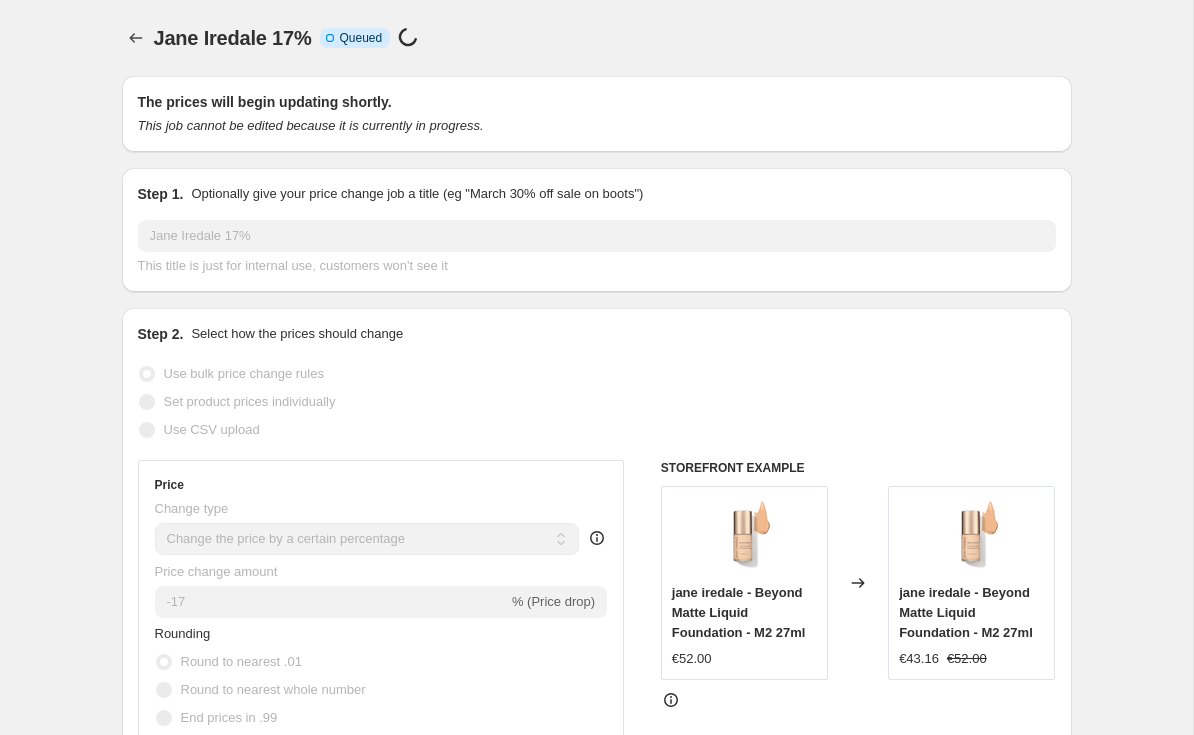 scroll, scrollTop: 0, scrollLeft: 0, axis: both 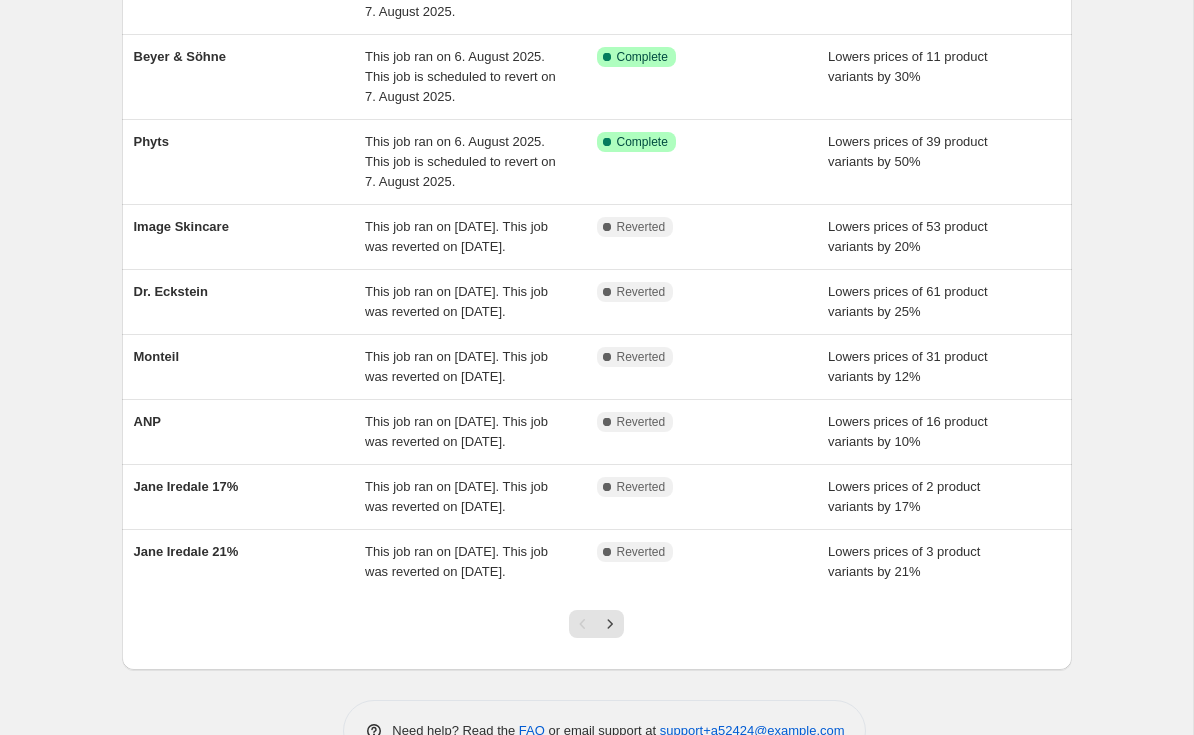 click on "Jane Iredale 17%" at bounding box center (186, 486) 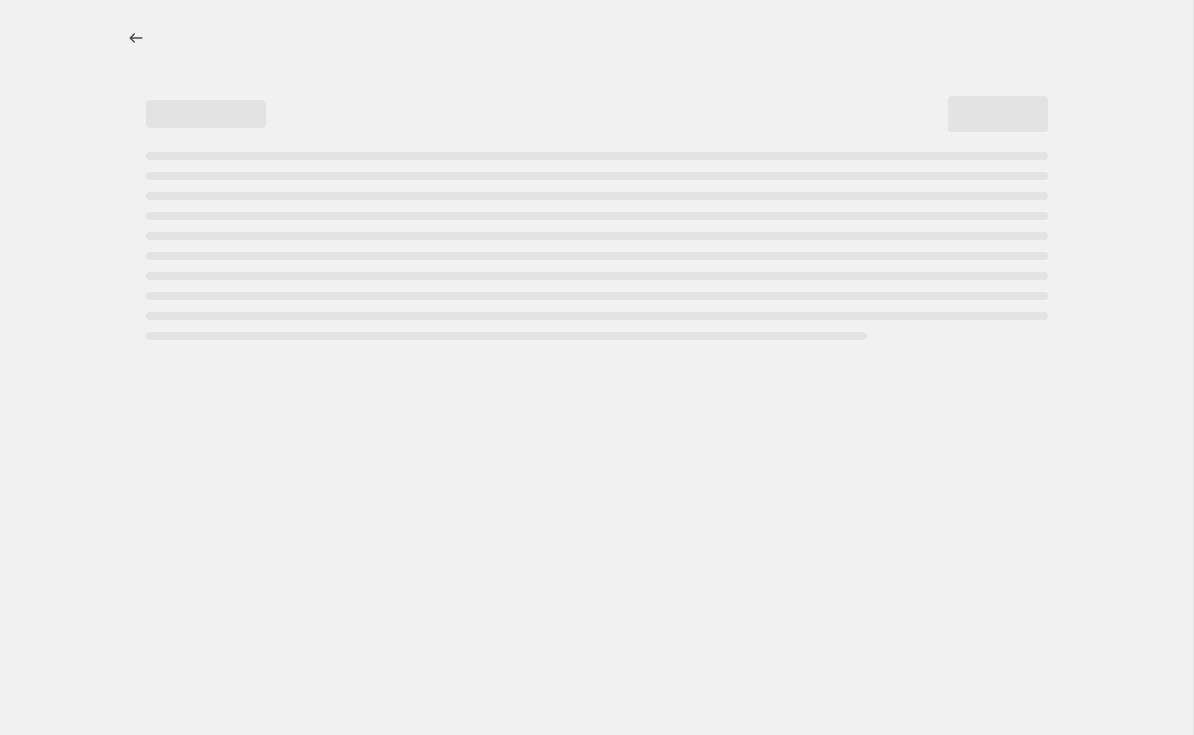scroll, scrollTop: 0, scrollLeft: 0, axis: both 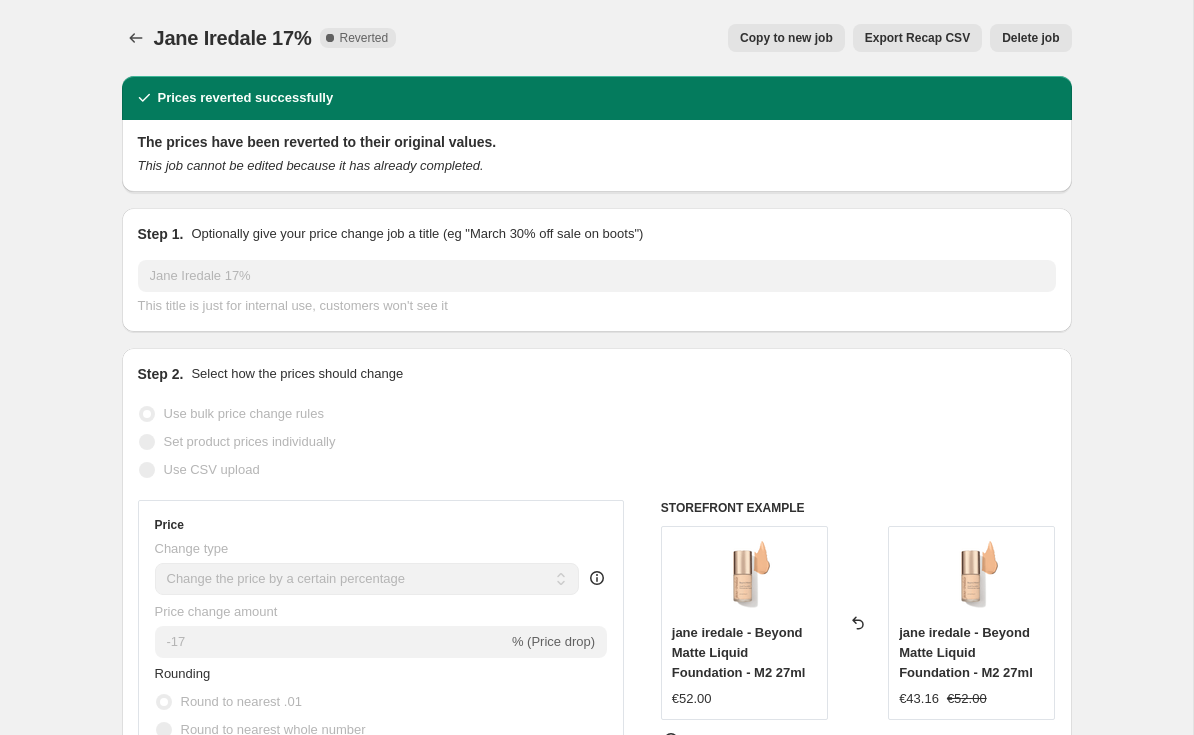 click on "Delete job" at bounding box center [1030, 38] 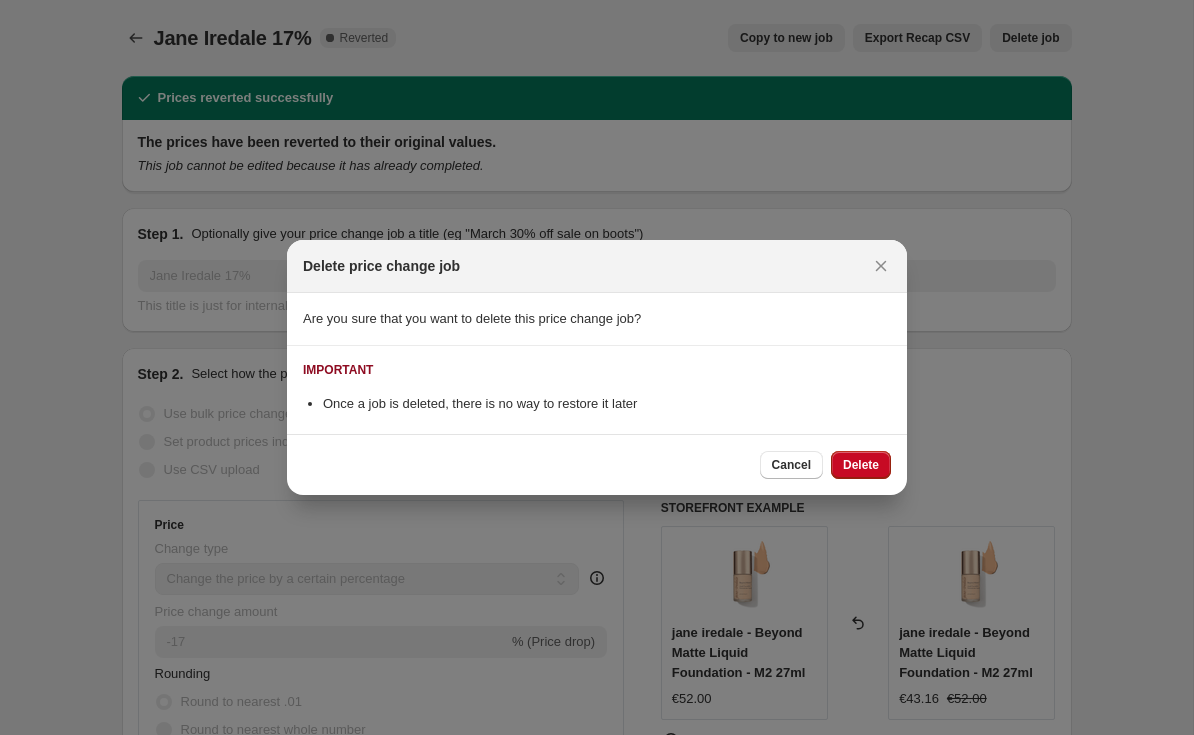 click on "Delete" at bounding box center (861, 465) 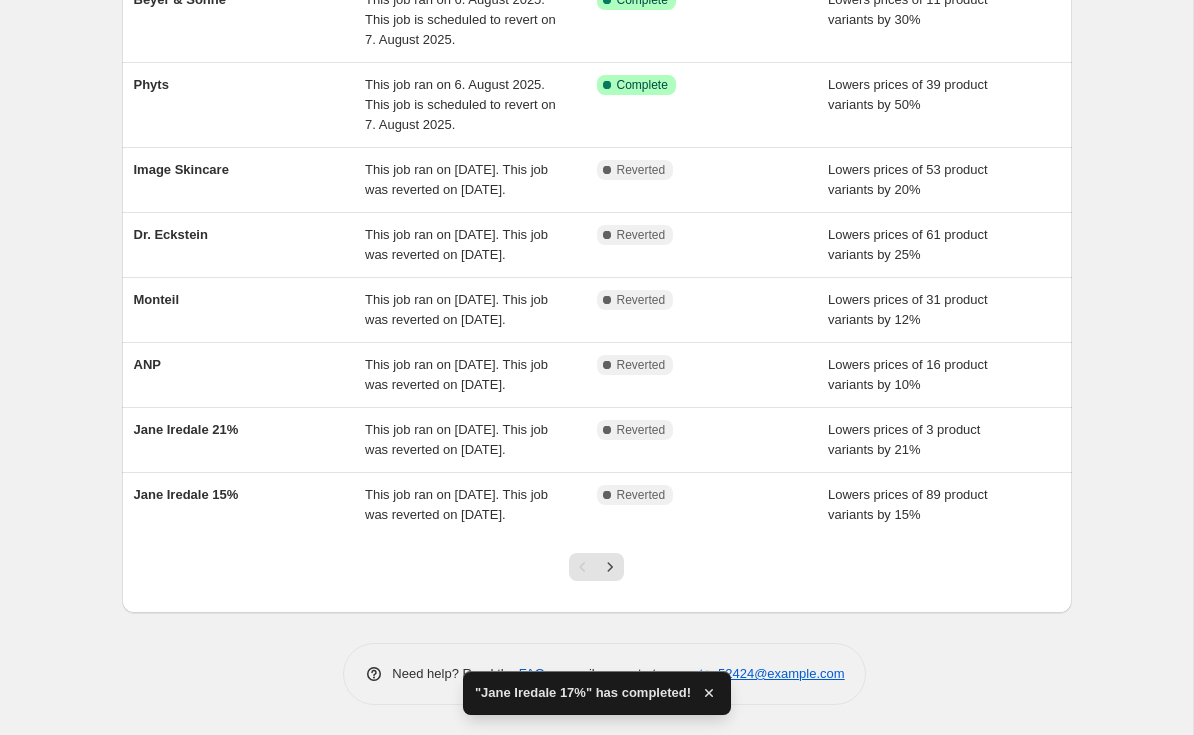 scroll, scrollTop: 495, scrollLeft: 0, axis: vertical 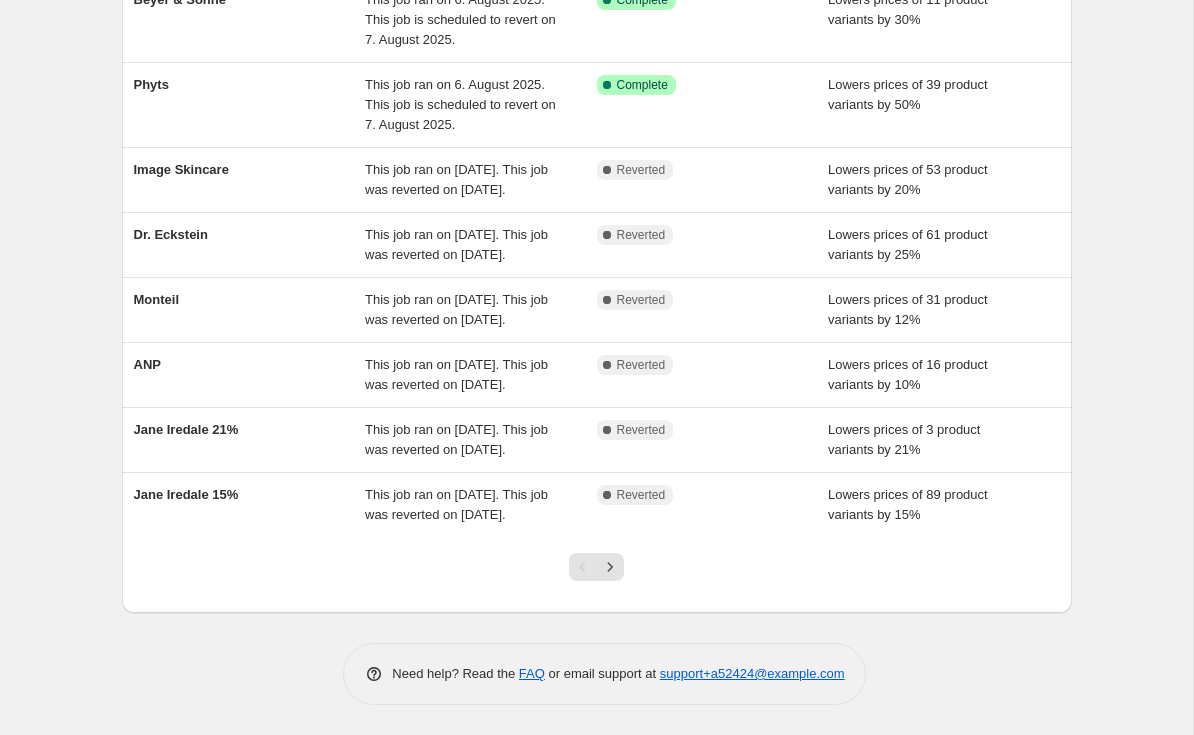 click on "Jane Iredale 21%" at bounding box center [250, 440] 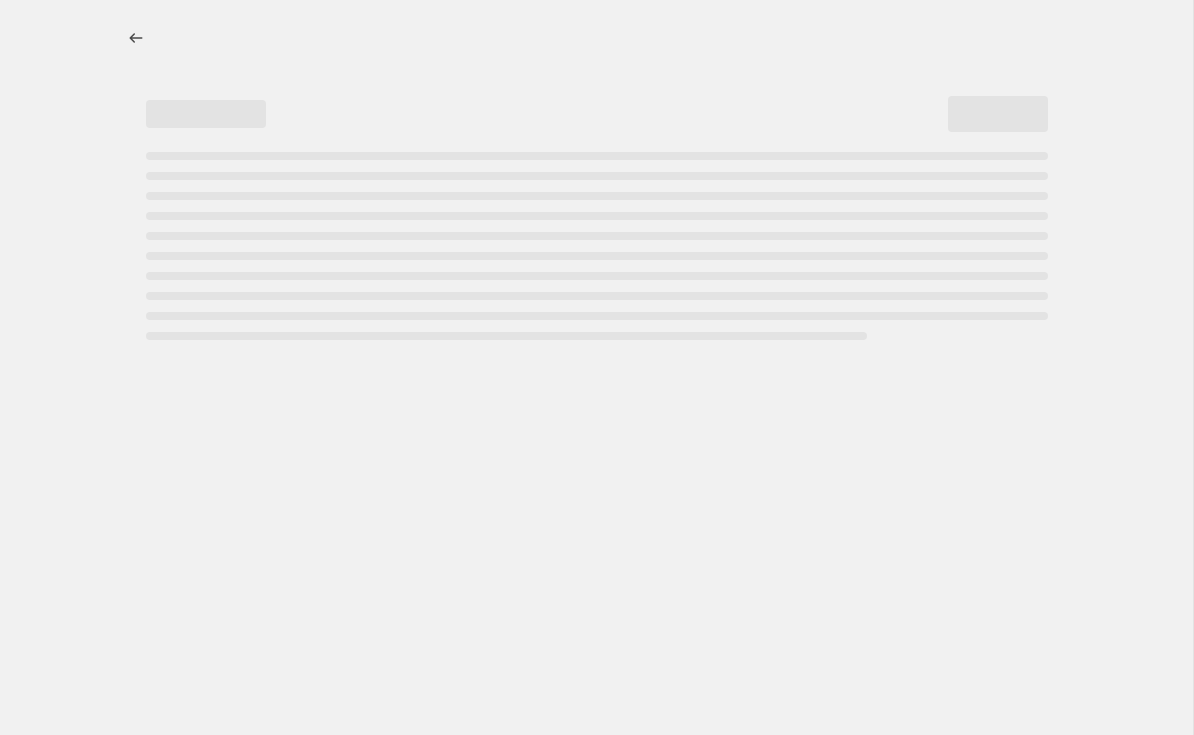 select on "percentage" 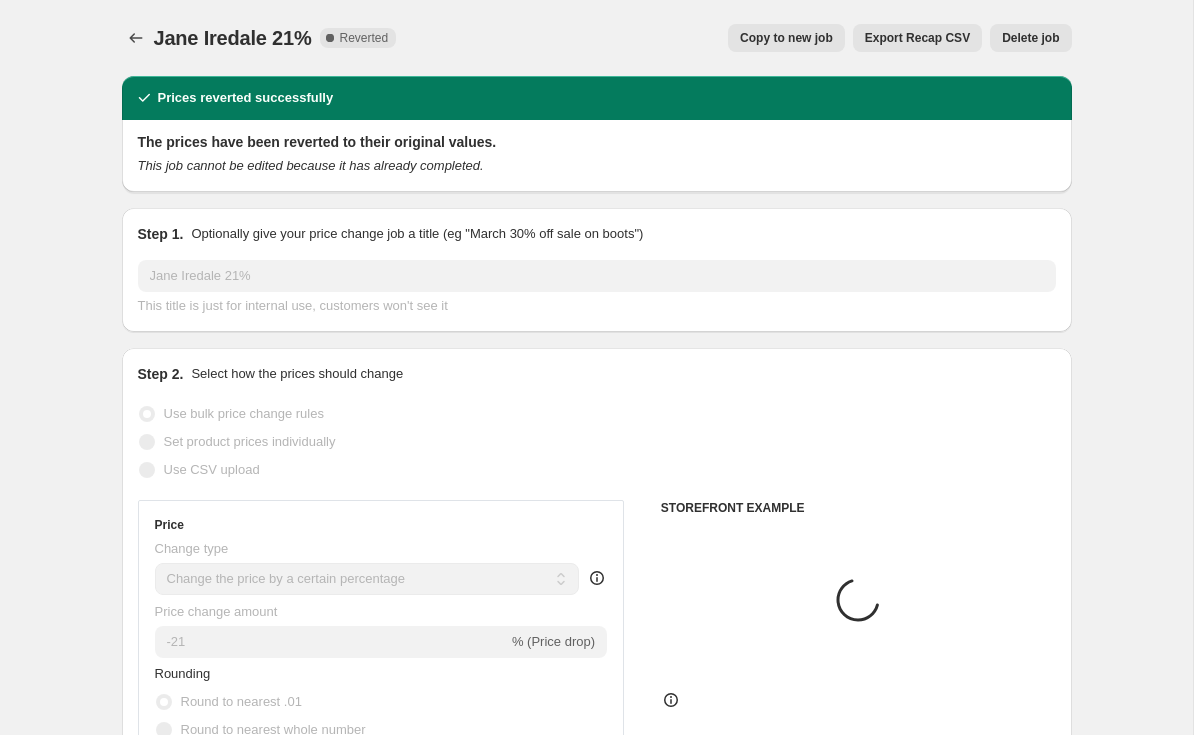 click on "Copy to new job" at bounding box center (786, 38) 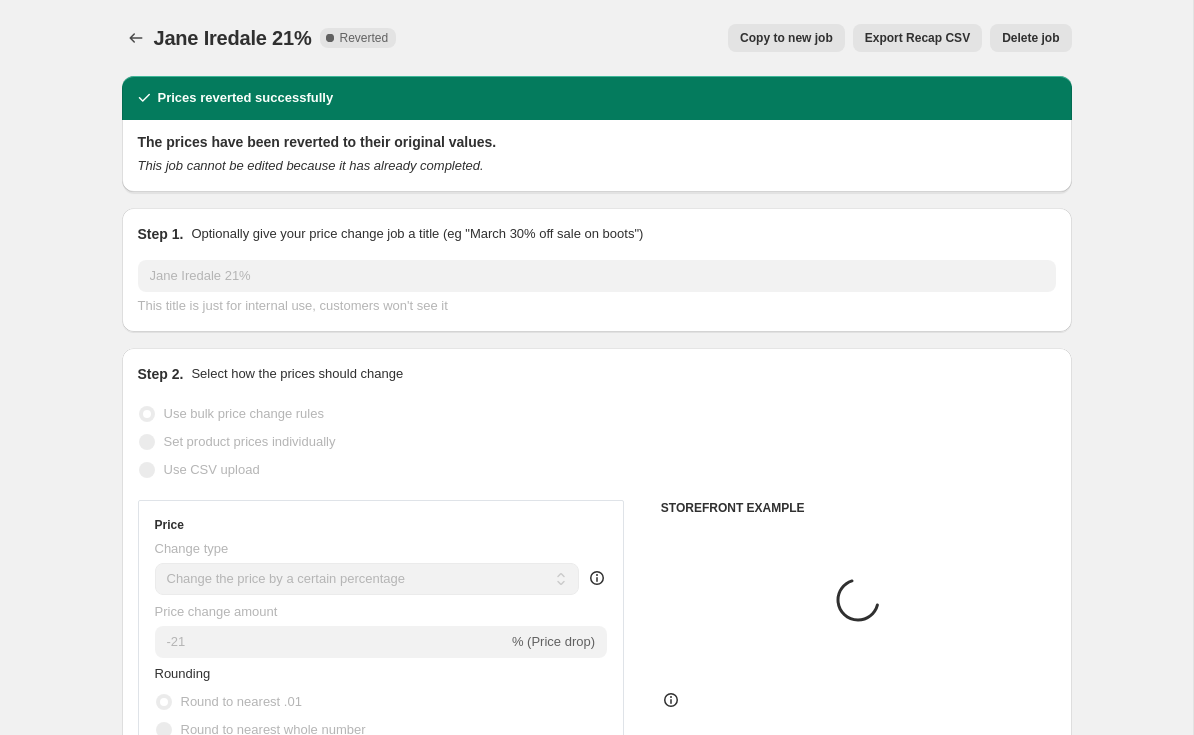 select on "percentage" 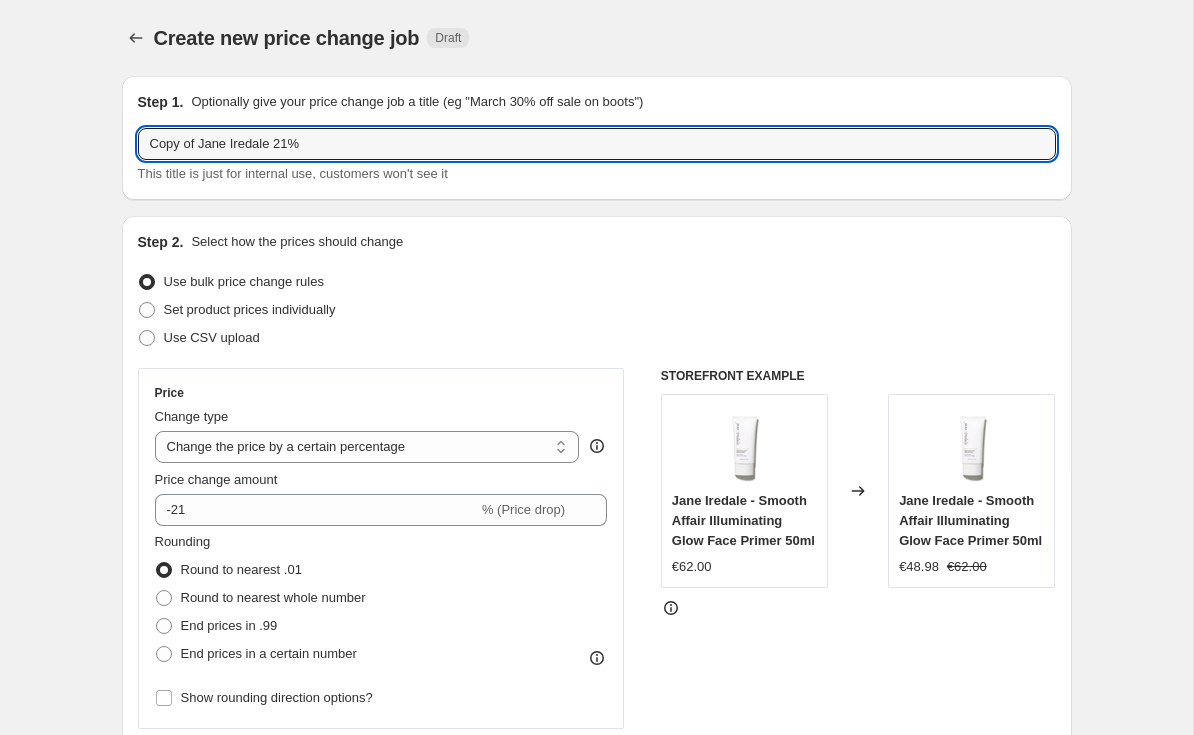 click on "Copy of Jane Iredale 21%" at bounding box center (597, 144) 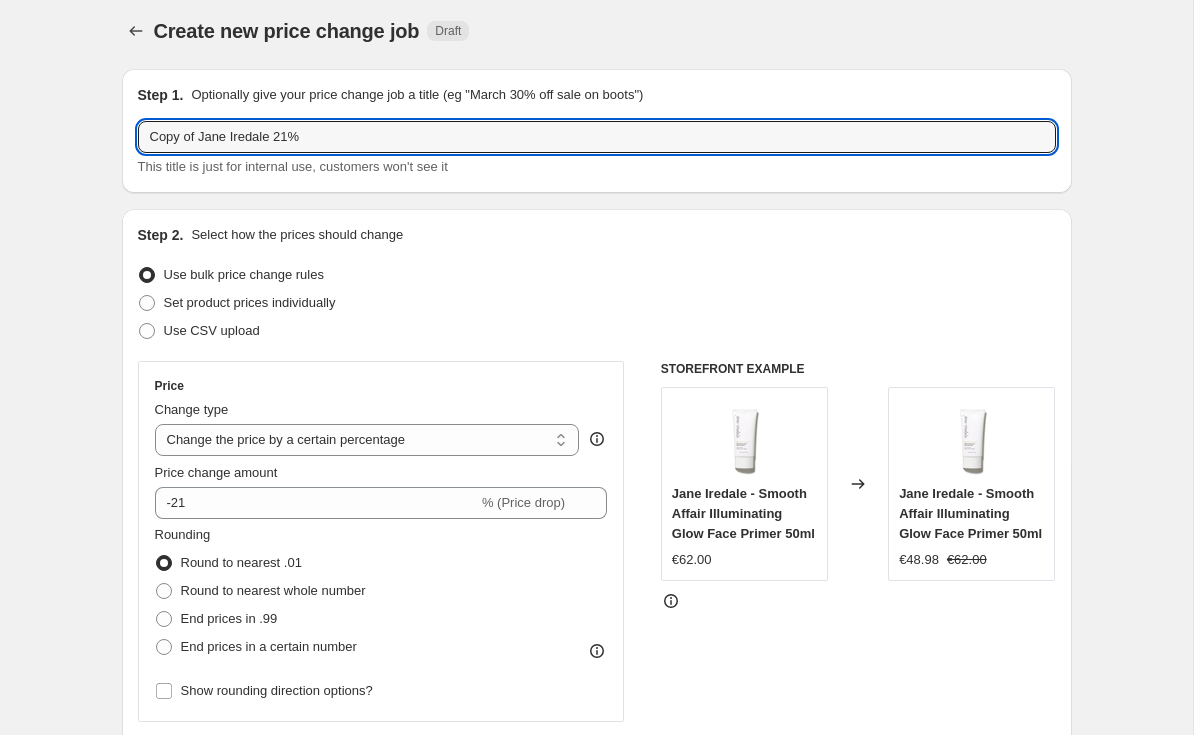 click on "Copy of Jane Iredale 21%" at bounding box center (597, 137) 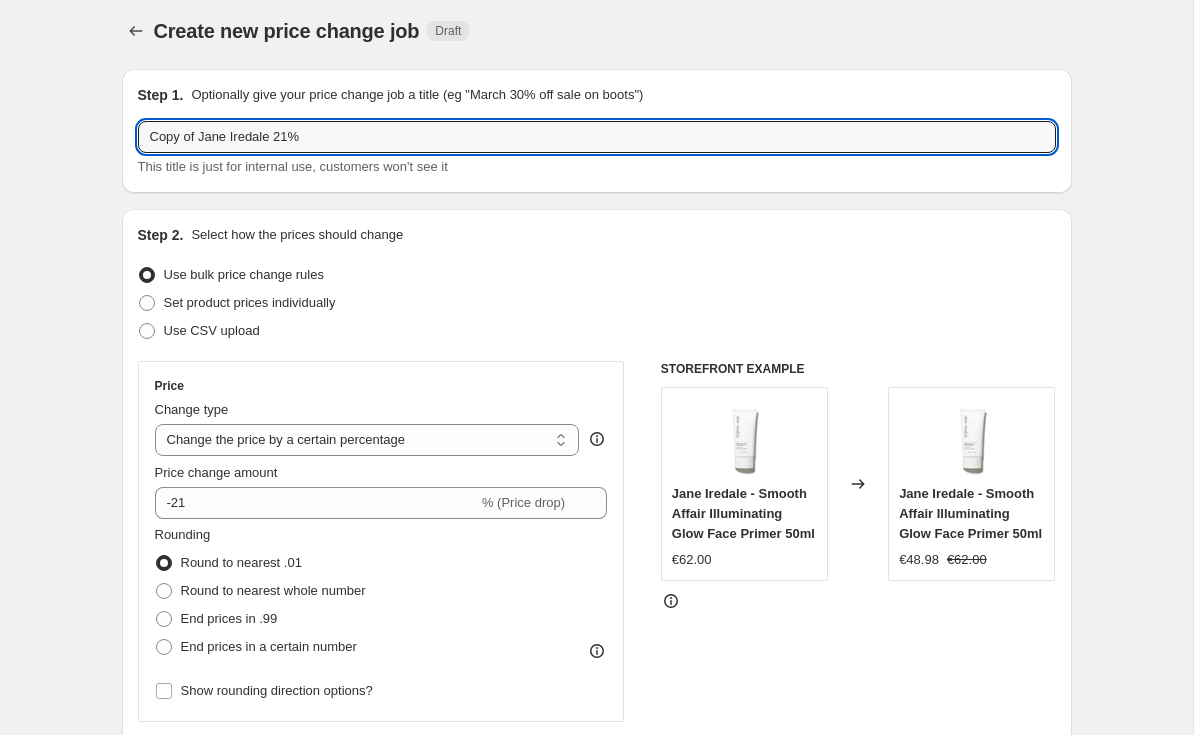 click on "Copy of Jane Iredale 21%" at bounding box center [597, 137] 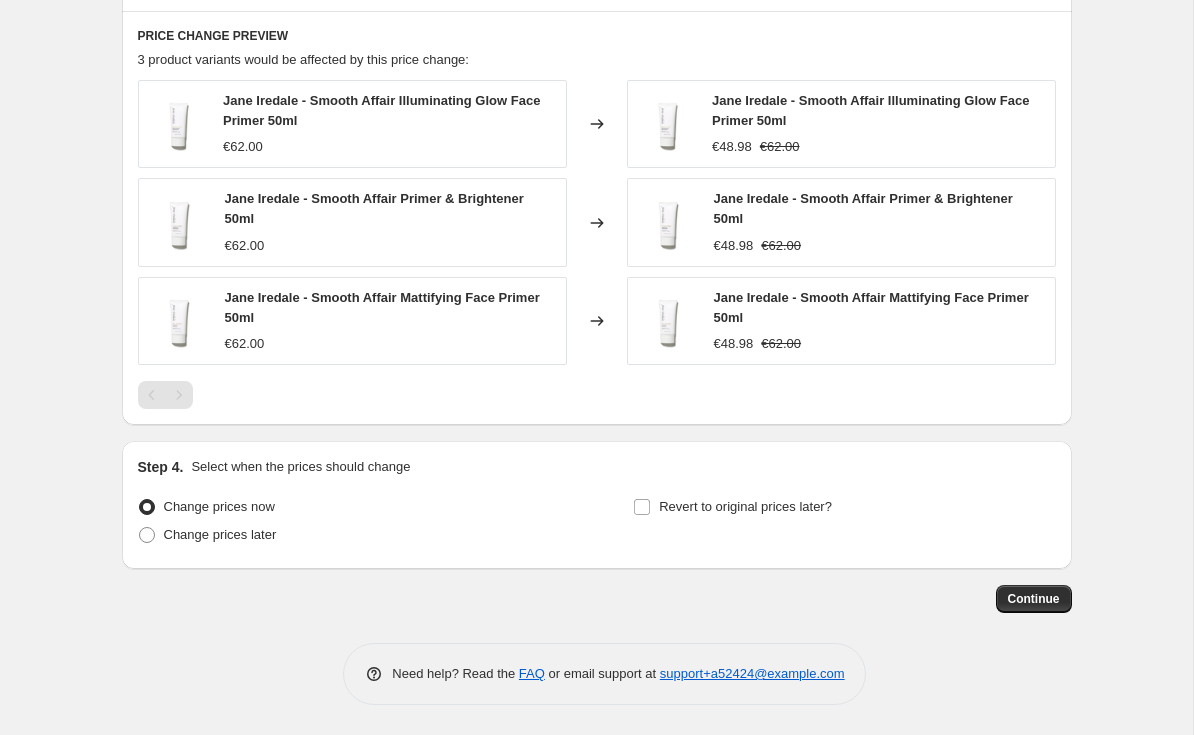 scroll, scrollTop: 1369, scrollLeft: 0, axis: vertical 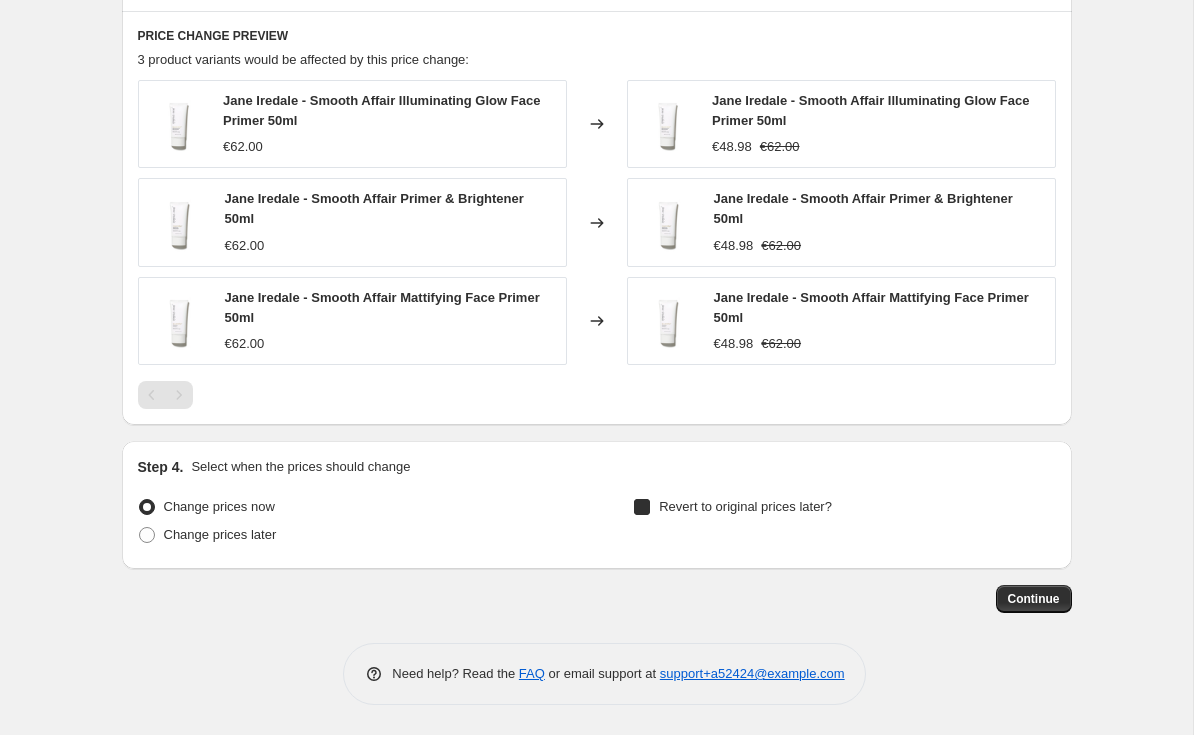 checkbox on "true" 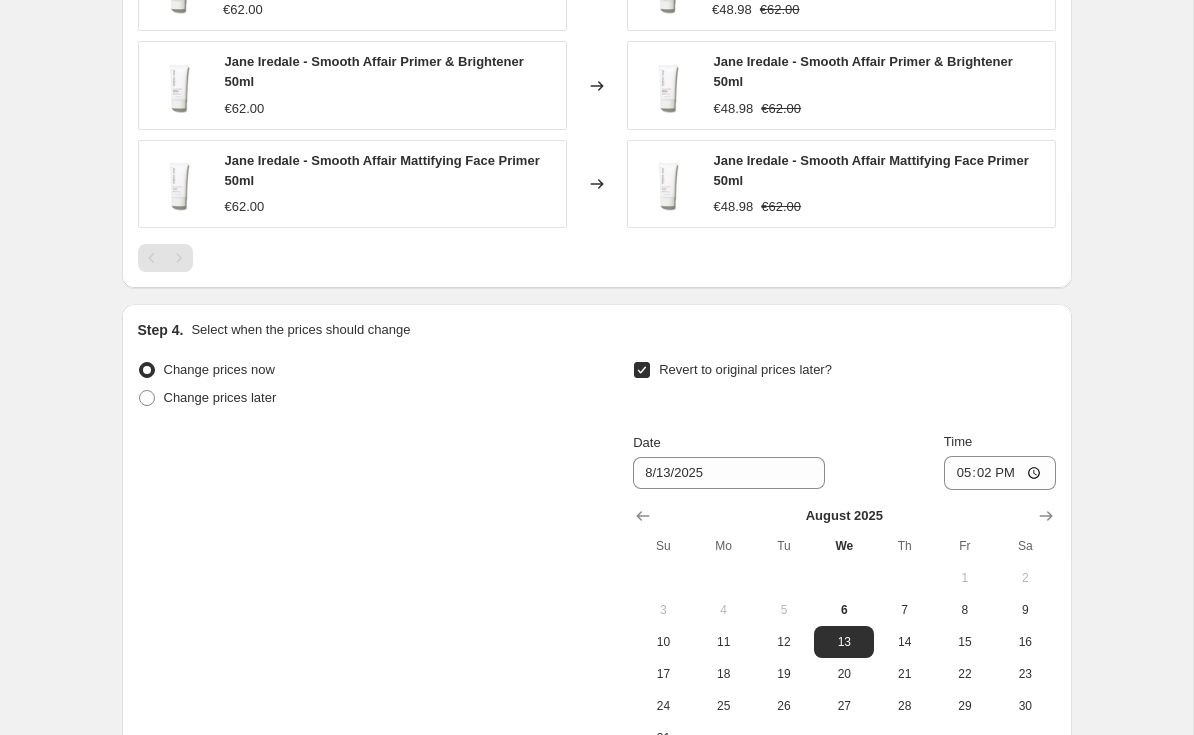 scroll, scrollTop: 1504, scrollLeft: 0, axis: vertical 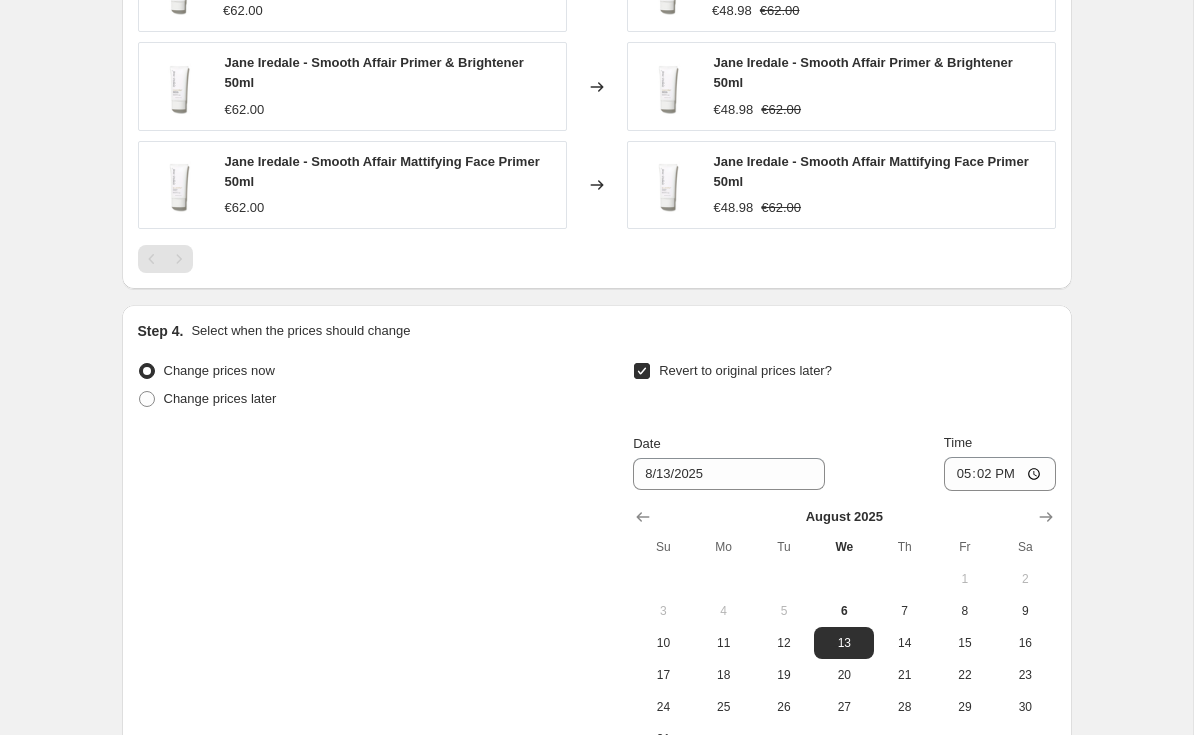 click on "7" at bounding box center (904, 611) 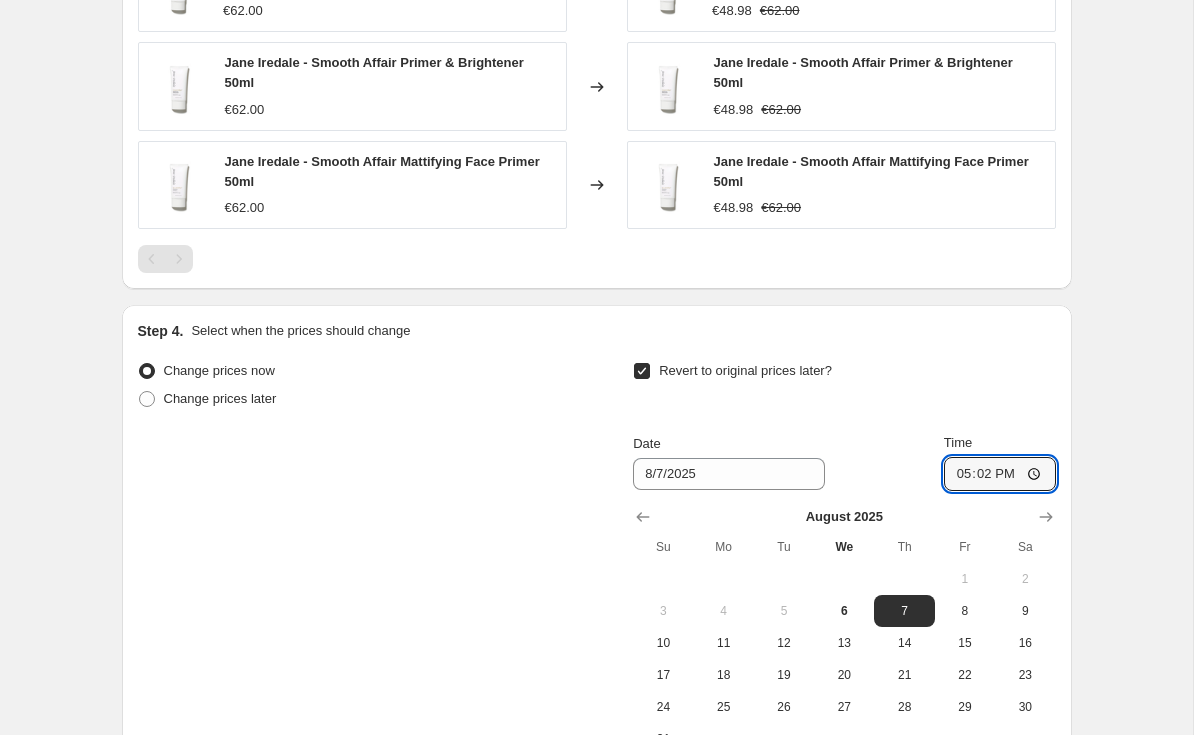 click on "17:02" at bounding box center (1000, 474) 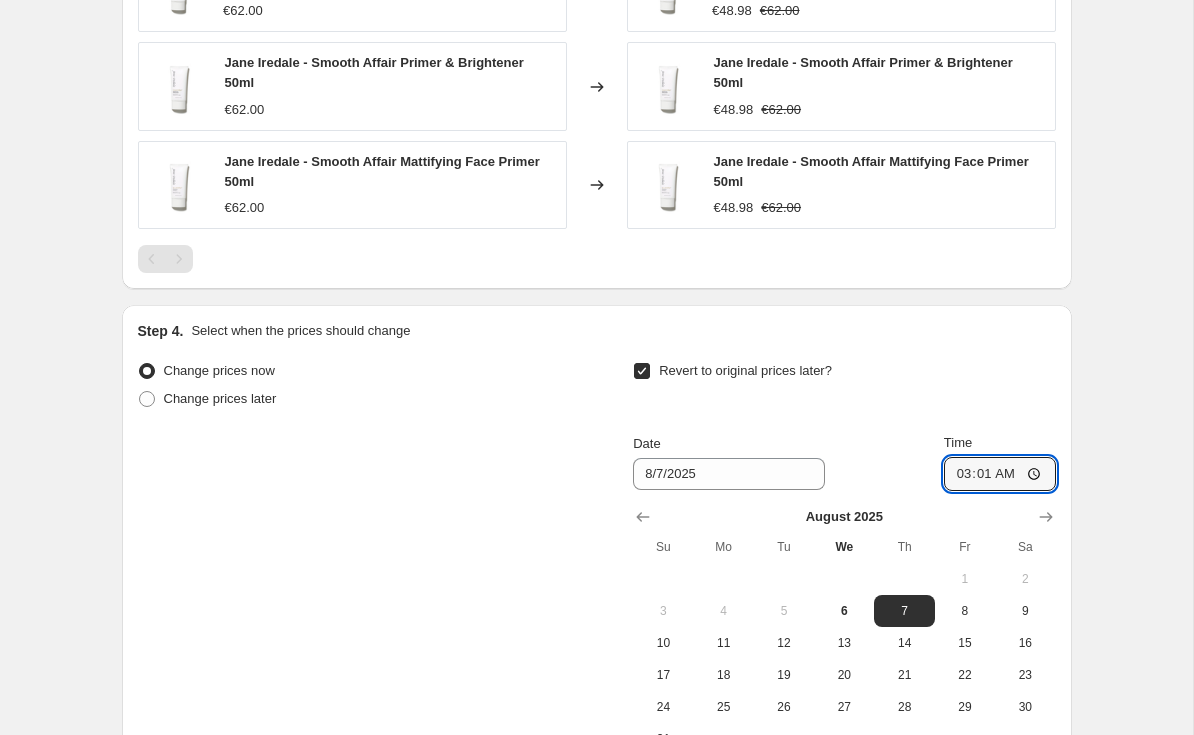 type on "03:00" 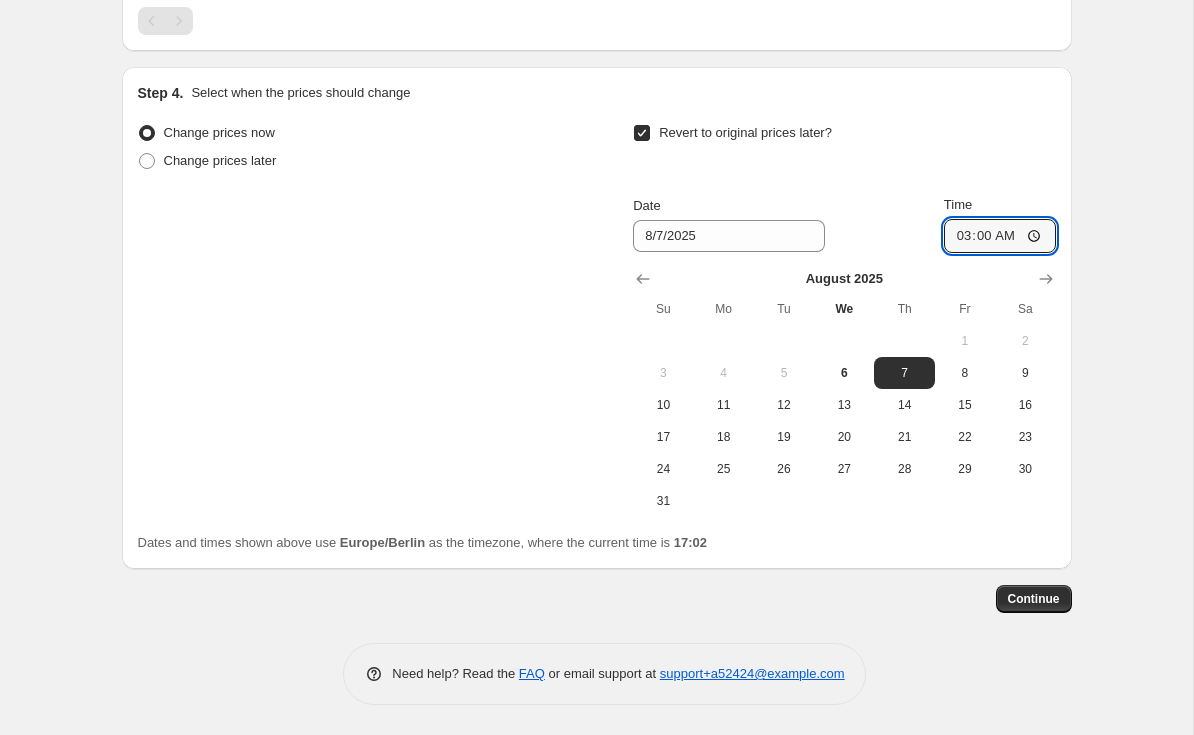 scroll, scrollTop: 1741, scrollLeft: 0, axis: vertical 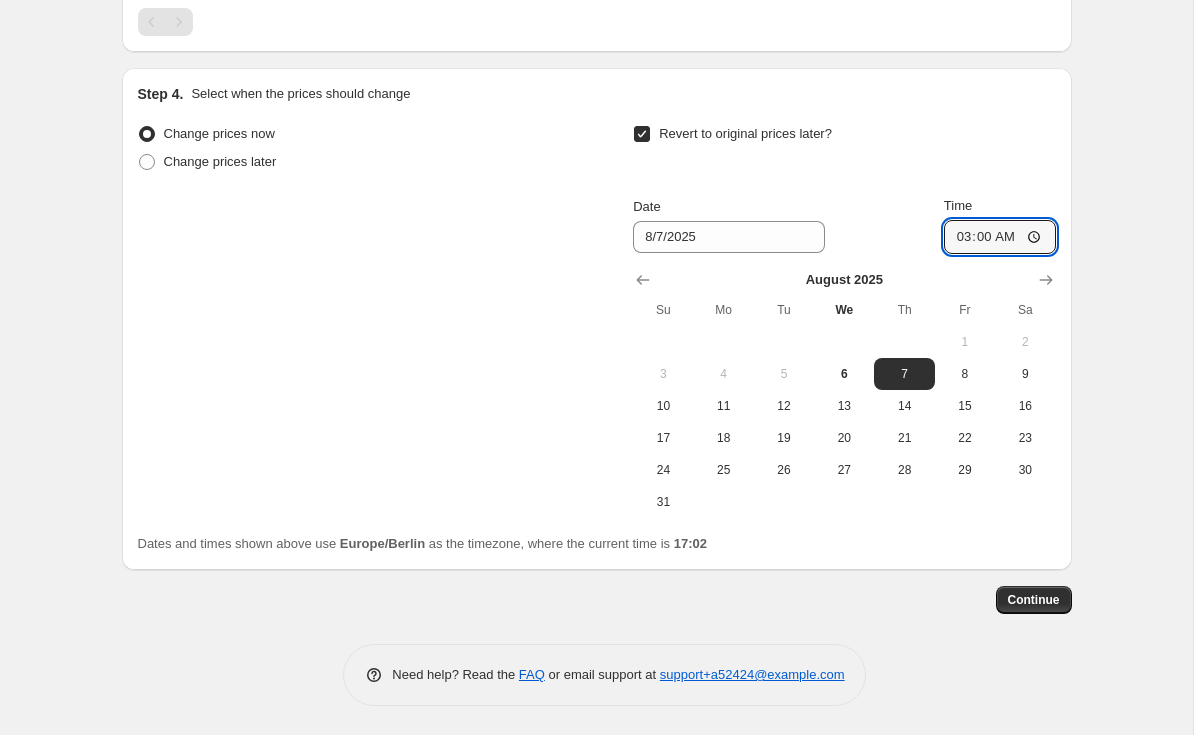 click on "Continue" at bounding box center (1034, 600) 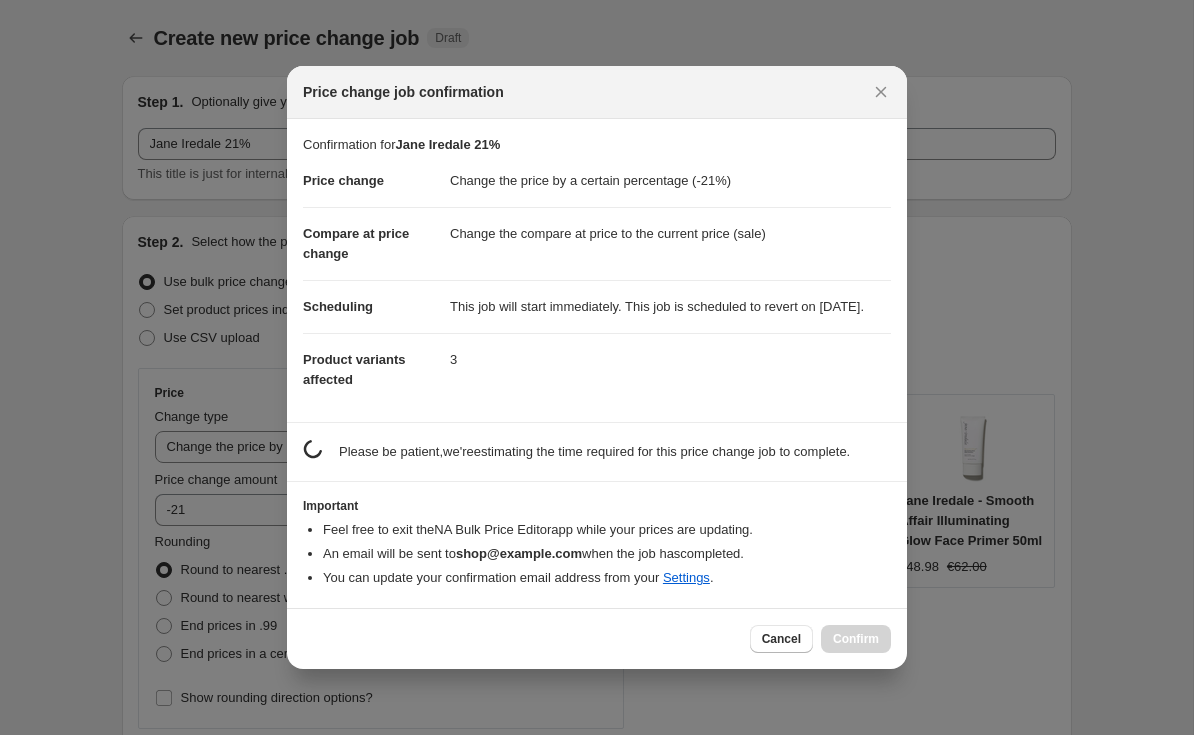 scroll, scrollTop: 1741, scrollLeft: 0, axis: vertical 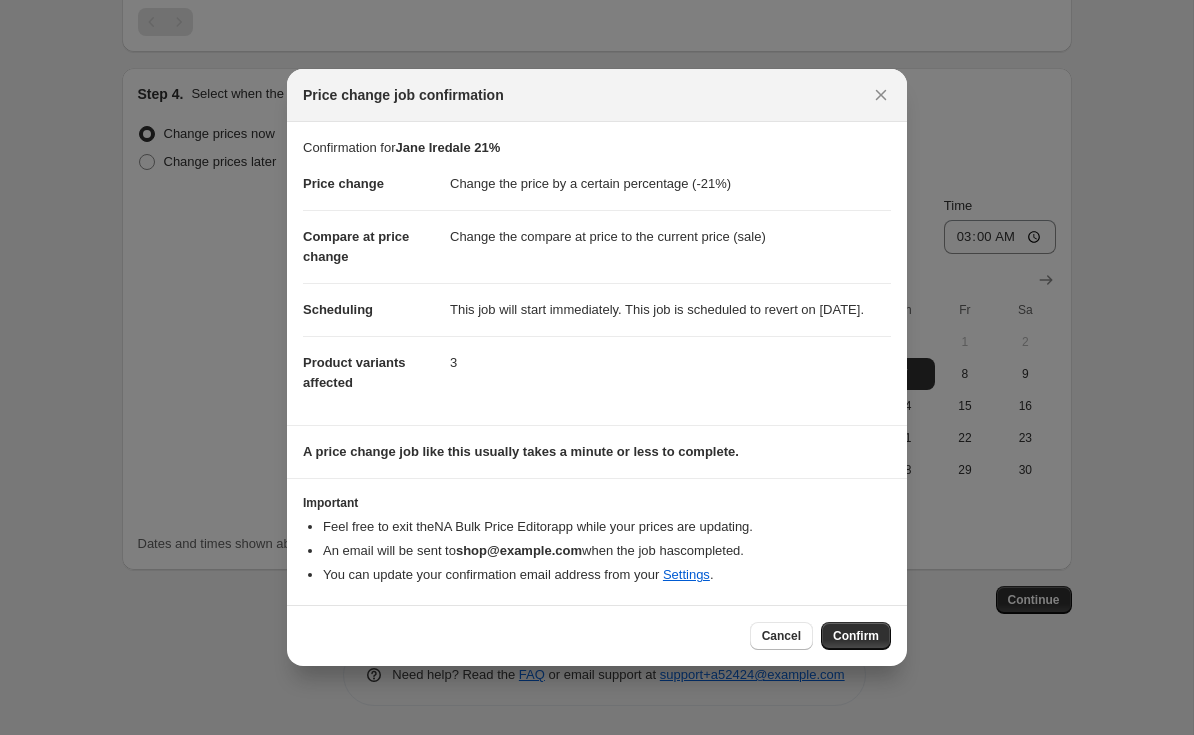 click on "Confirm" at bounding box center (856, 636) 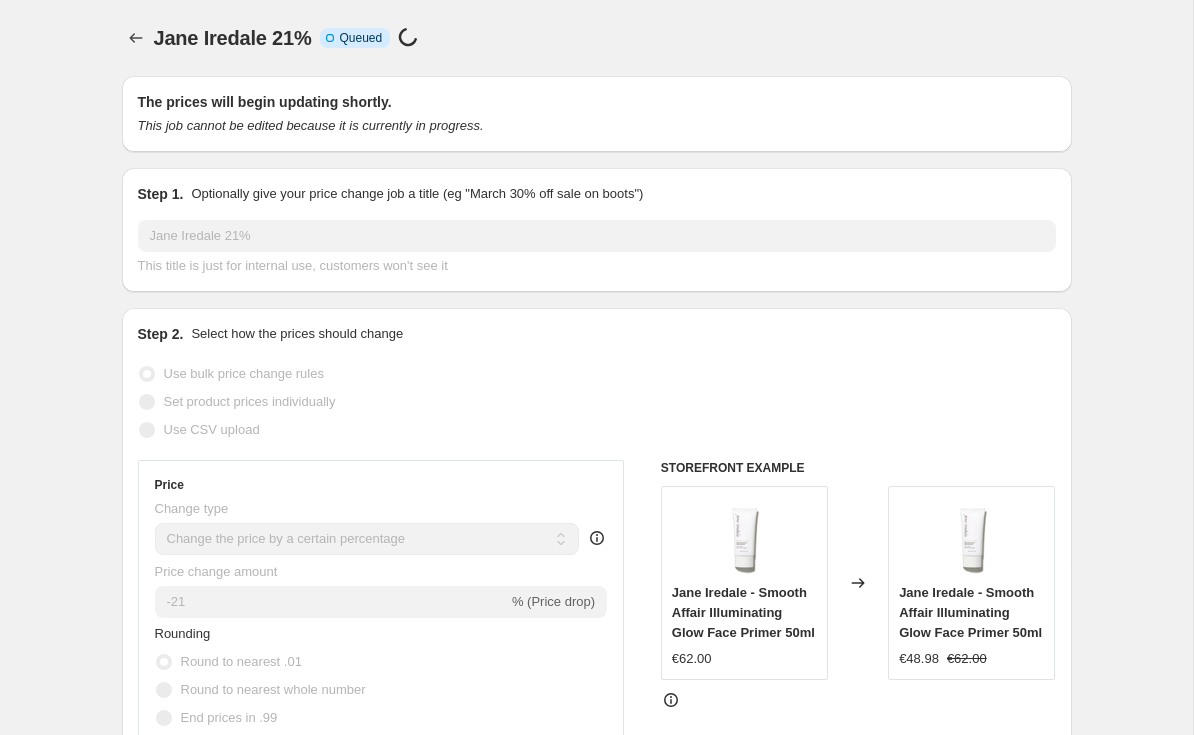 scroll, scrollTop: 0, scrollLeft: 0, axis: both 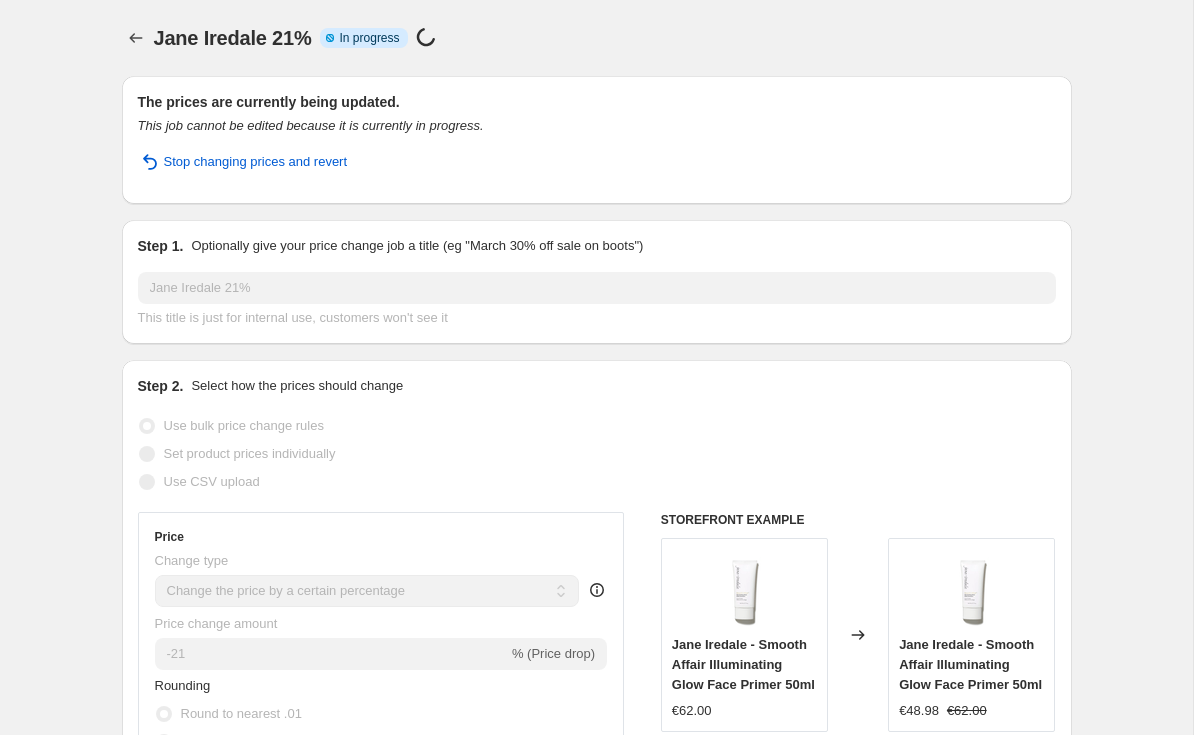 click 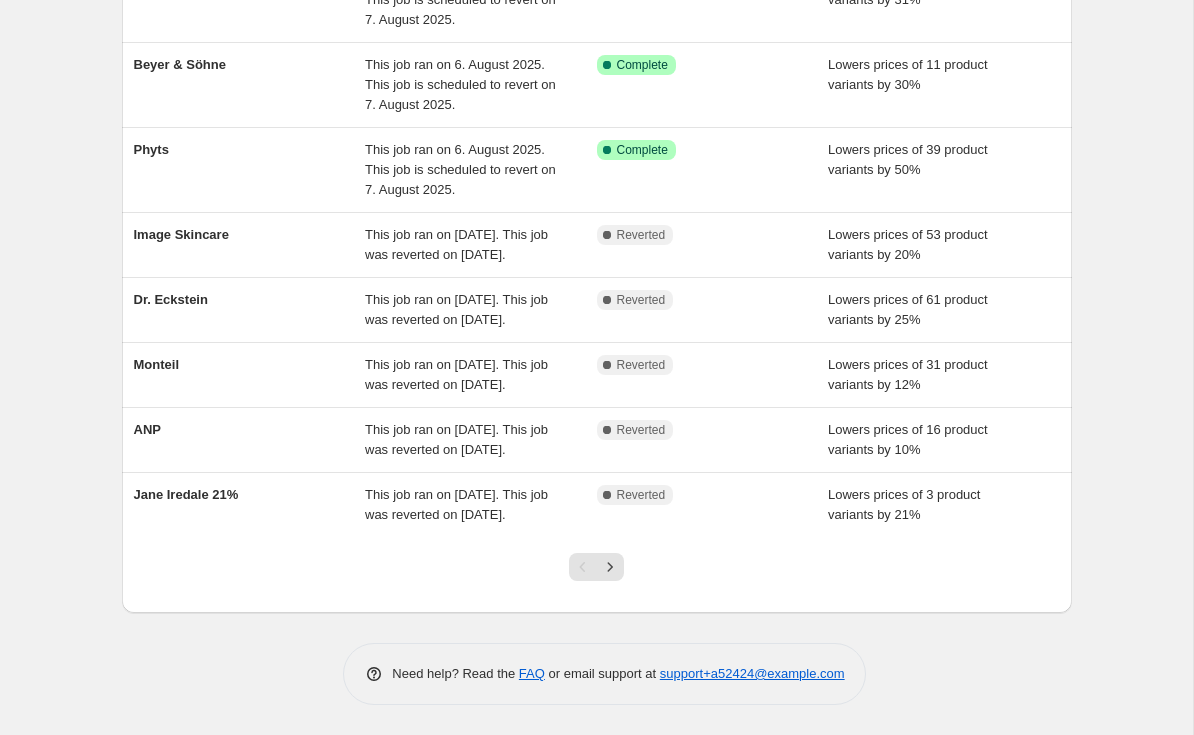 scroll, scrollTop: 495, scrollLeft: 0, axis: vertical 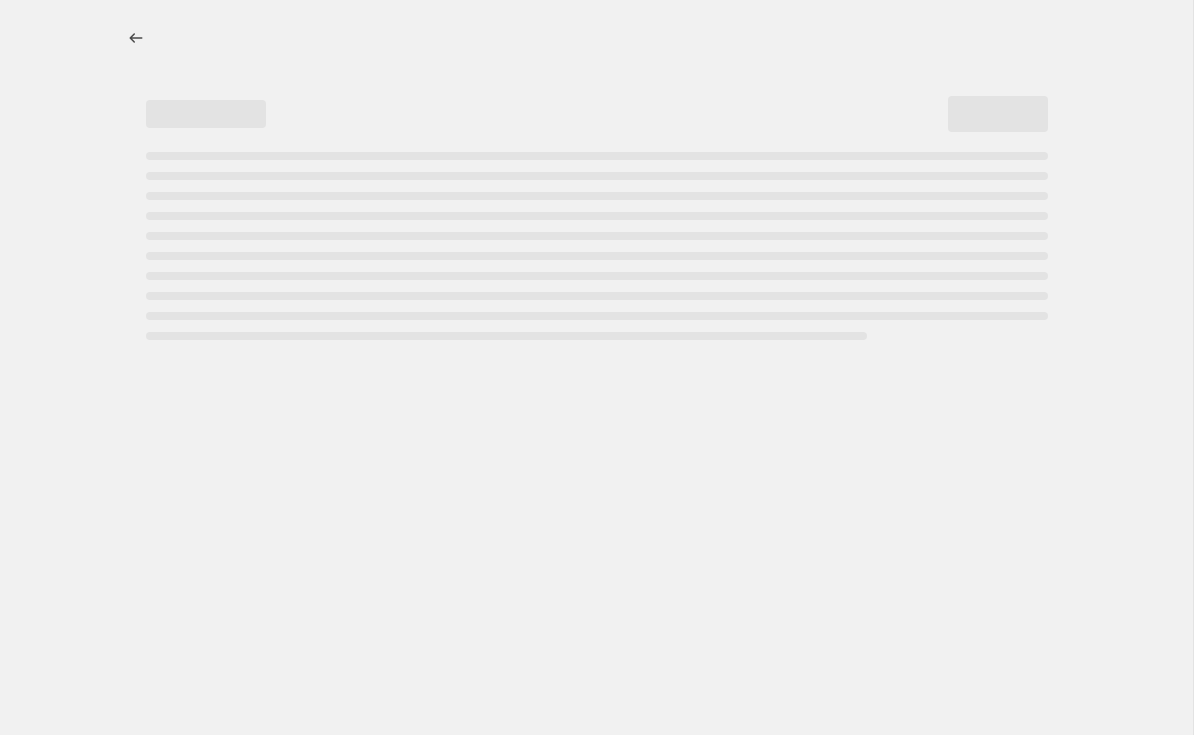 select on "percentage" 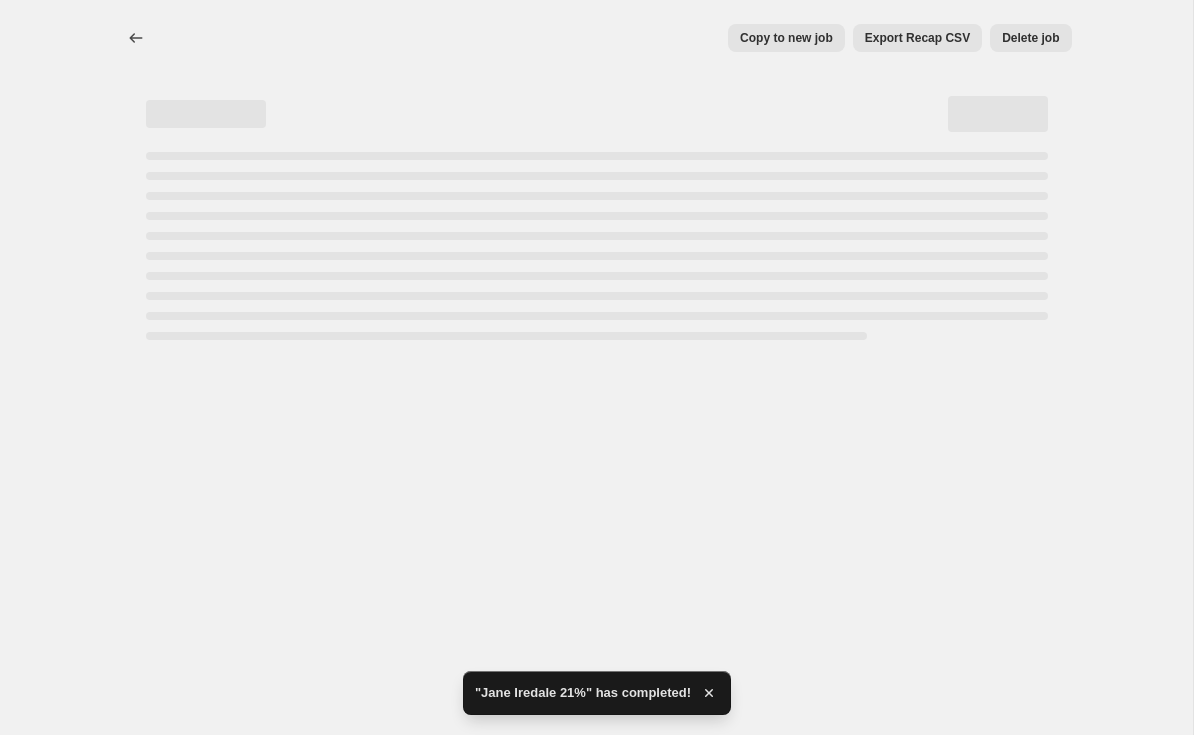 select on "percentage" 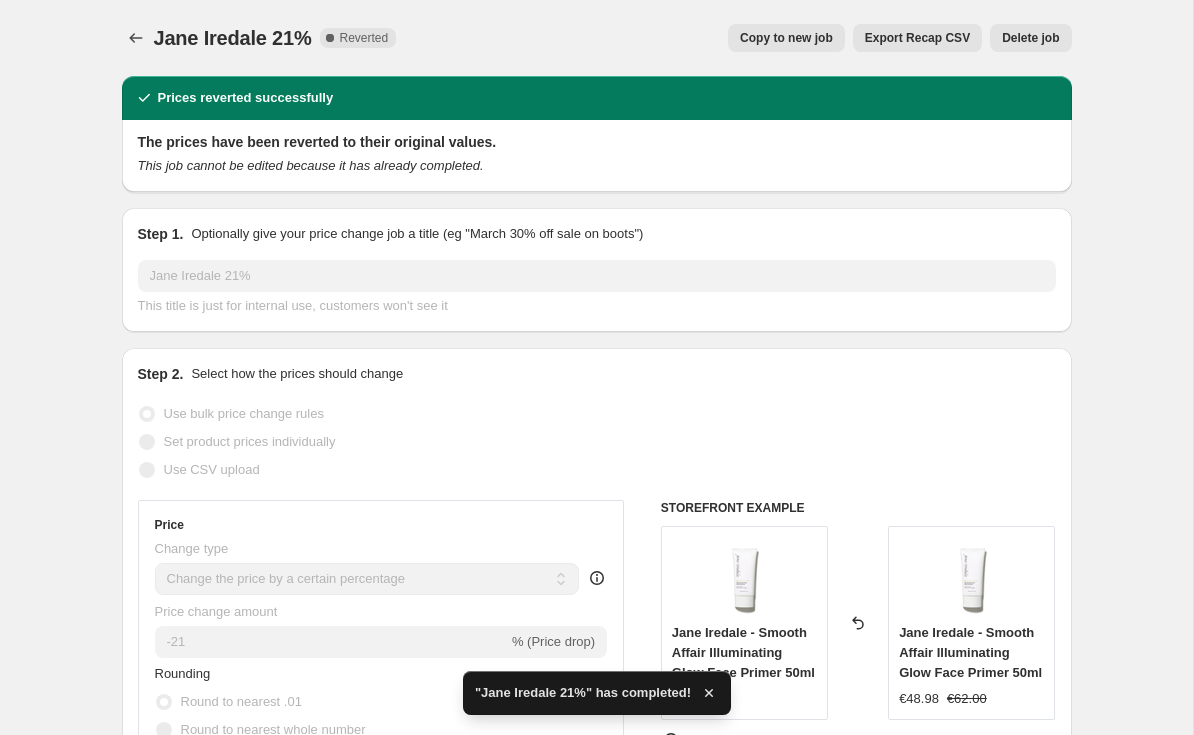 click on "Delete job" at bounding box center [1030, 38] 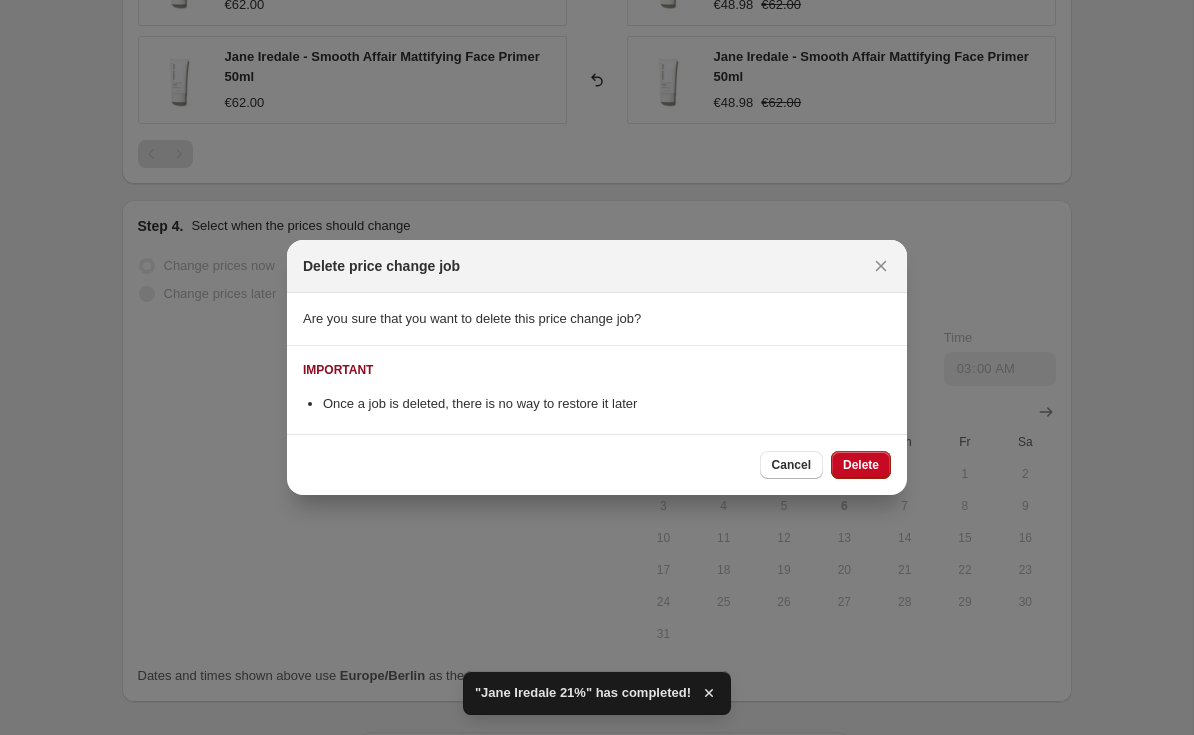 scroll, scrollTop: 0, scrollLeft: 0, axis: both 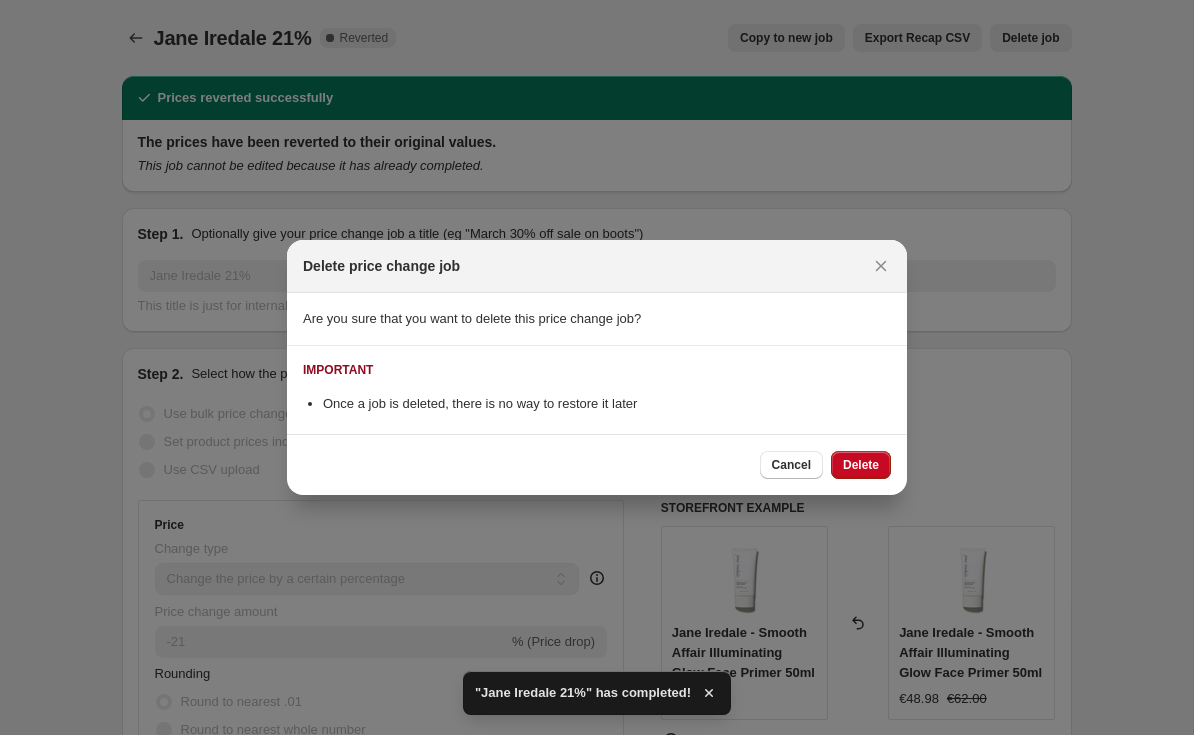 click on "Delete" at bounding box center [861, 465] 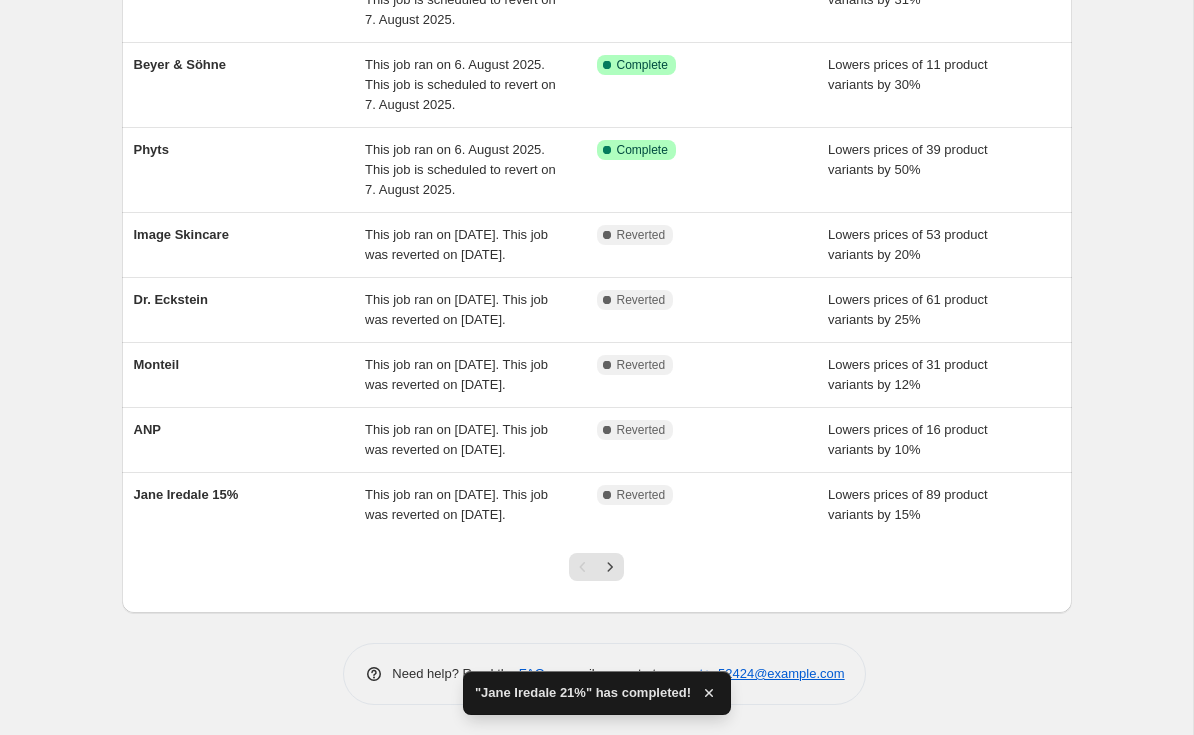 scroll, scrollTop: 495, scrollLeft: 0, axis: vertical 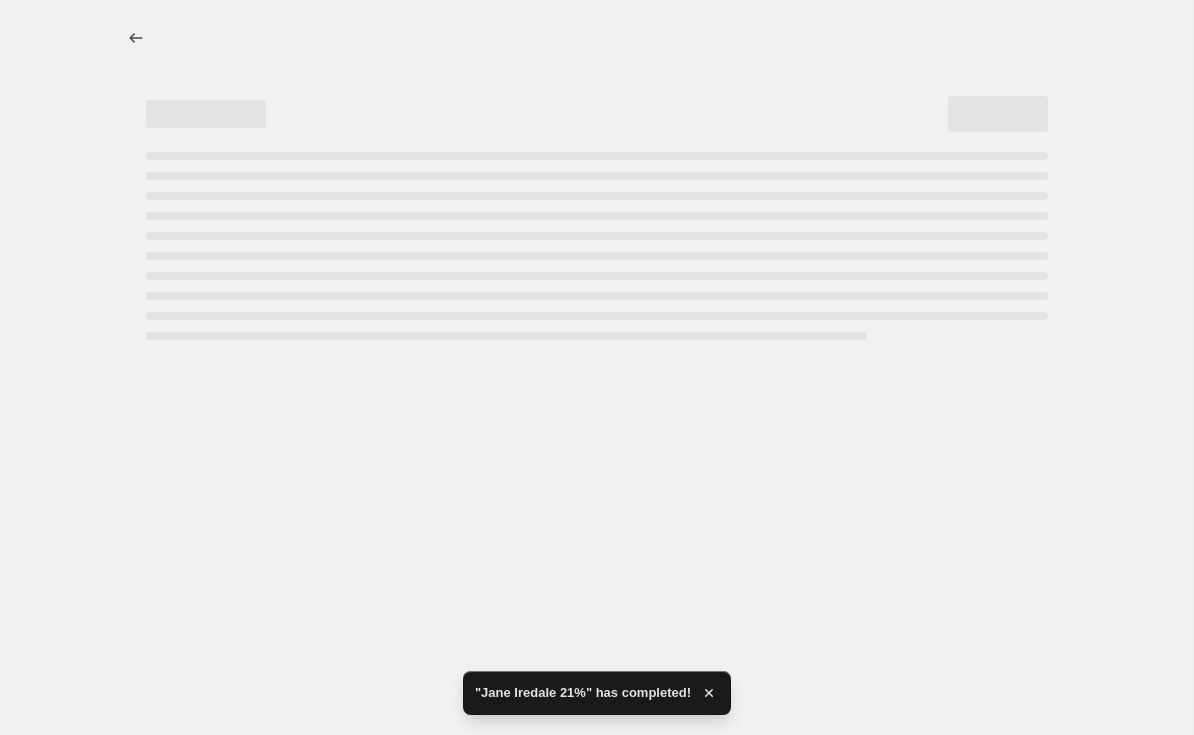 select on "percentage" 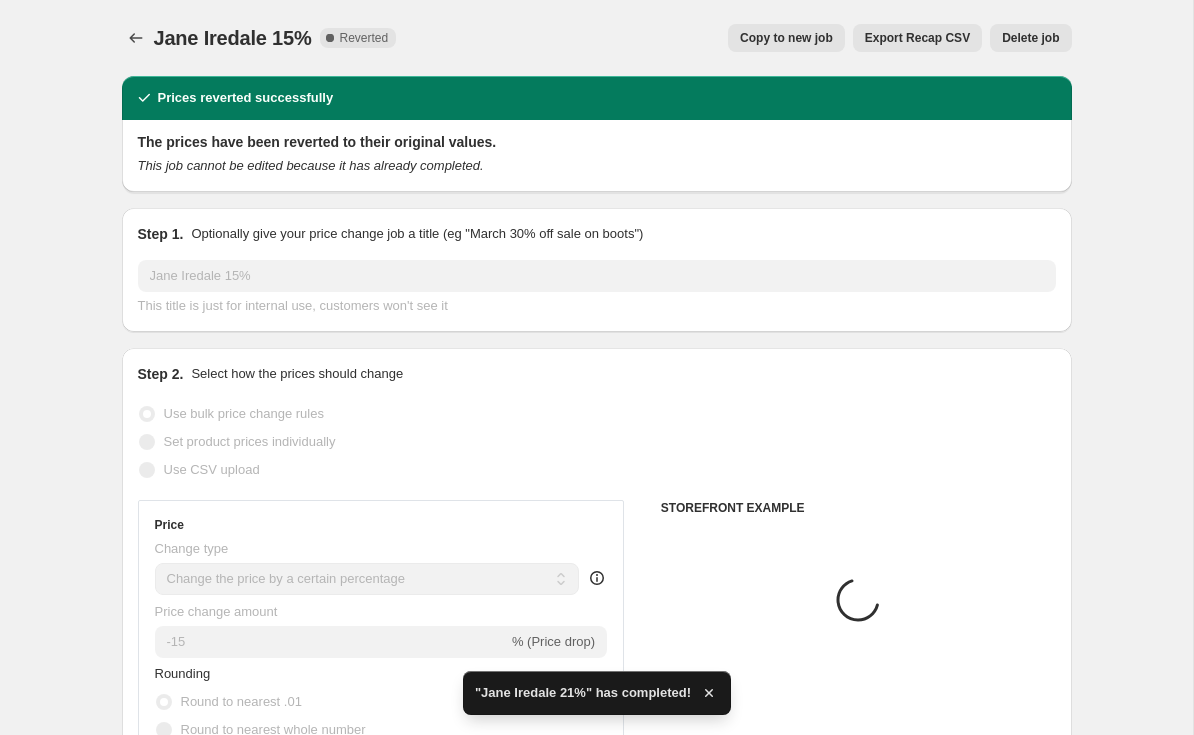 click on "Copy to new job" at bounding box center (786, 38) 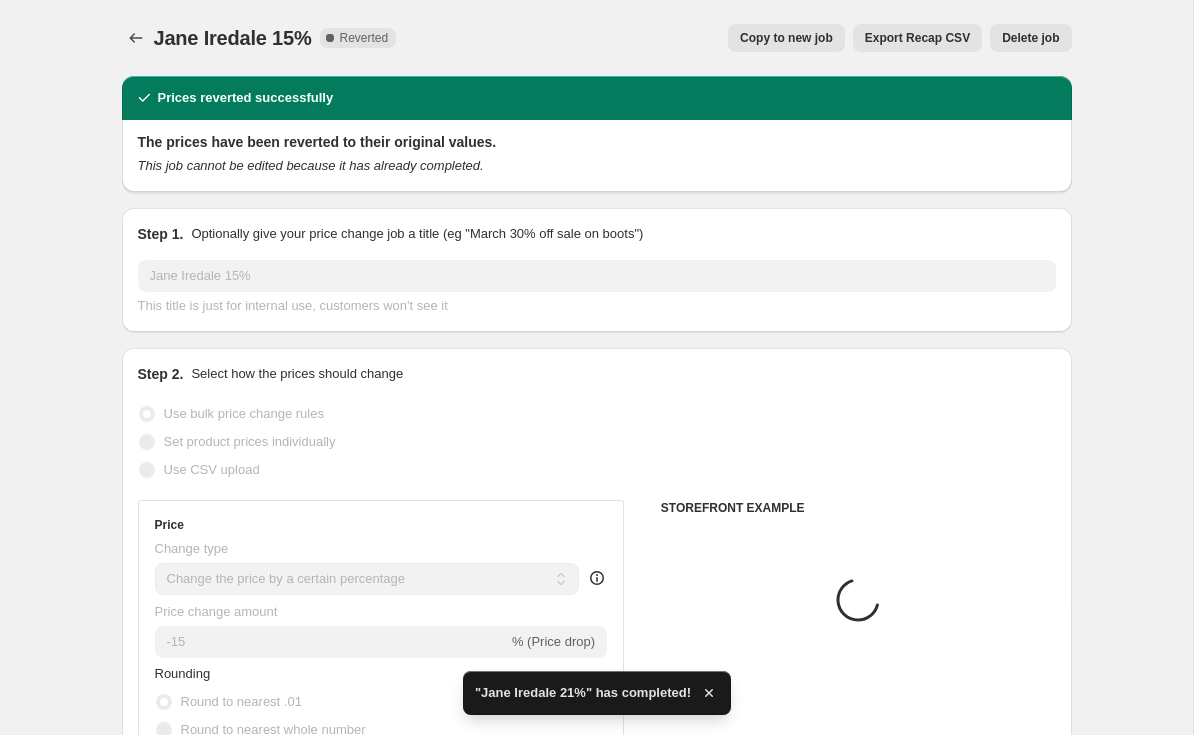 select on "percentage" 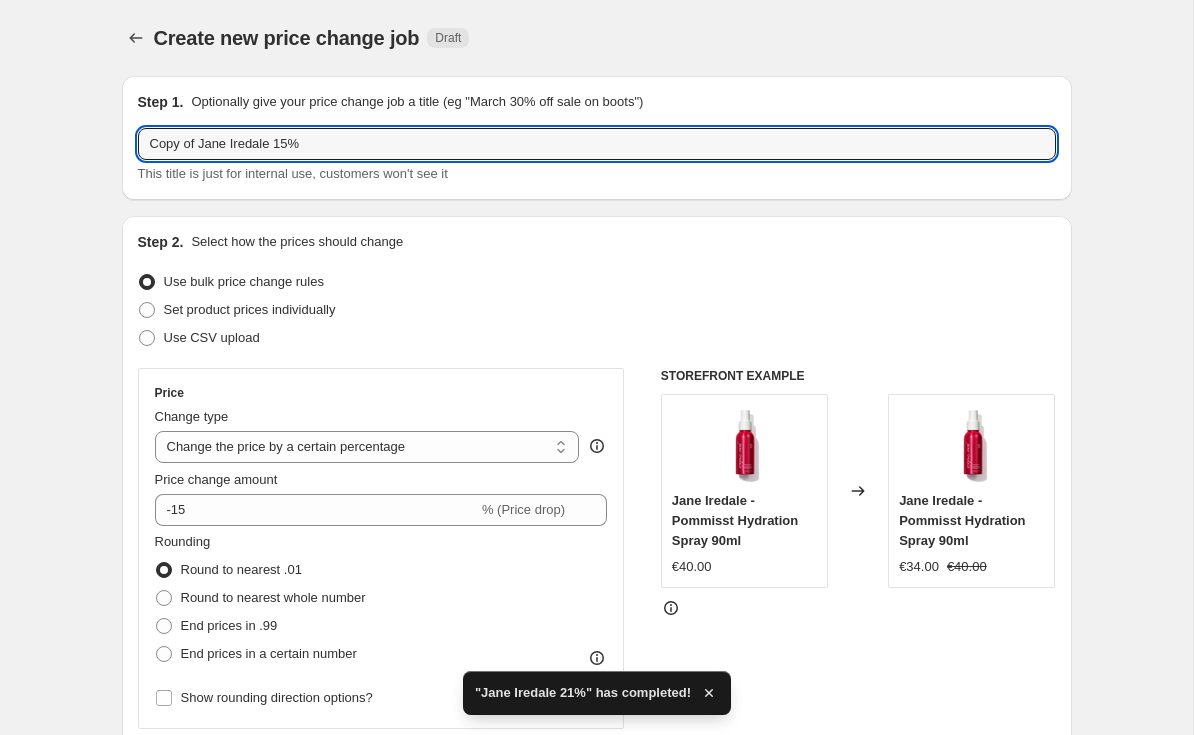click on "Copy of Jane Iredale 15%" at bounding box center (597, 144) 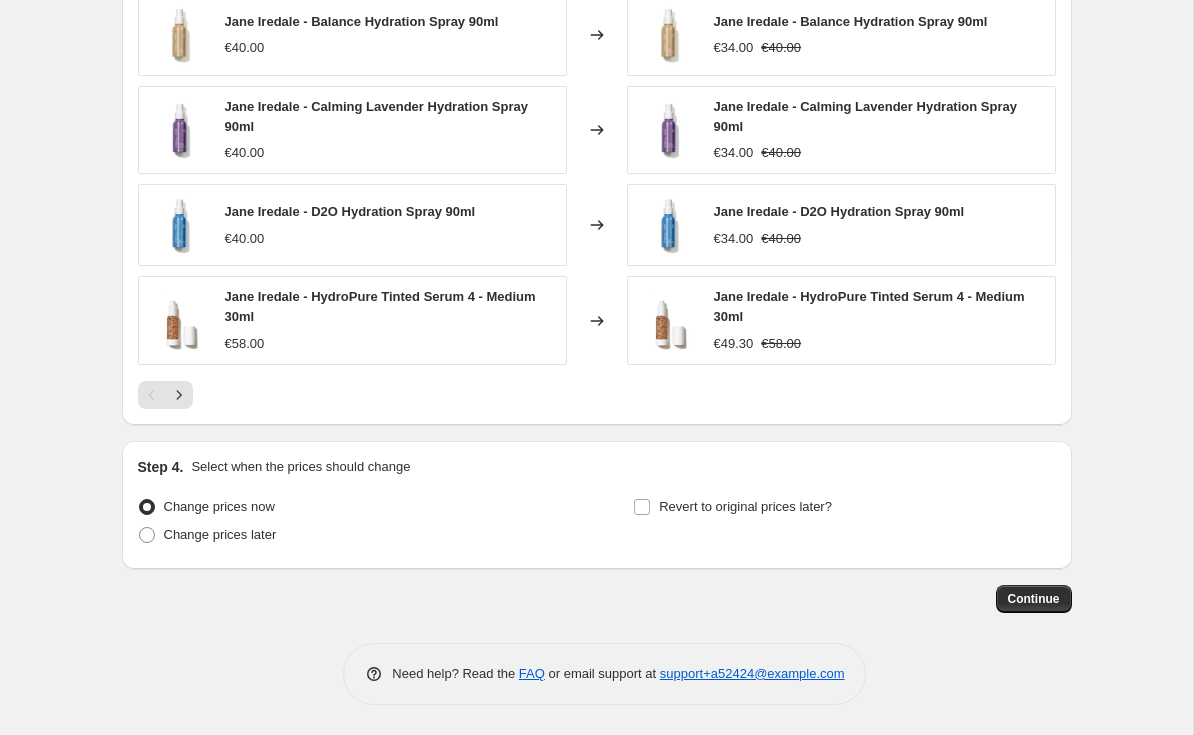 scroll, scrollTop: 2207, scrollLeft: 0, axis: vertical 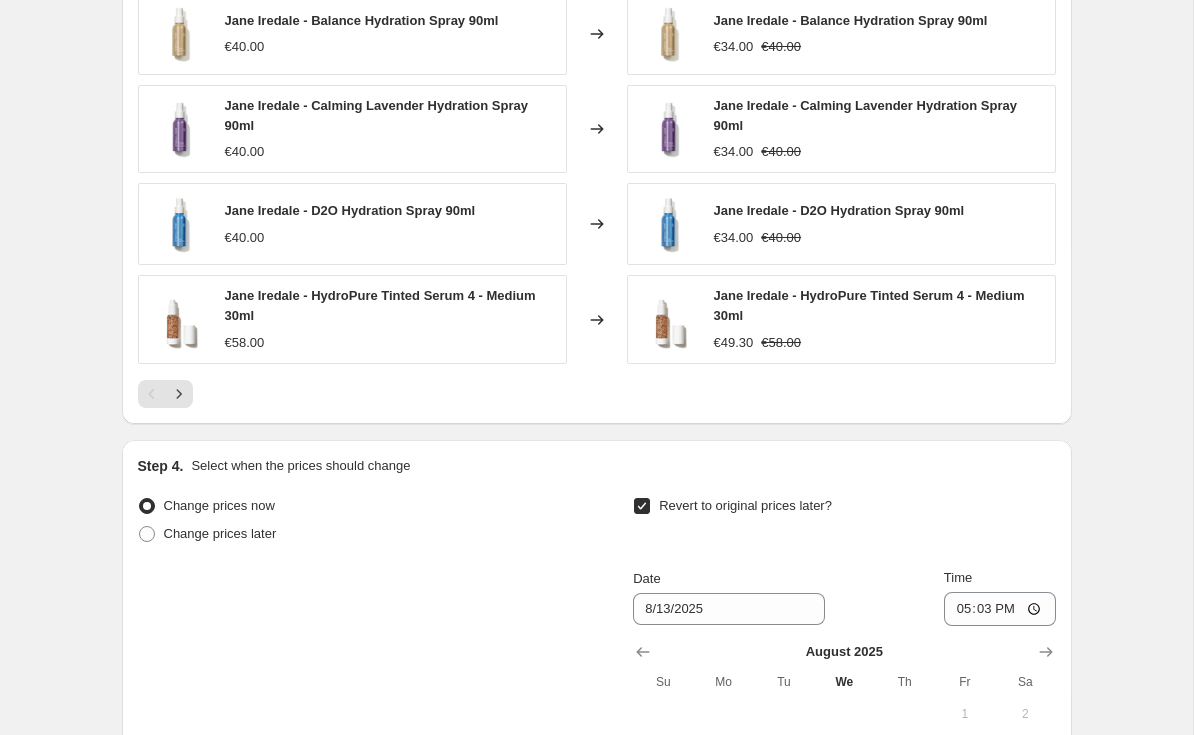 click on "Revert to original prices later?" at bounding box center (732, 506) 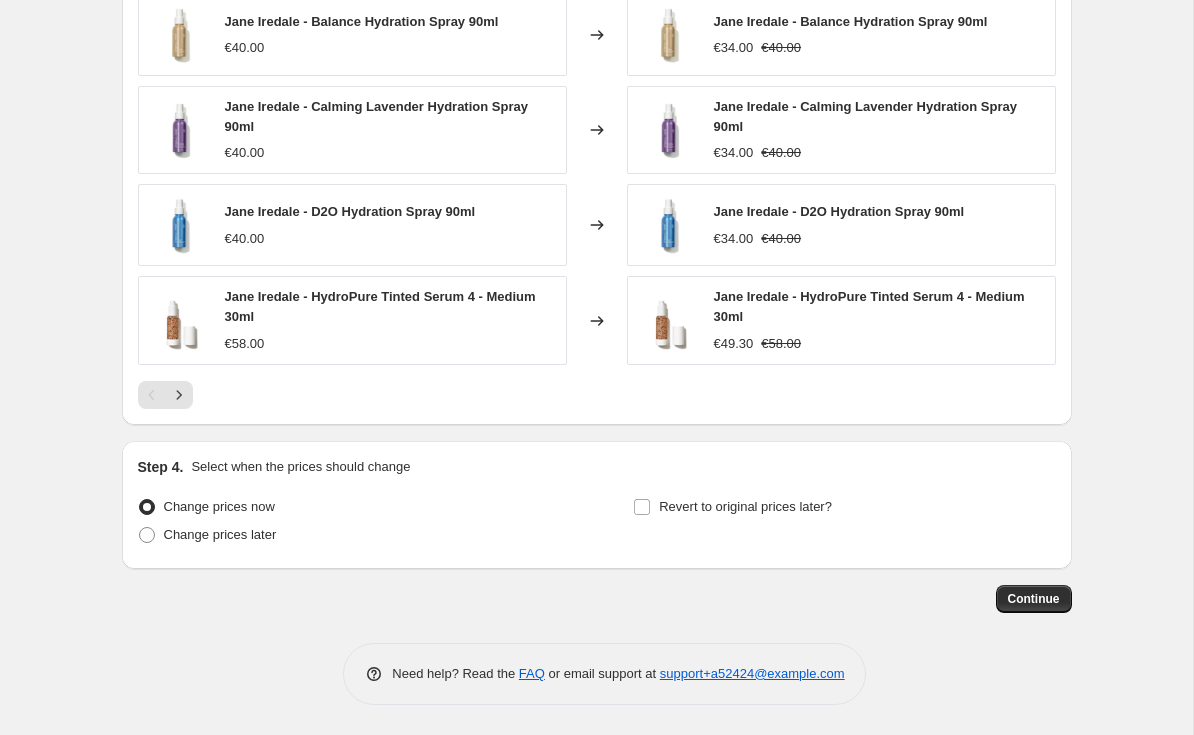 click on "Revert to original prices later?" at bounding box center [745, 506] 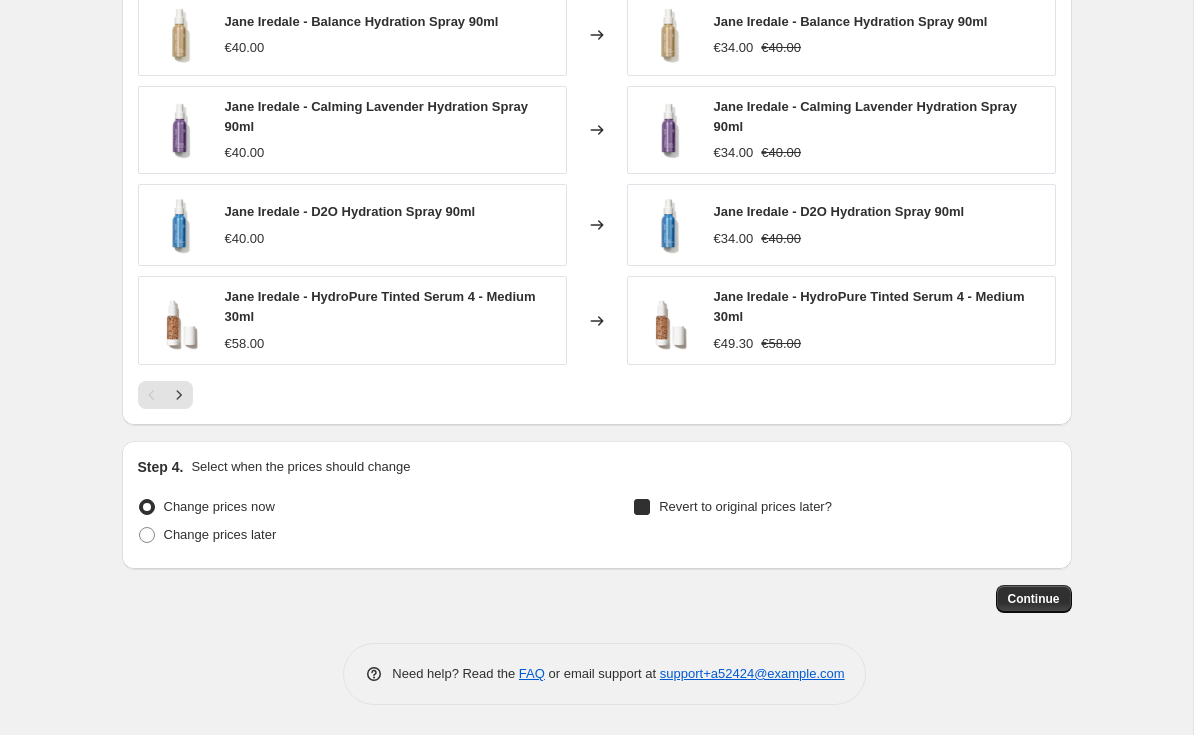 checkbox on "true" 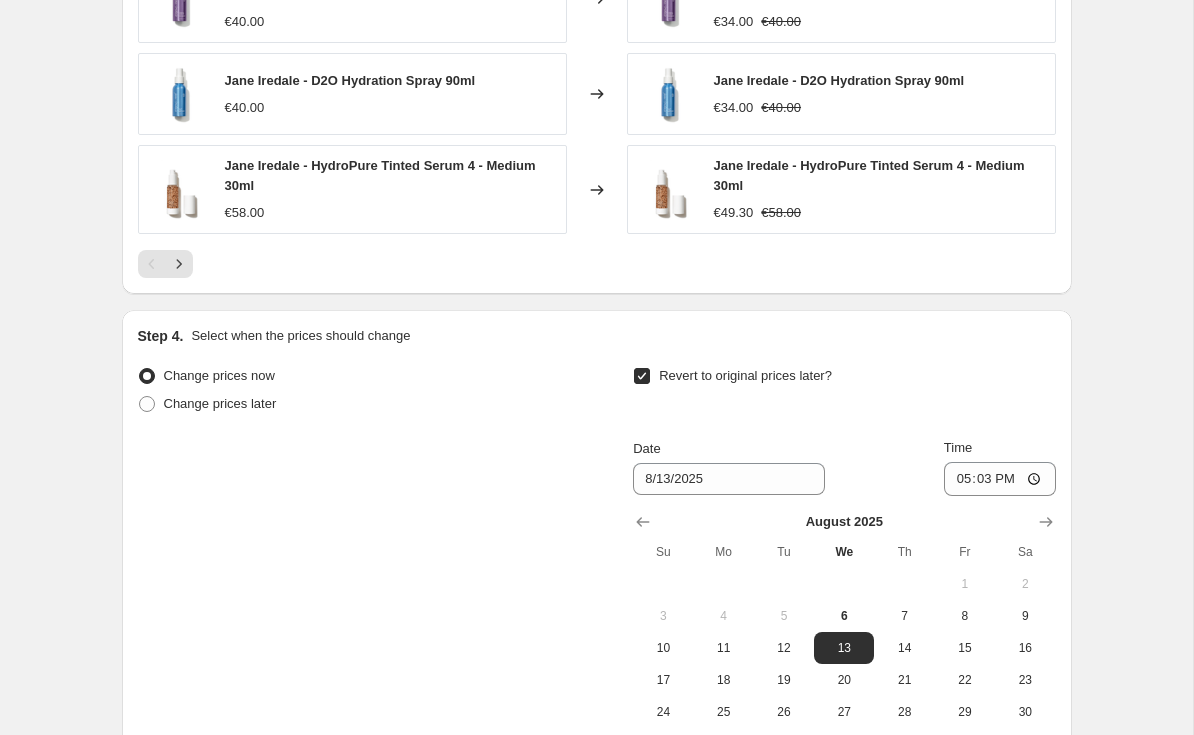 scroll, scrollTop: 2336, scrollLeft: 0, axis: vertical 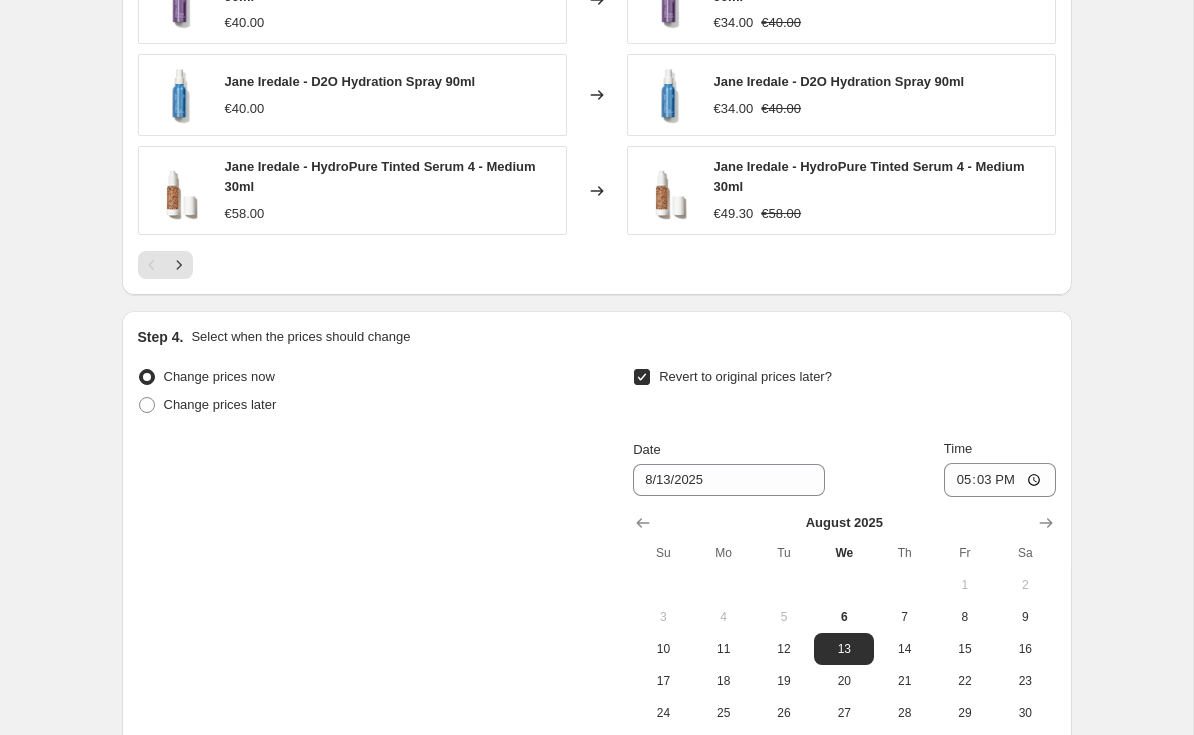 click on "7" at bounding box center [904, 617] 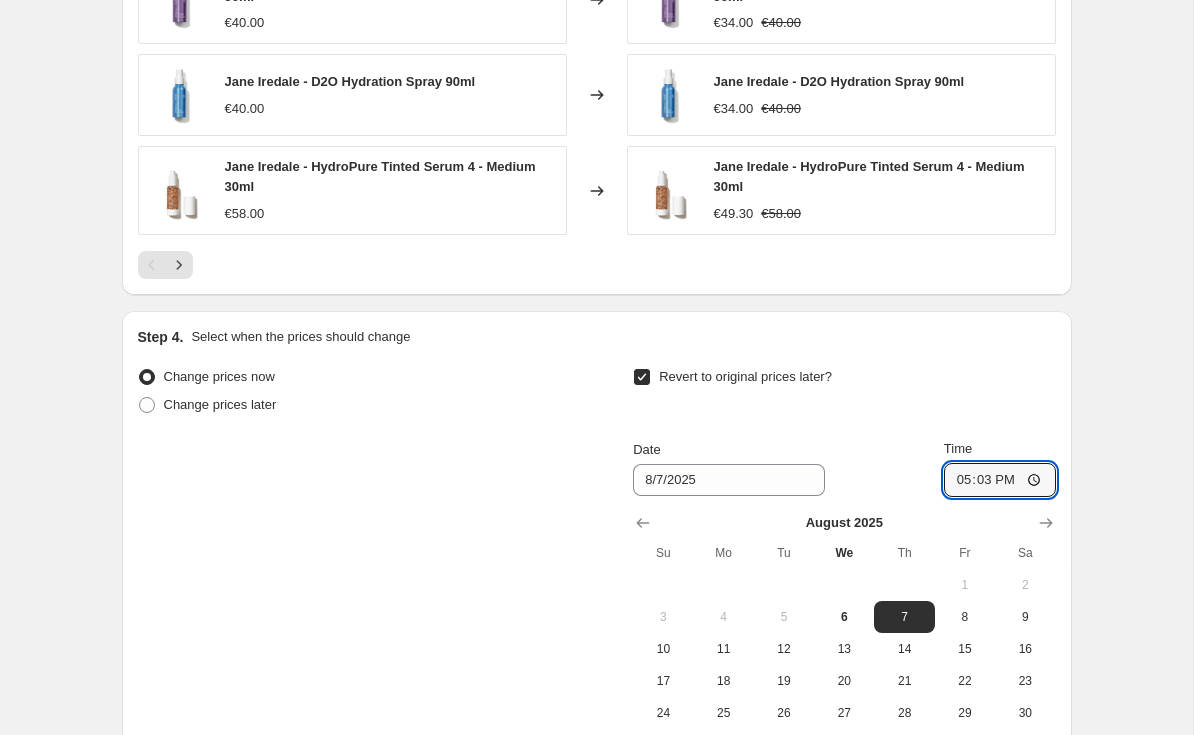 click on "17:03" at bounding box center (1000, 480) 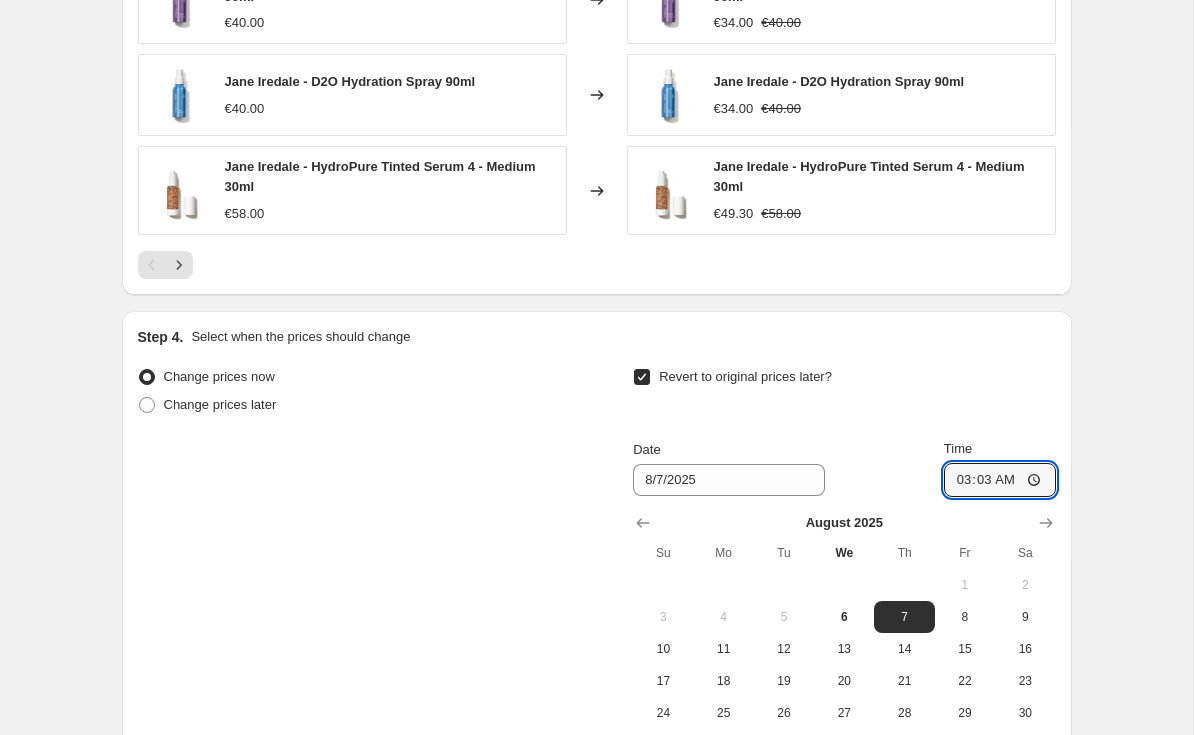 type on "03:00" 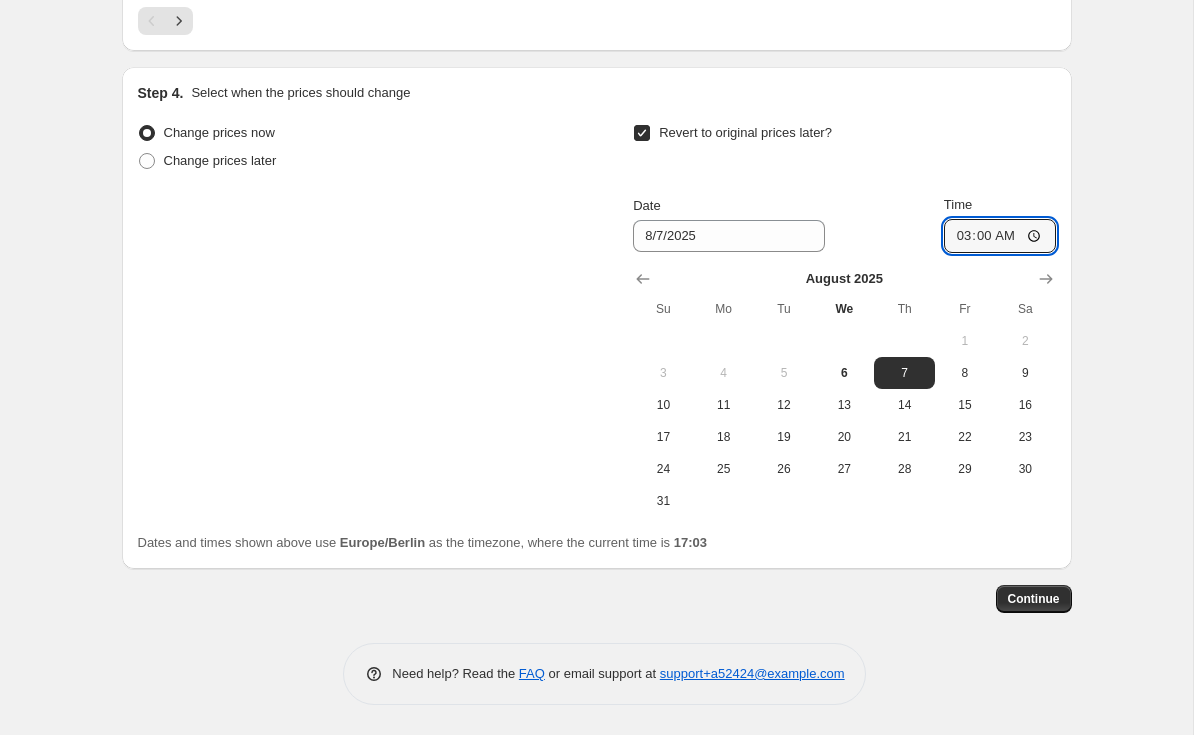 scroll, scrollTop: 2579, scrollLeft: 0, axis: vertical 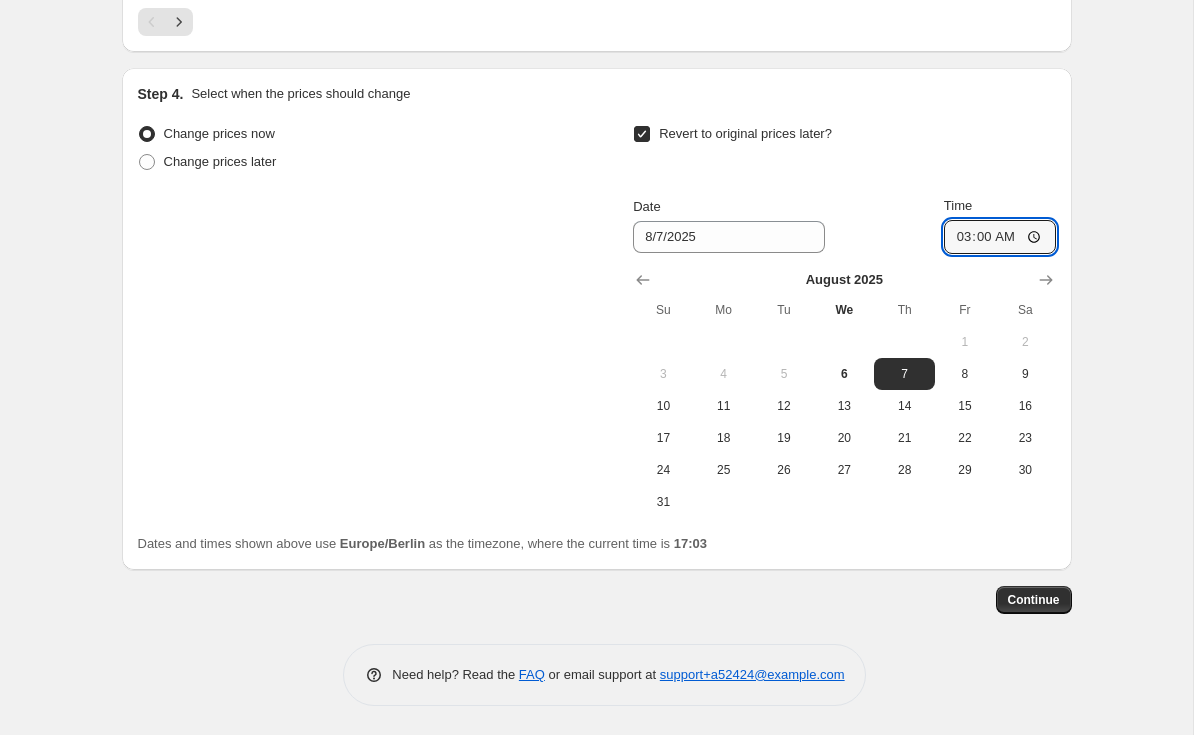 click on "Continue" at bounding box center (1034, 600) 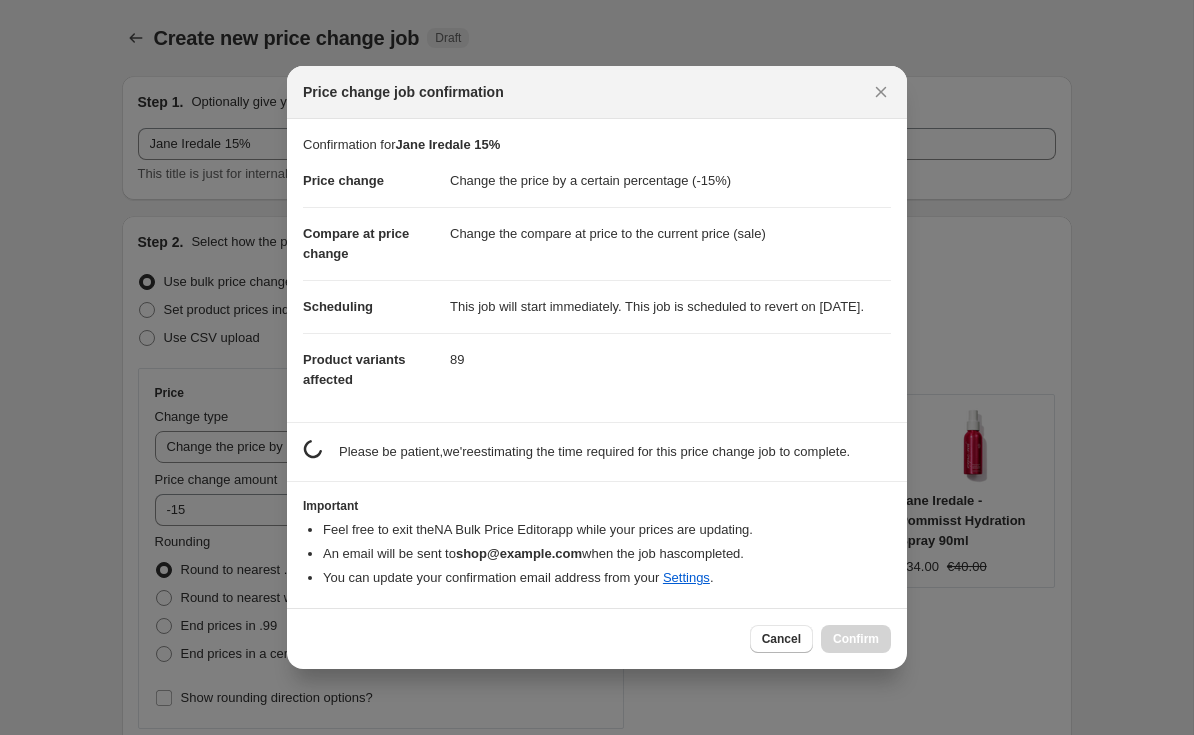 scroll, scrollTop: 0, scrollLeft: 0, axis: both 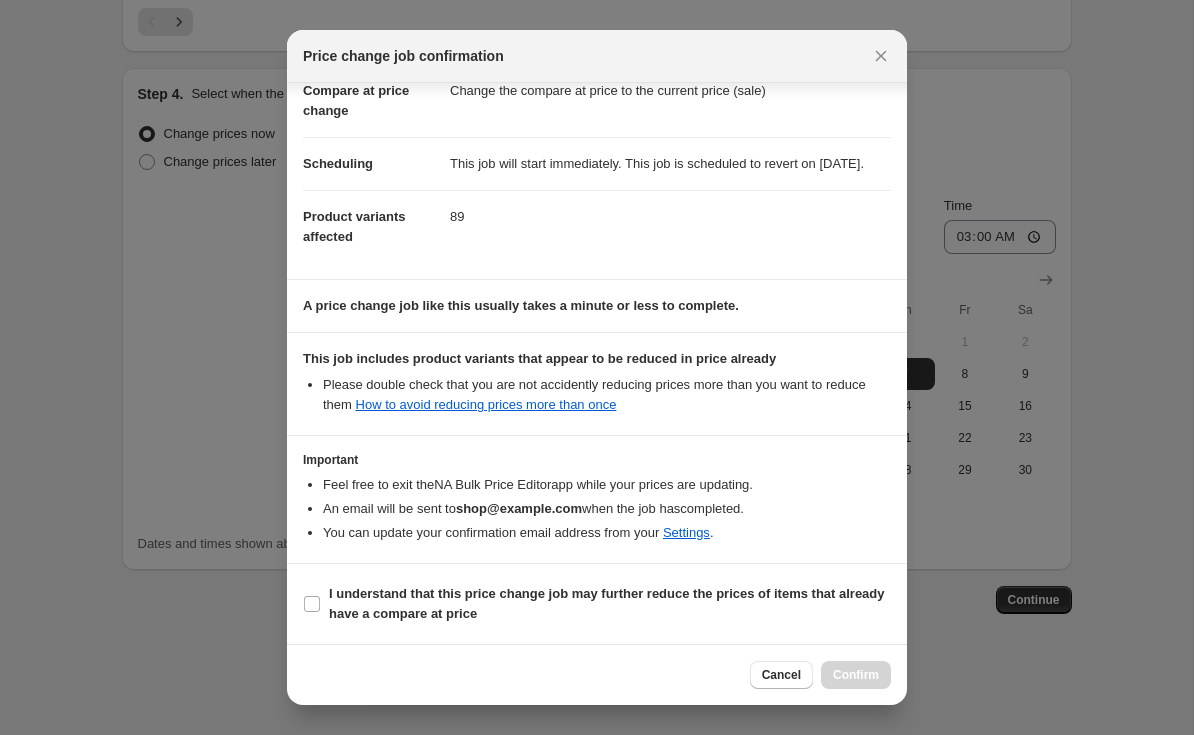 click on "I understand that this price change job may further reduce the prices of items that already have a compare at price" at bounding box center [607, 603] 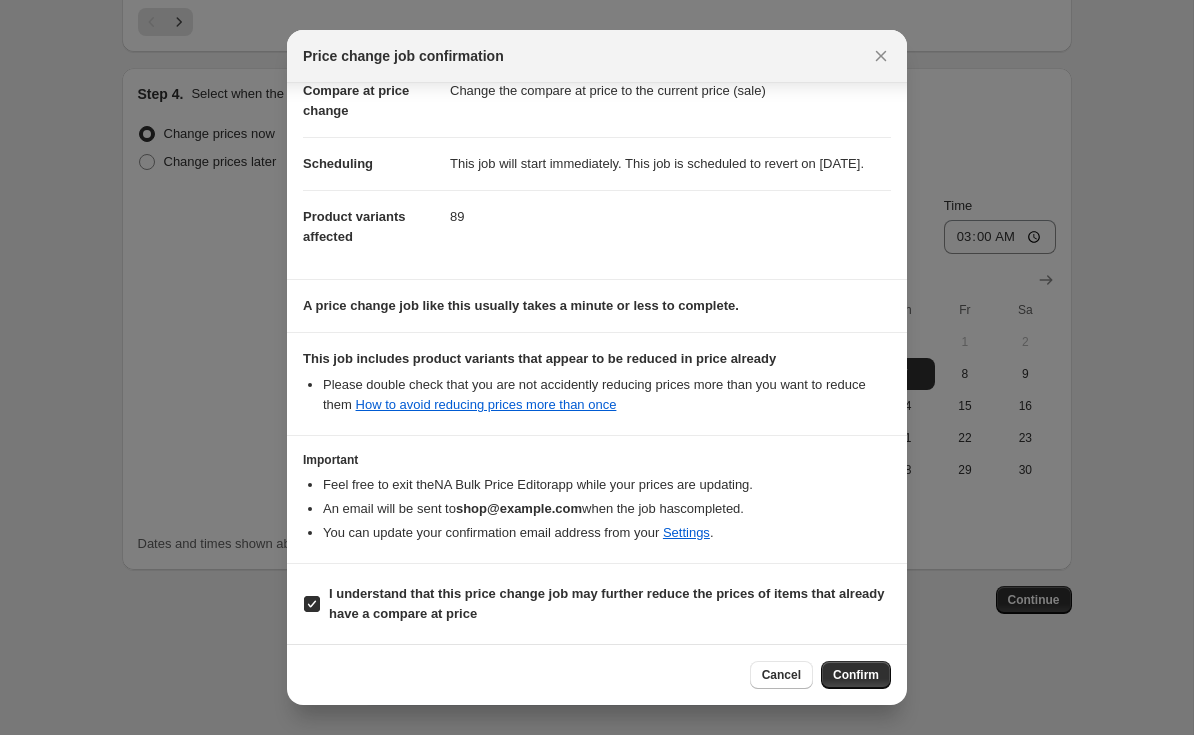 click on "Confirm" at bounding box center [856, 675] 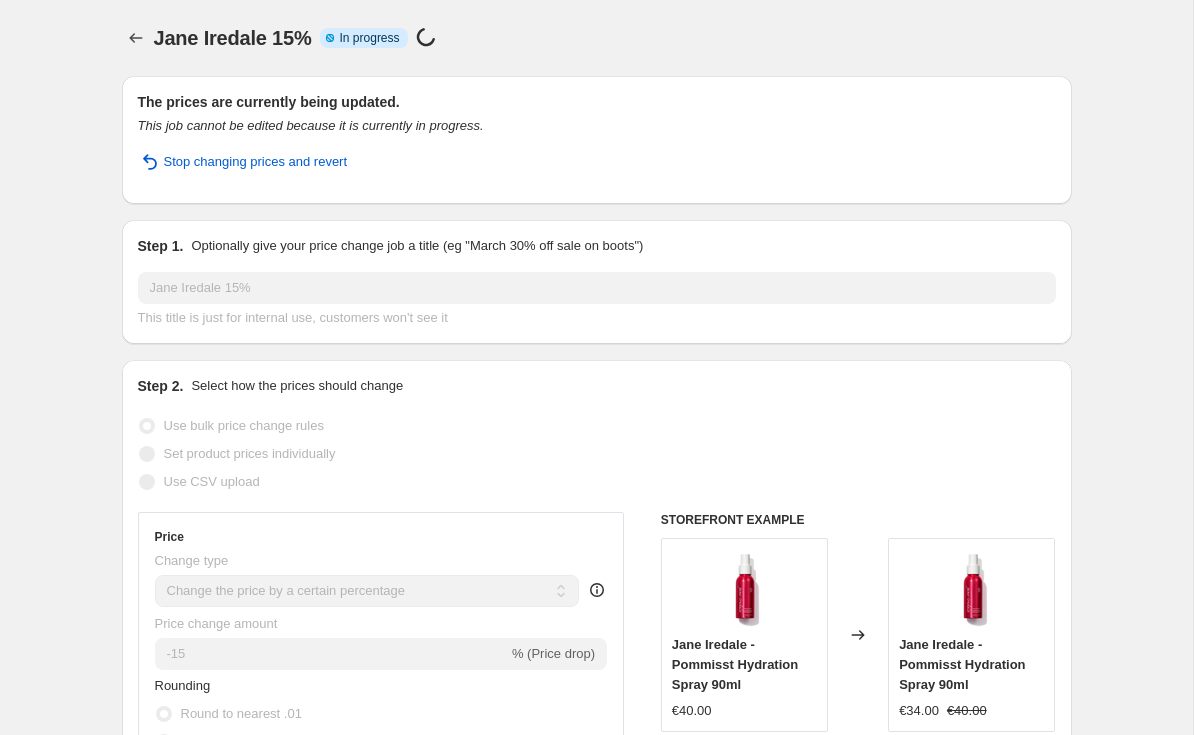 scroll, scrollTop: 0, scrollLeft: 0, axis: both 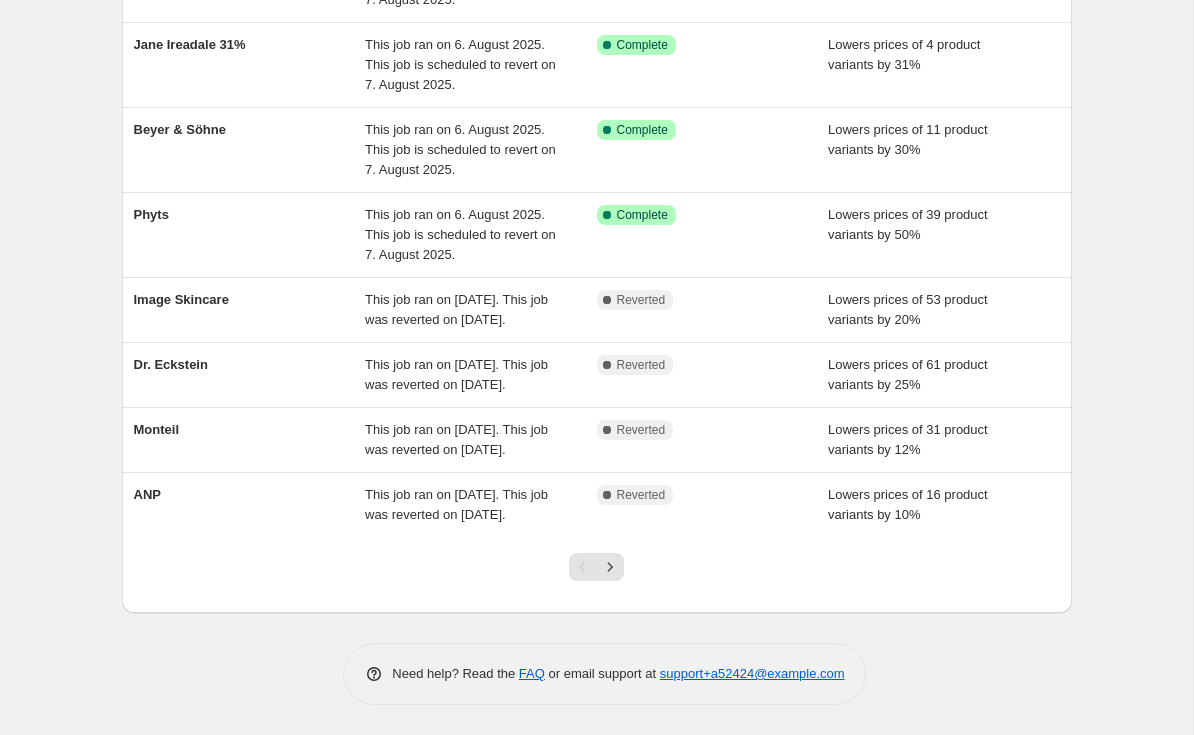 click at bounding box center (610, 567) 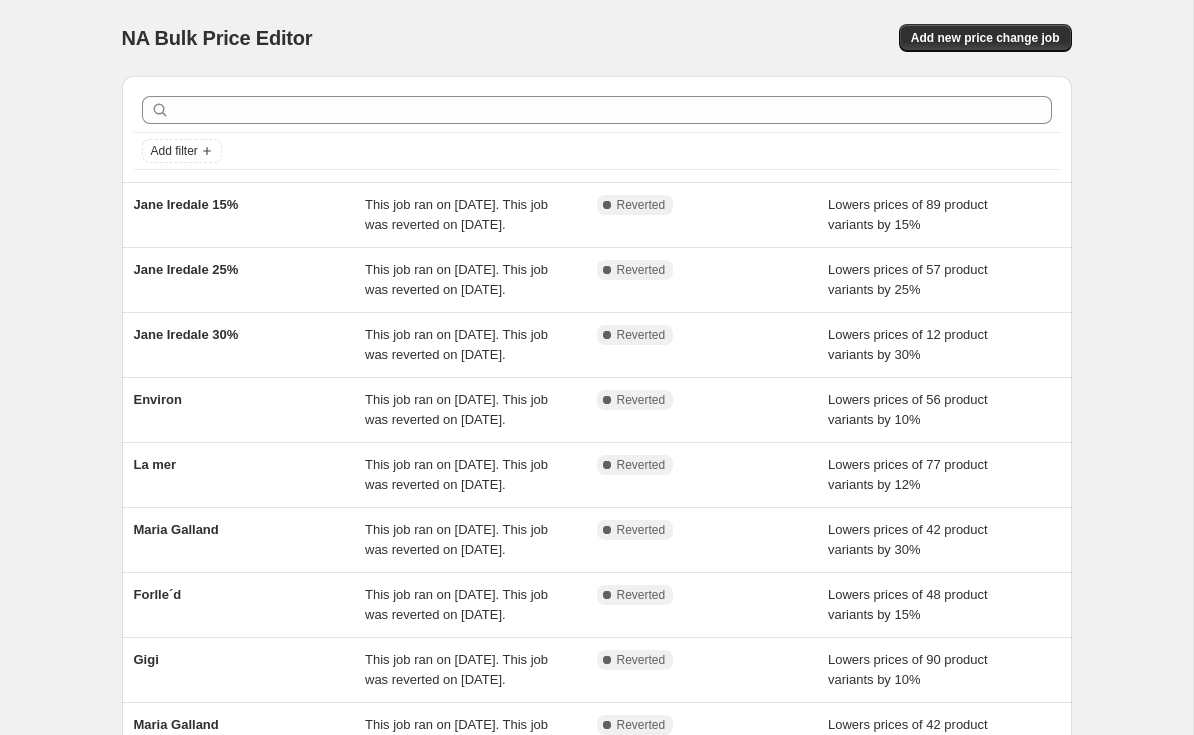 click on "[PERSON] [DATE]. This job was reverted on [DATE]. Complete Reverted Lowers prices of 89 product variants by 15%" at bounding box center [597, 215] 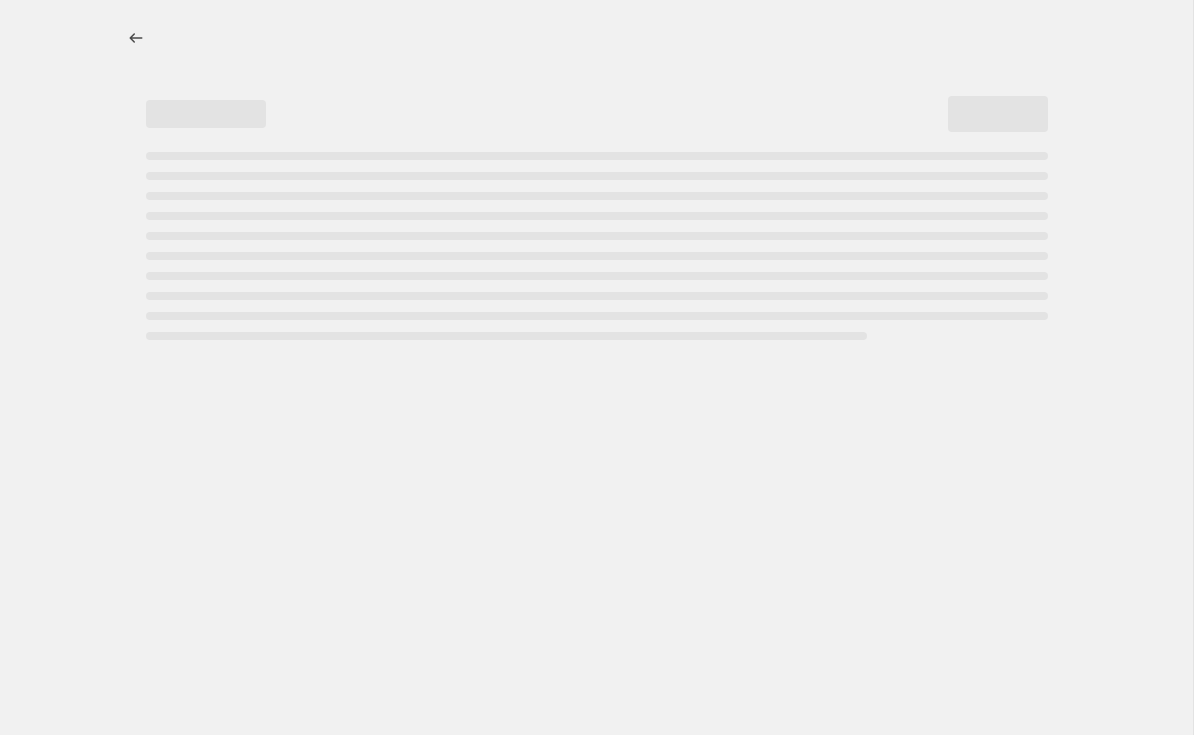 select on "percentage" 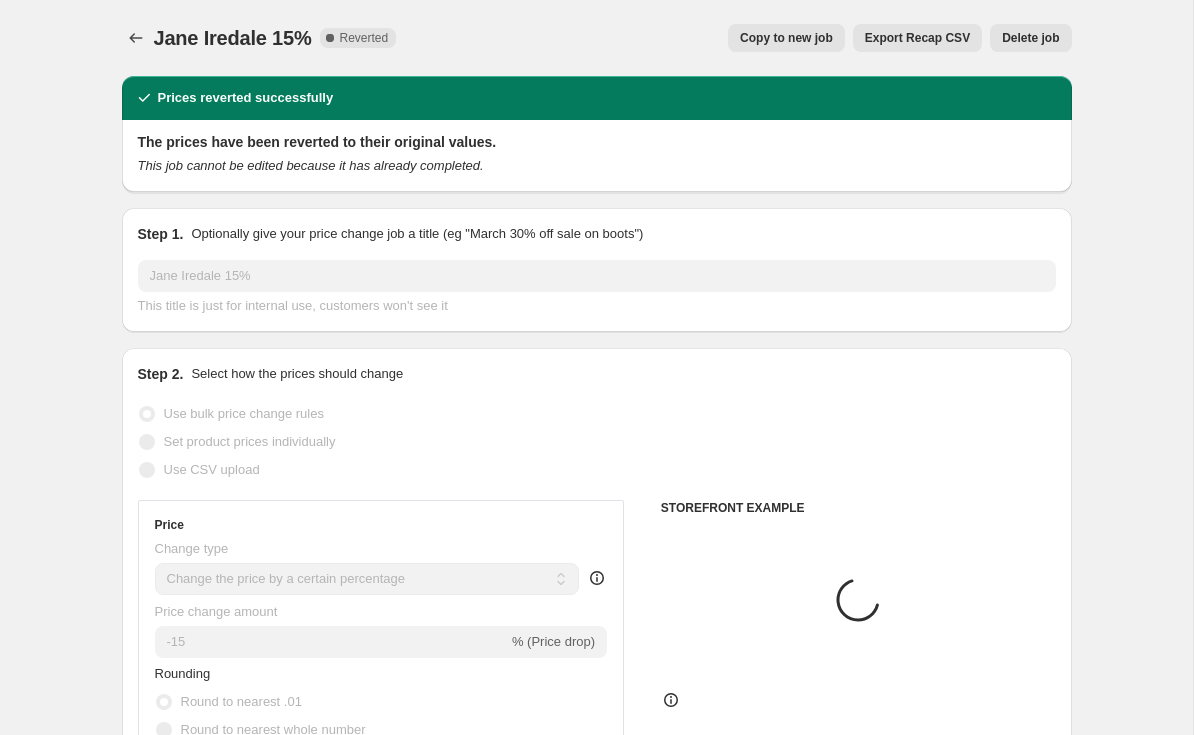 click on "Delete job" at bounding box center [1030, 38] 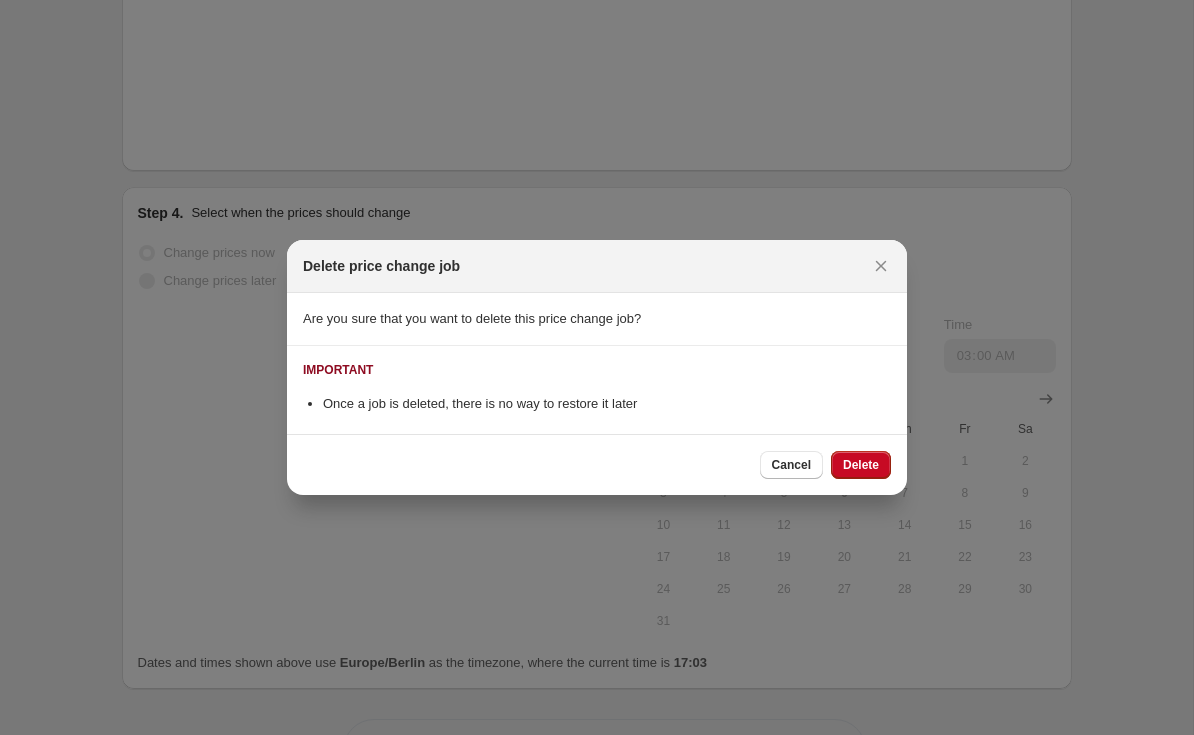 scroll, scrollTop: 0, scrollLeft: 0, axis: both 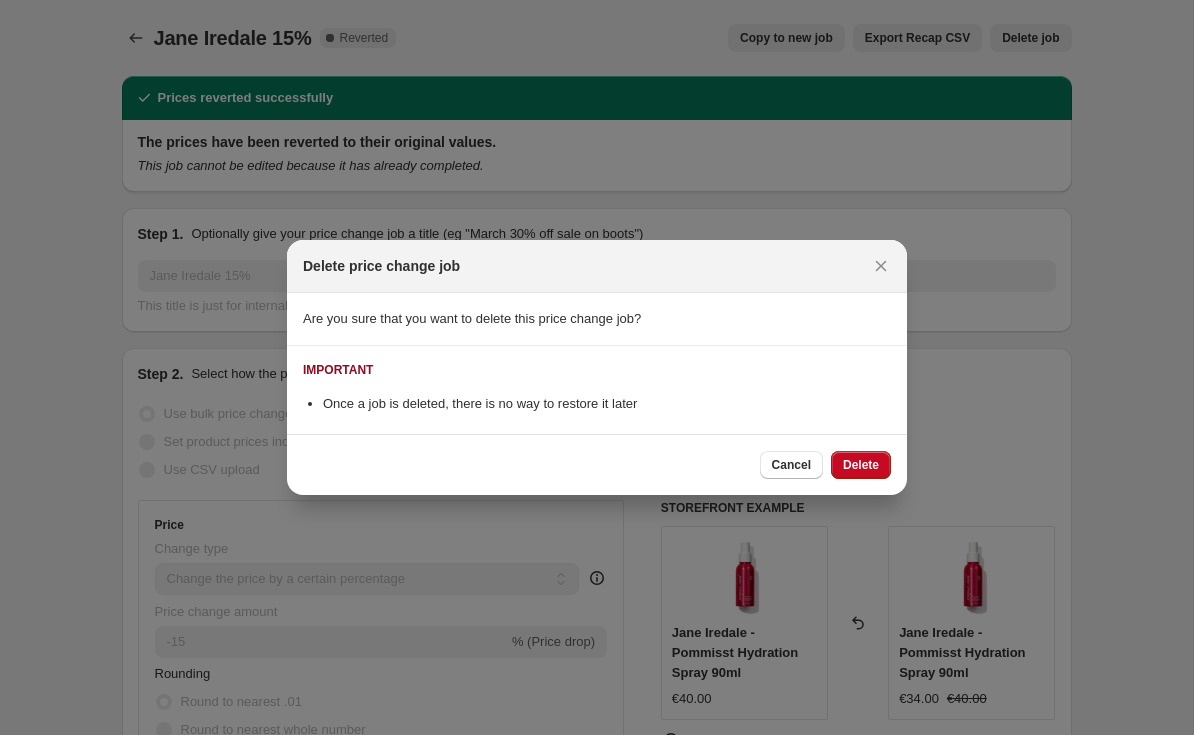 click on "Delete" at bounding box center [861, 465] 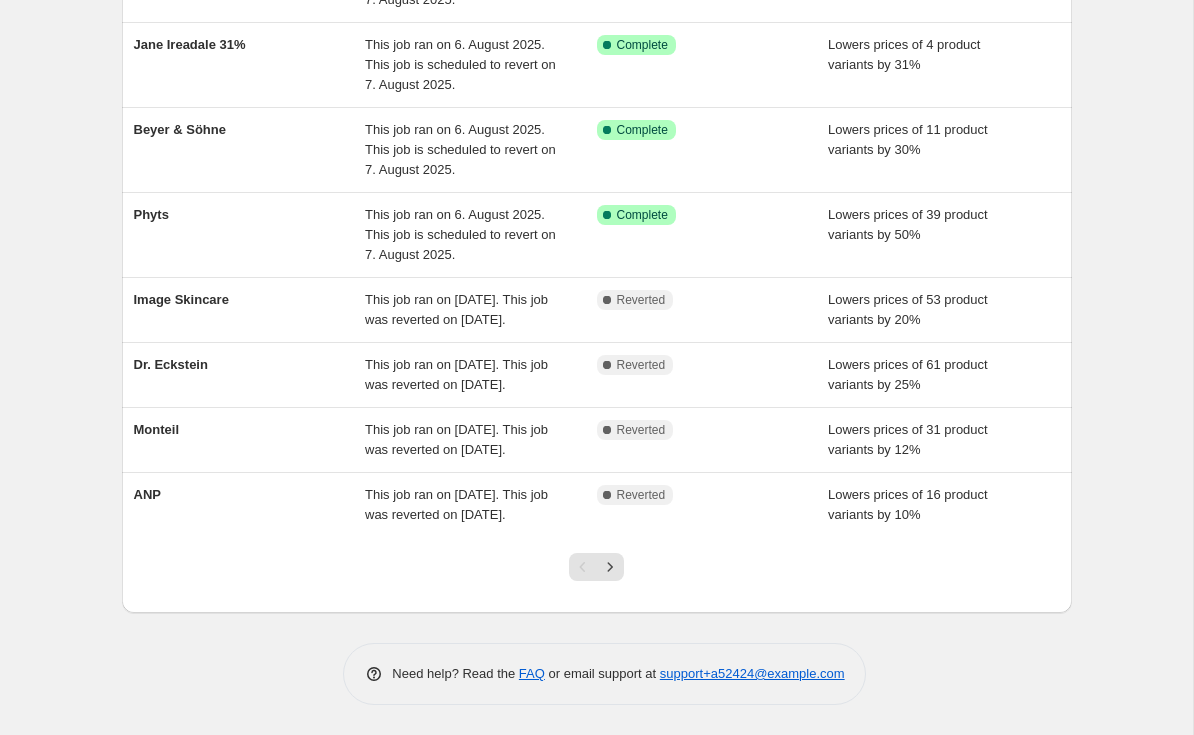 scroll, scrollTop: 0, scrollLeft: 0, axis: both 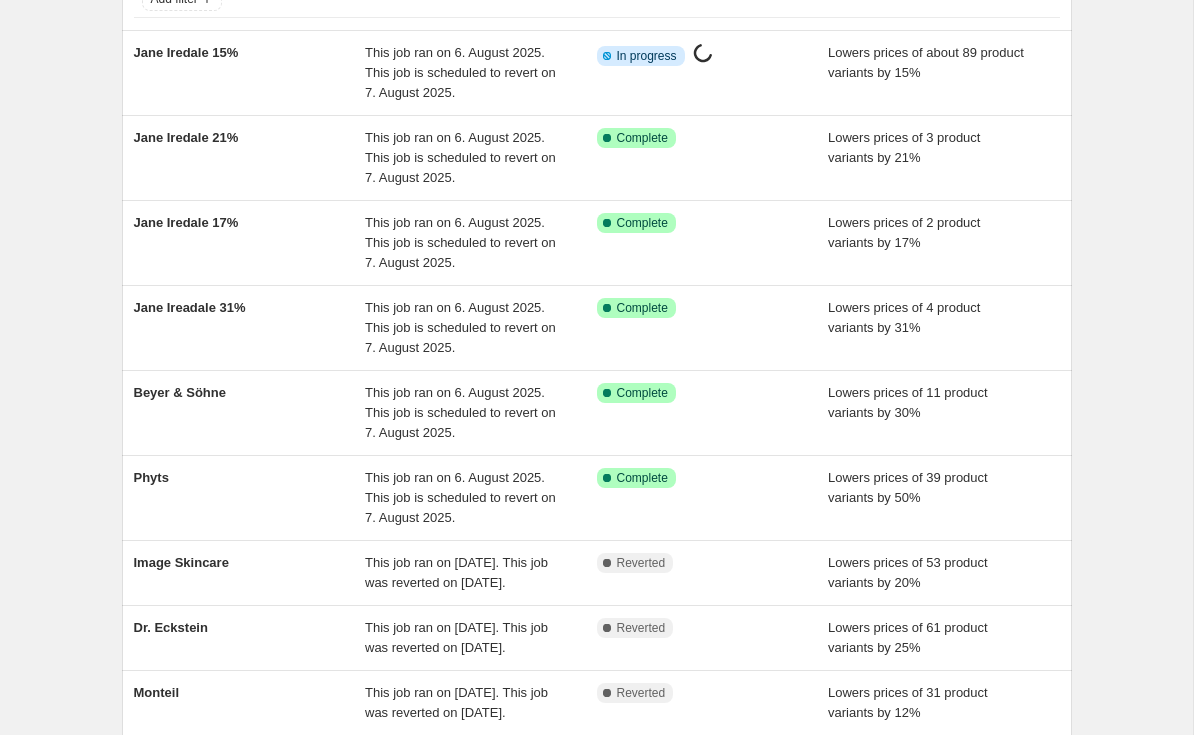 click 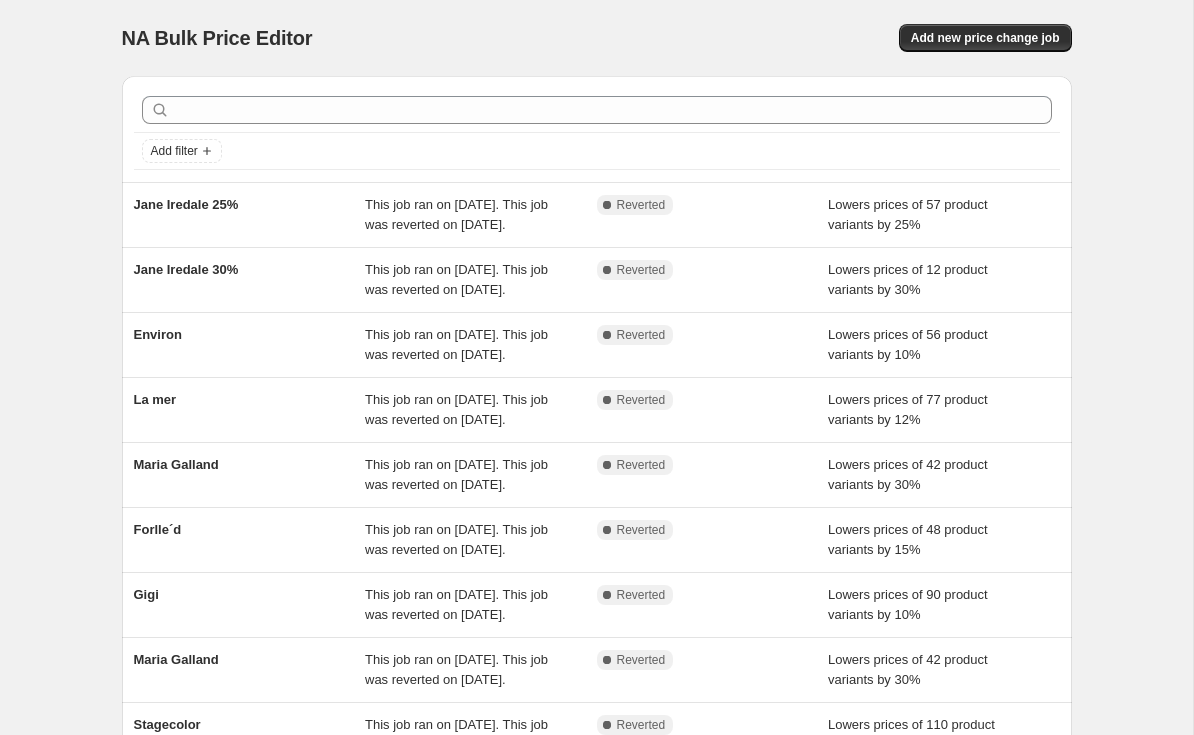 click on "Jane Iredale 25%" at bounding box center [186, 204] 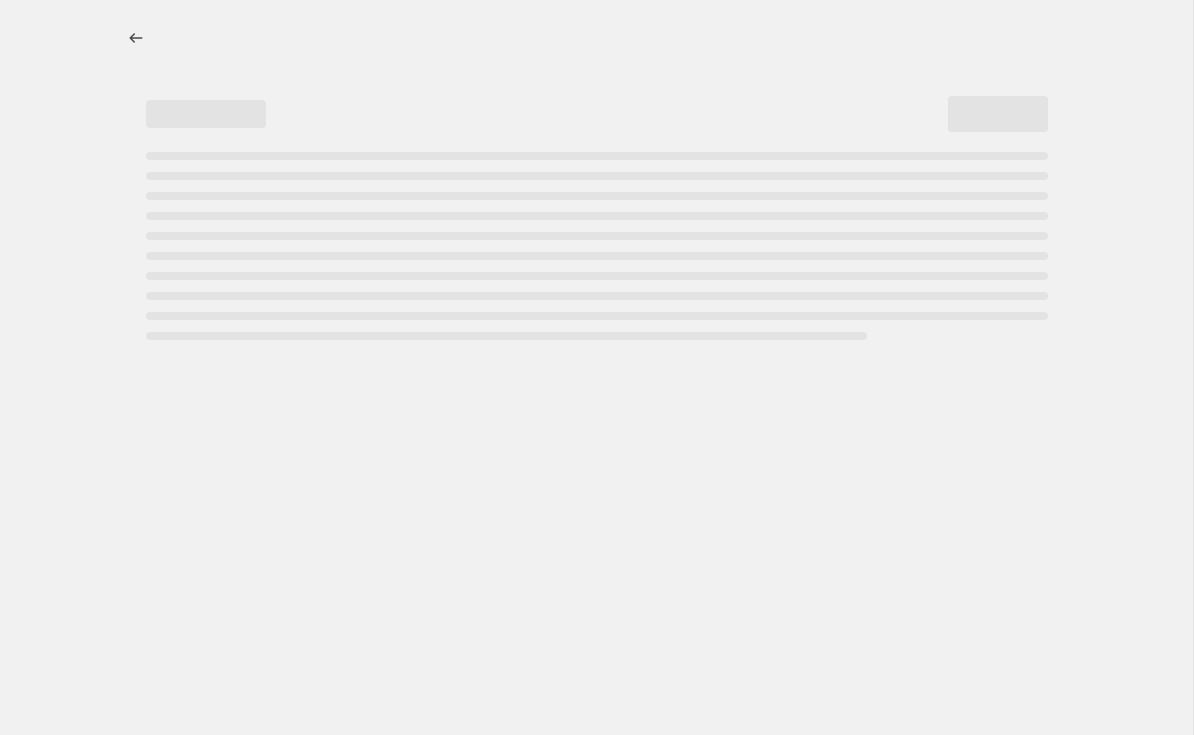 select on "percentage" 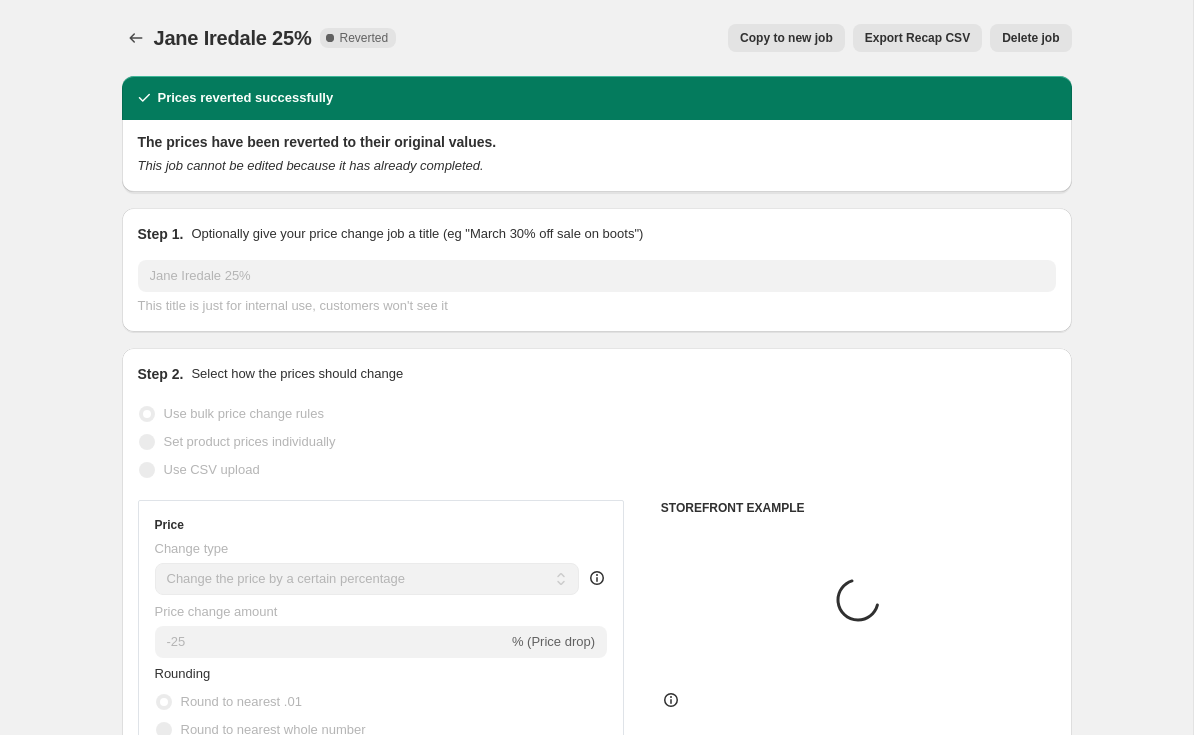 click on "Copy to new job" at bounding box center (786, 38) 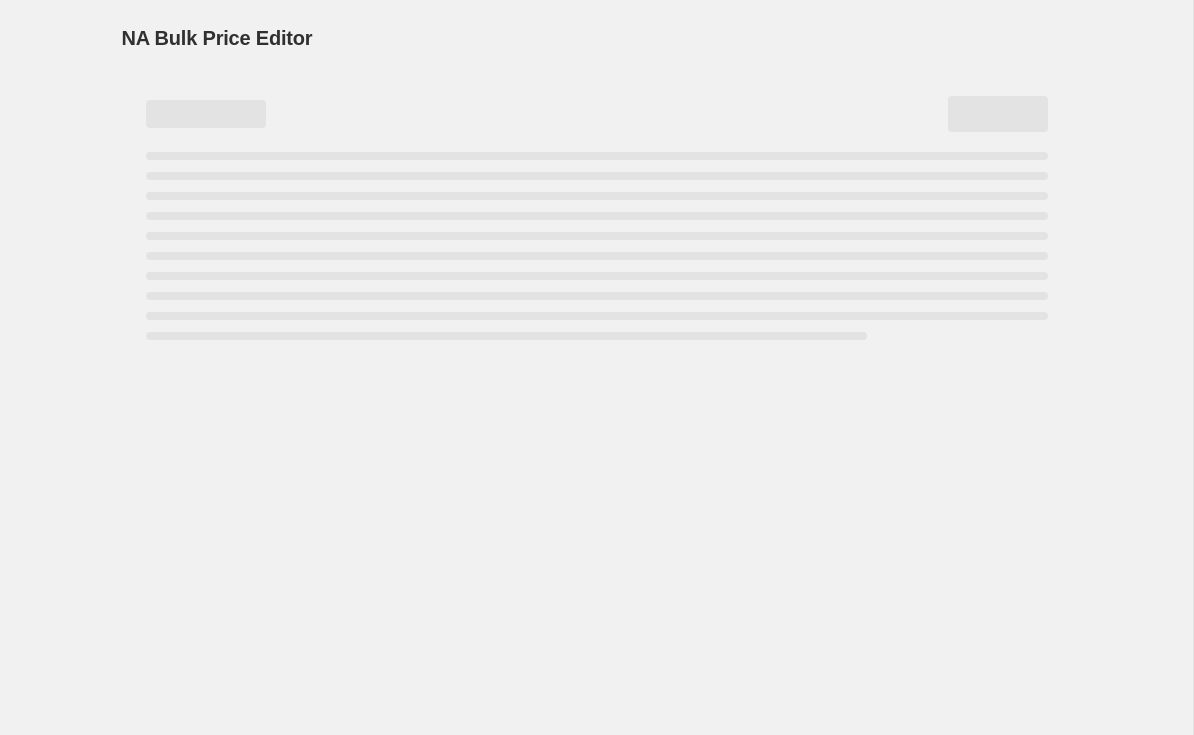 type 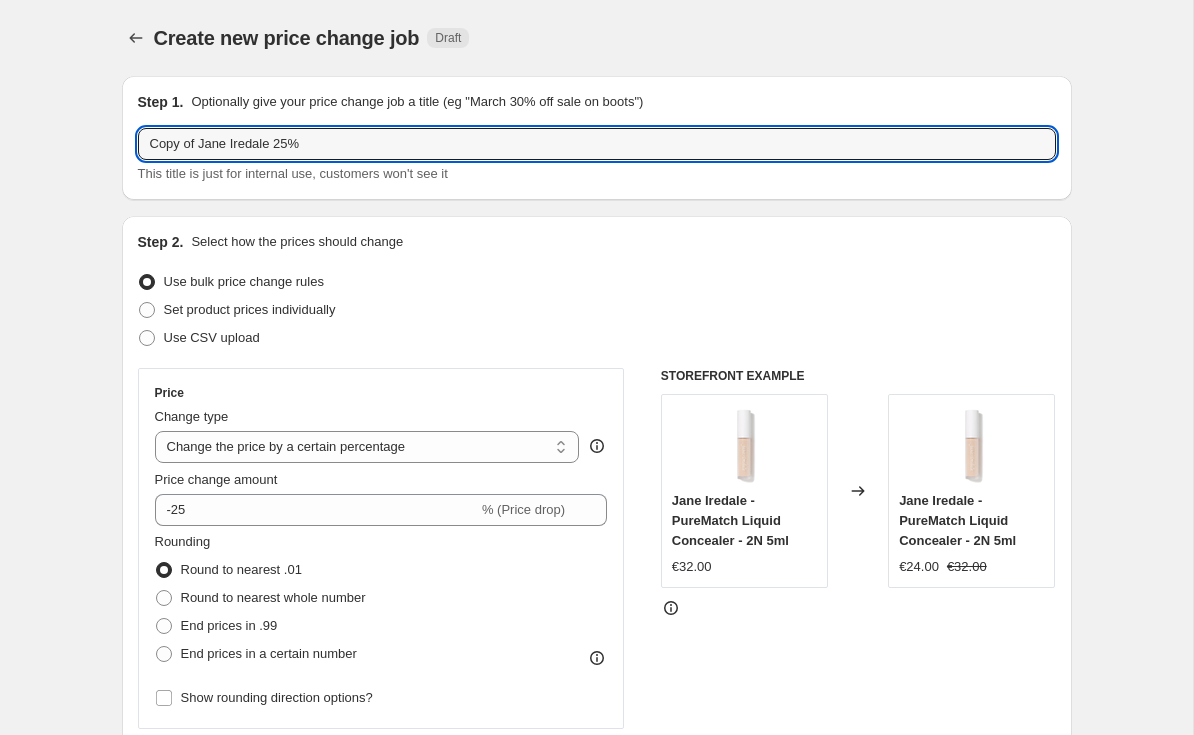 click on "Copy of Jane Iredale 25%" at bounding box center [597, 144] 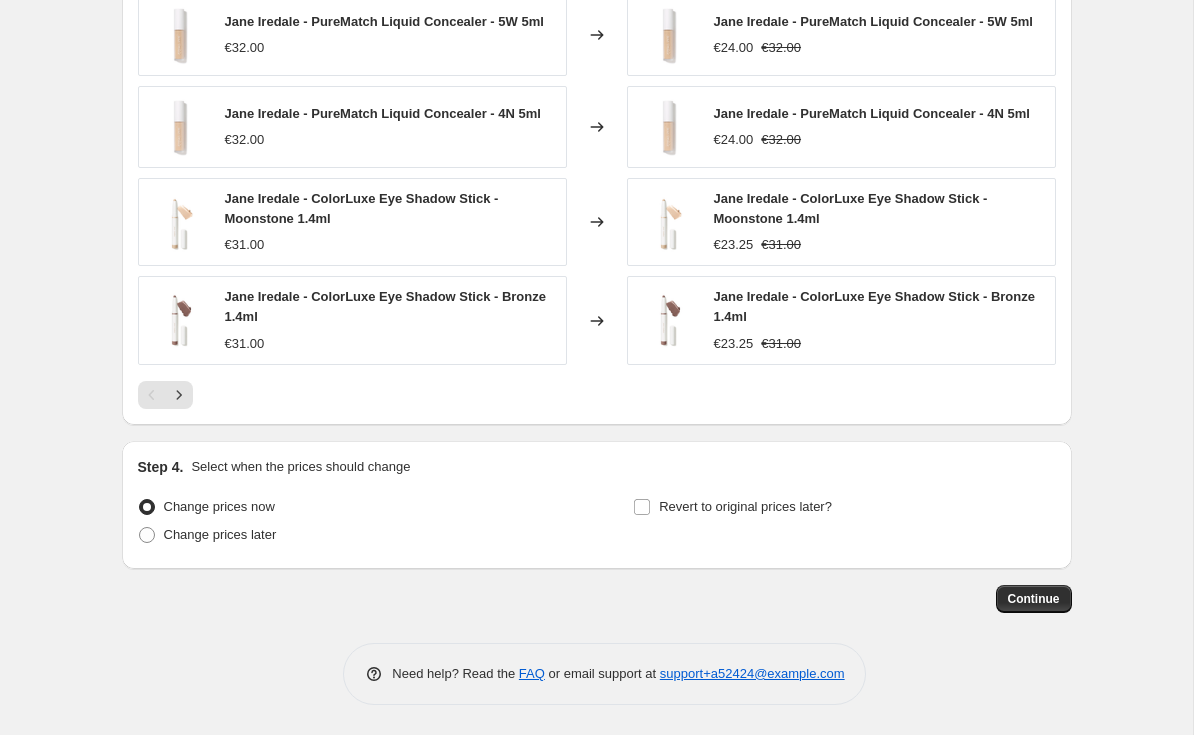 scroll, scrollTop: 2125, scrollLeft: 0, axis: vertical 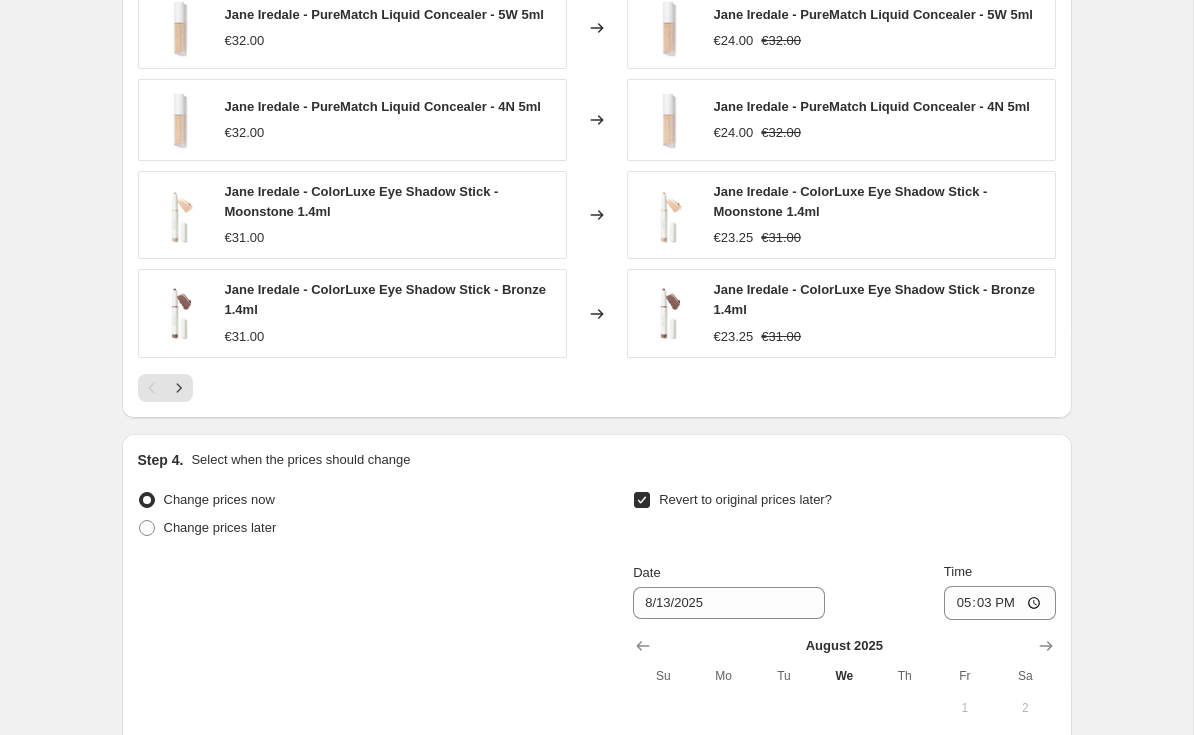 click on "Revert to original prices later?" at bounding box center [745, 499] 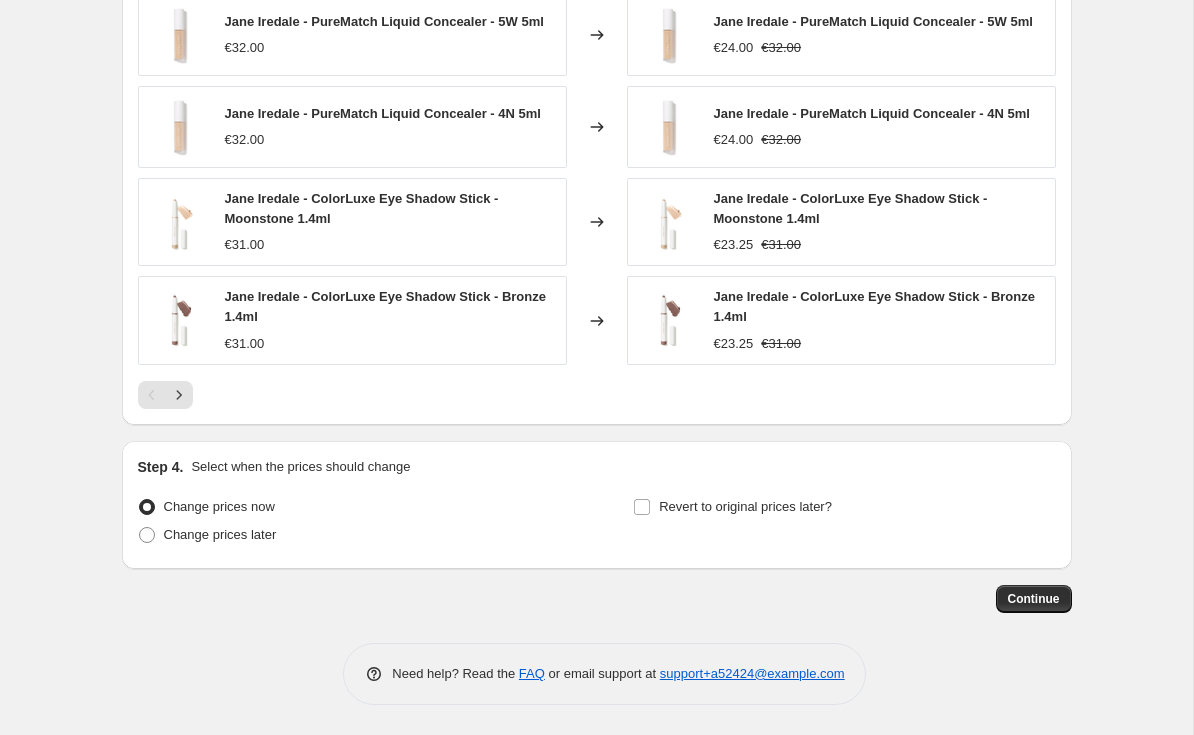 click on "Revert to original prices later?" at bounding box center [745, 506] 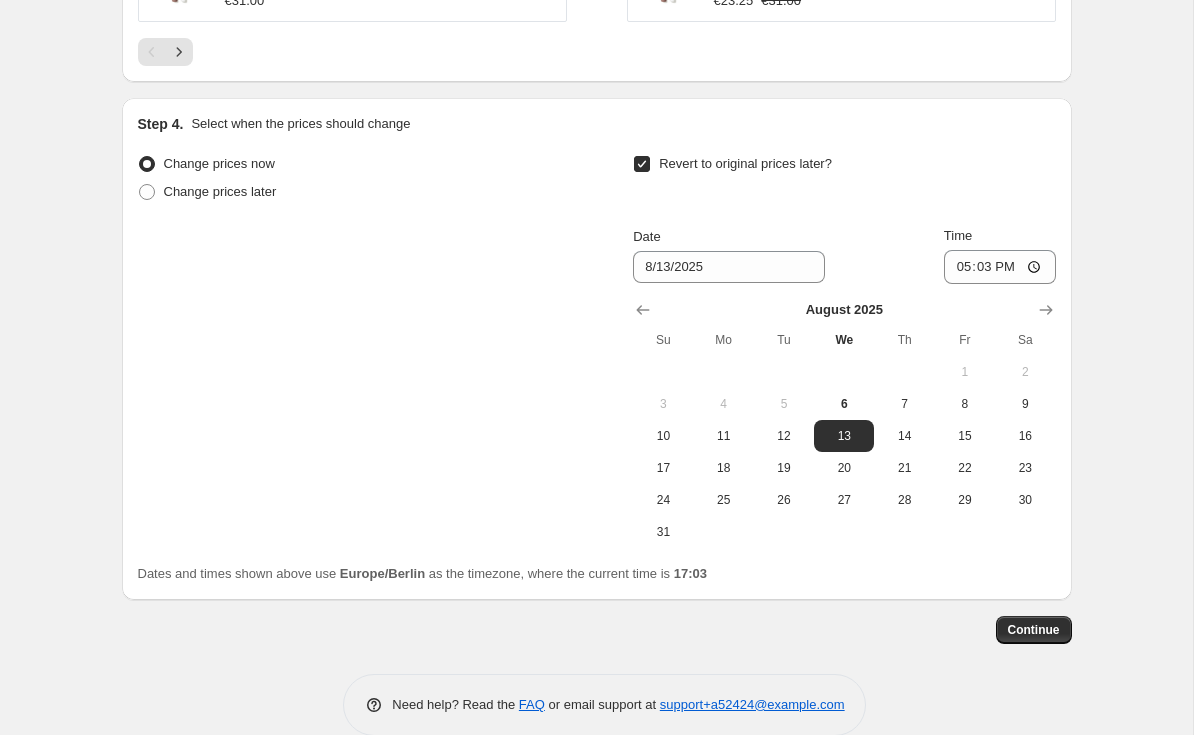 scroll, scrollTop: 2463, scrollLeft: 0, axis: vertical 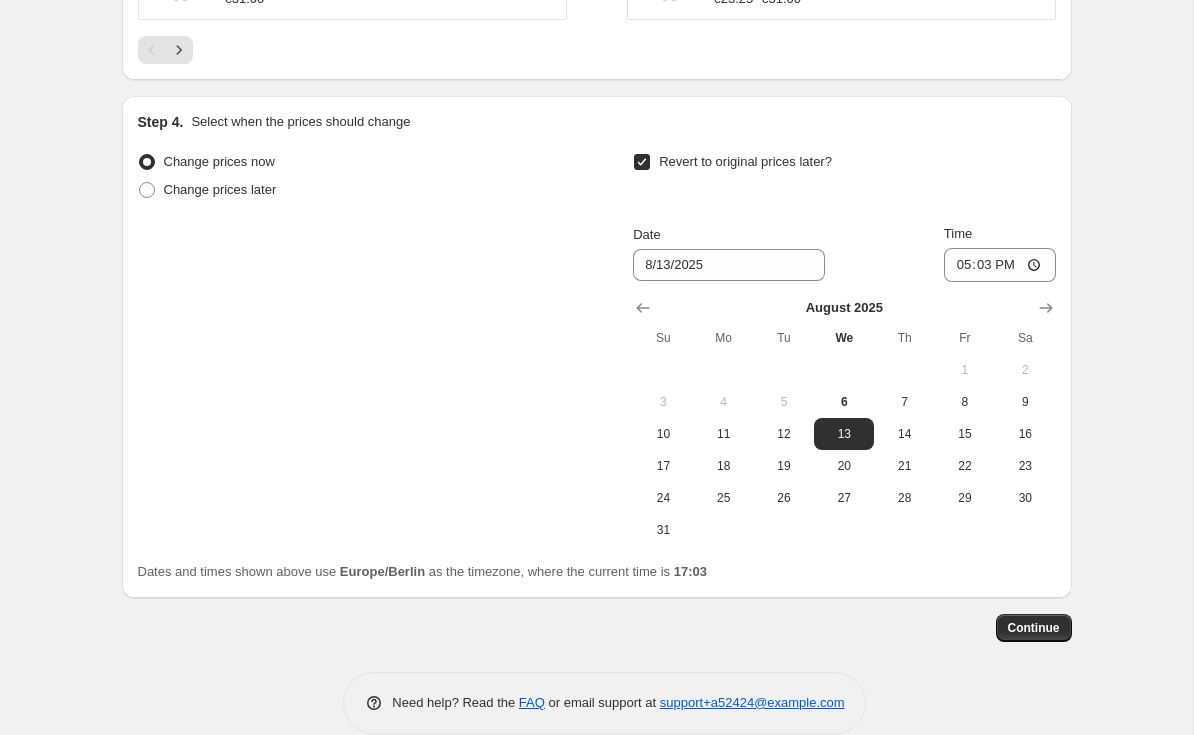 click on "7" at bounding box center [904, 402] 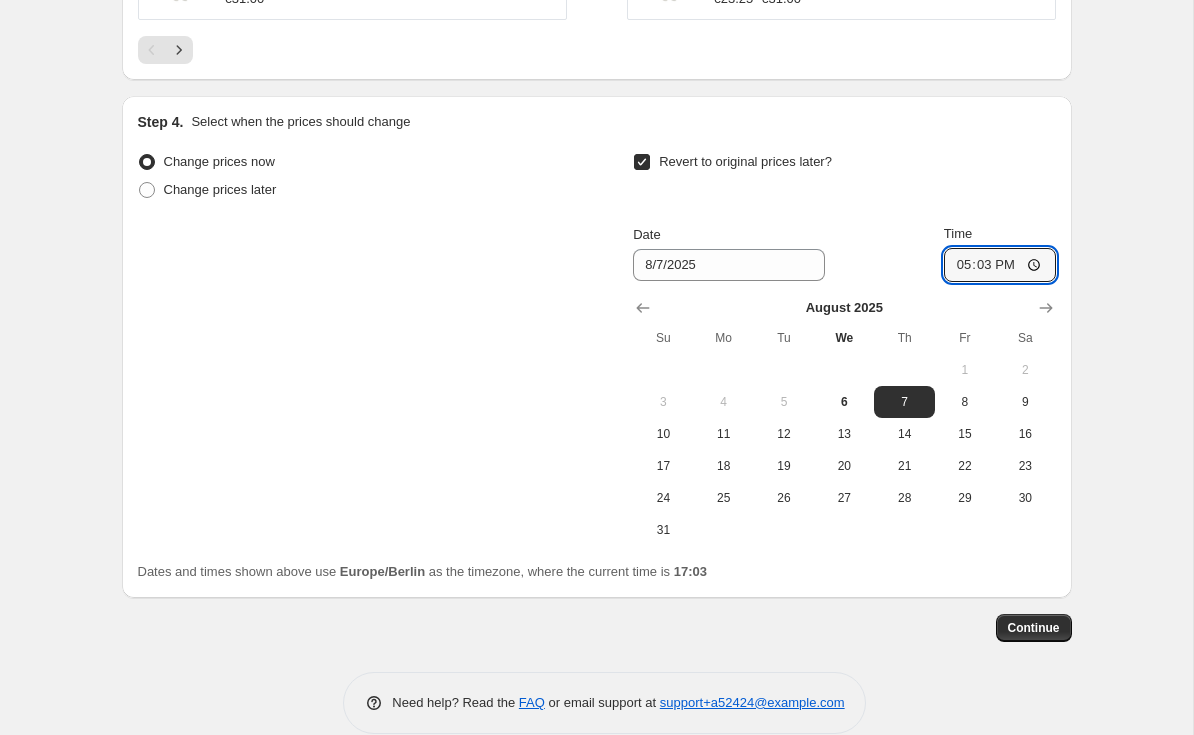 click on "17:03" at bounding box center (1000, 265) 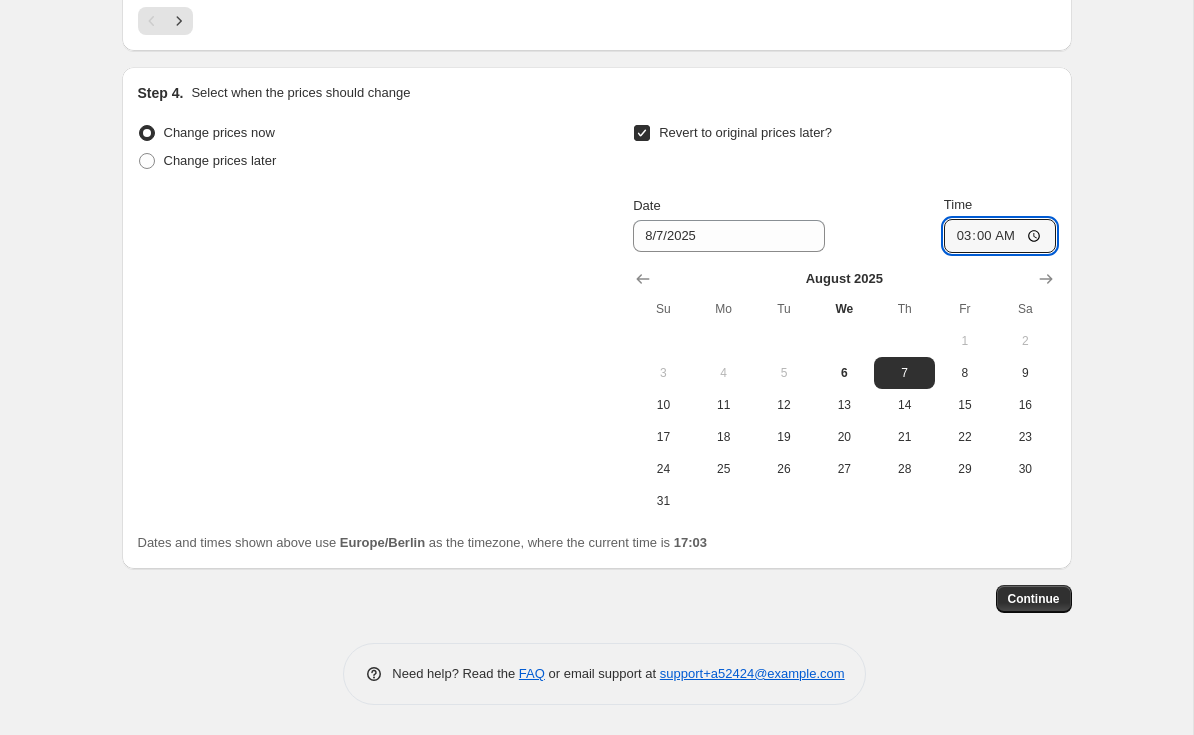 scroll, scrollTop: 2497, scrollLeft: 0, axis: vertical 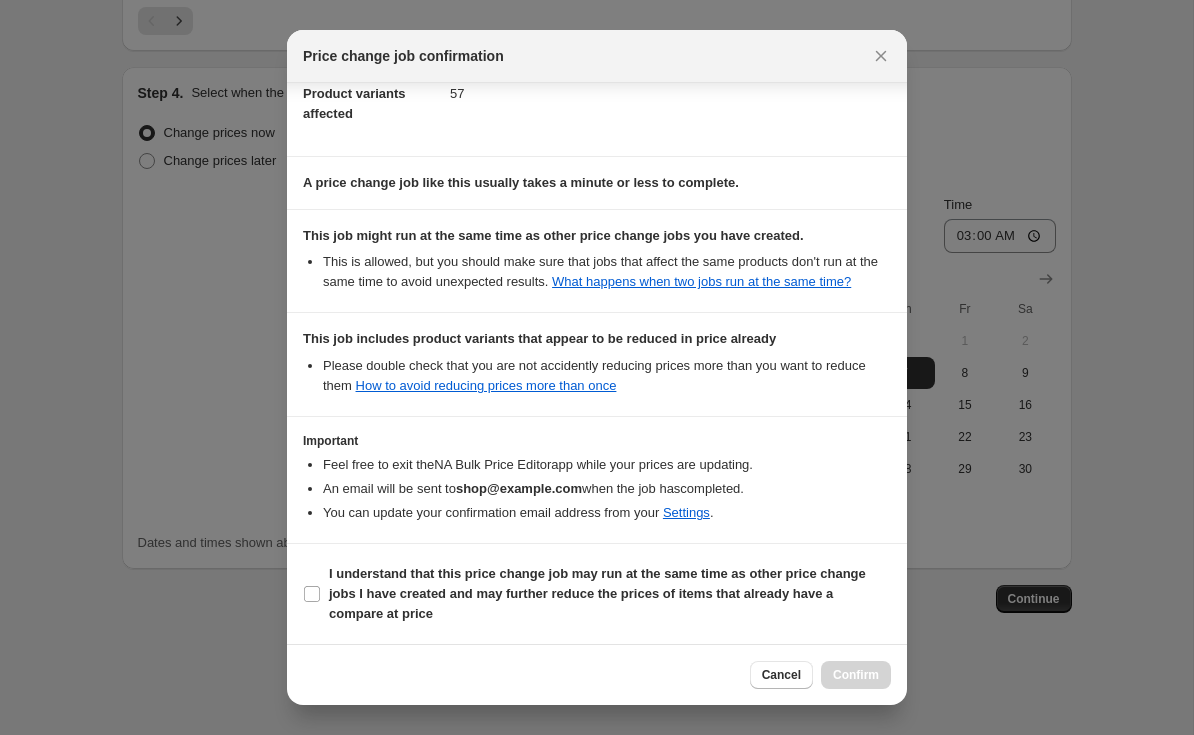 click on "I understand that this price change job may run at the same time as other price change jobs I have created and may further reduce the prices of items that already have a compare at price" at bounding box center (597, 593) 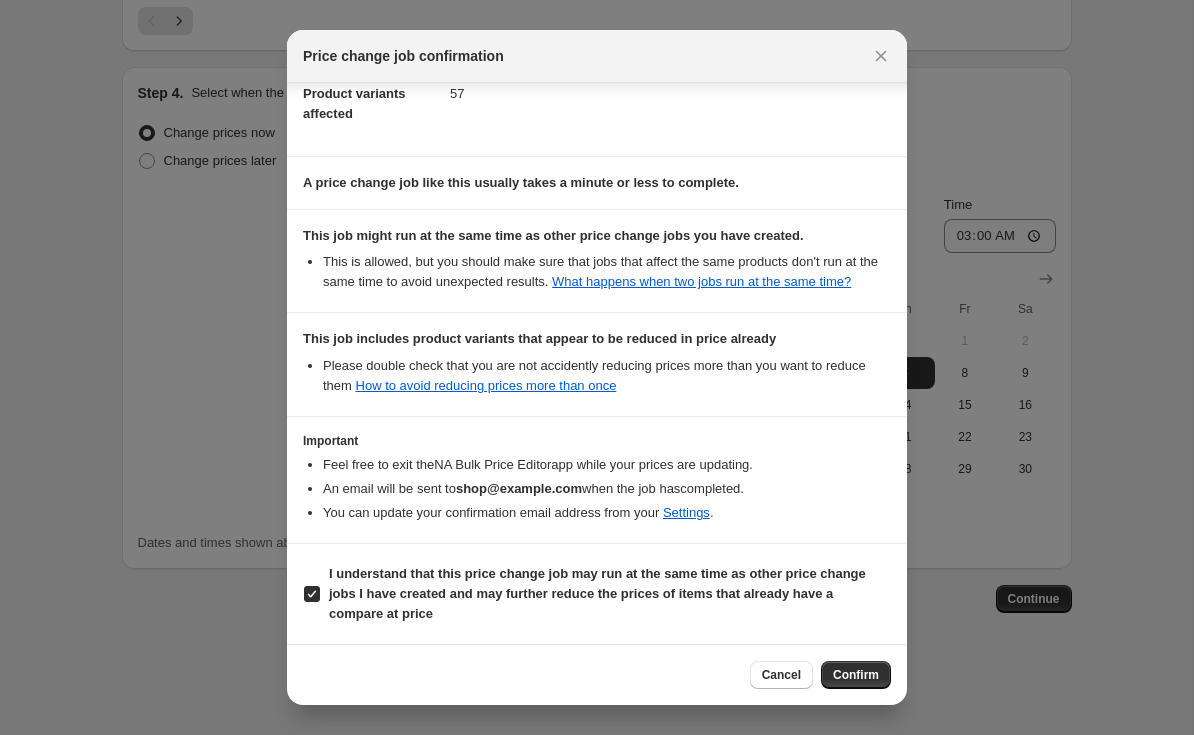 click on "Cancel Confirm" at bounding box center (597, 674) 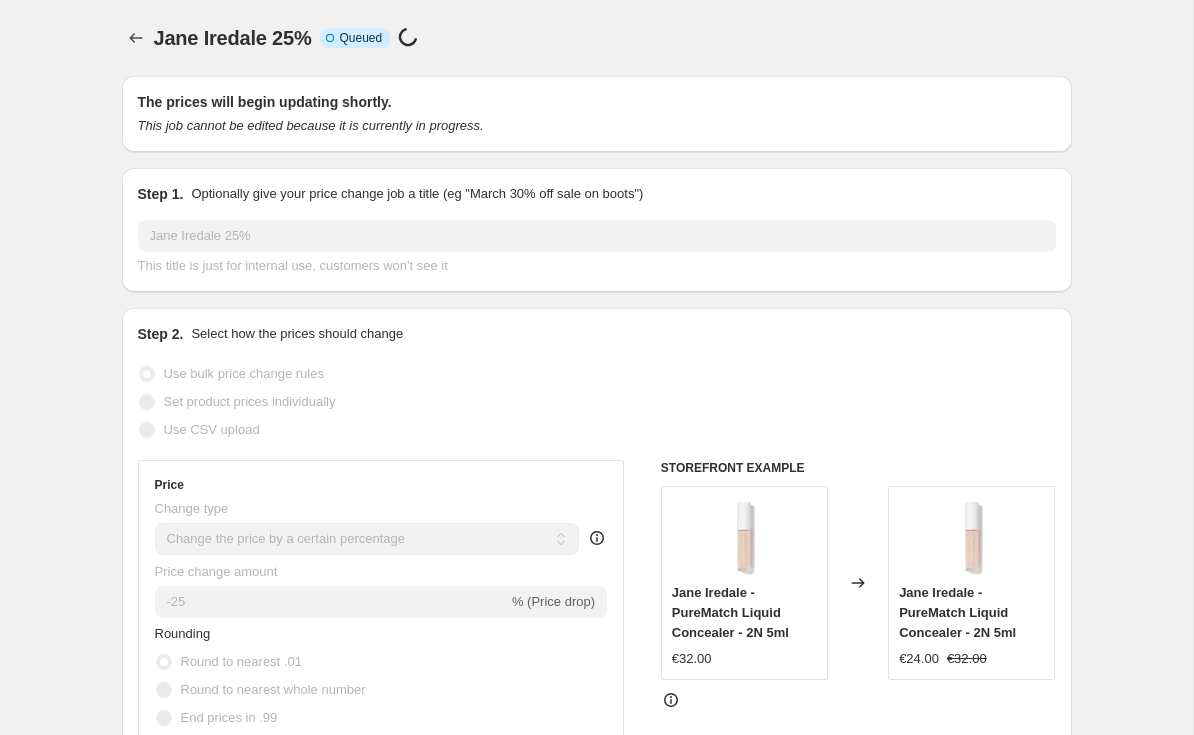 scroll, scrollTop: 0, scrollLeft: 0, axis: both 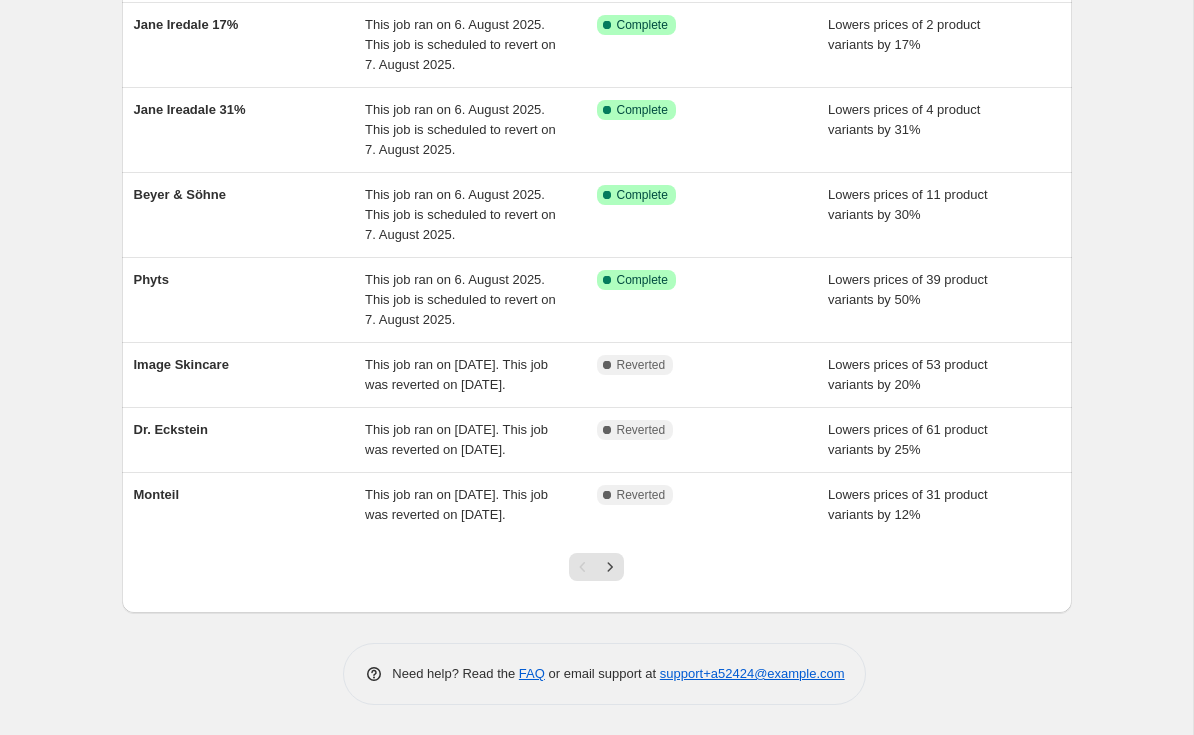 click 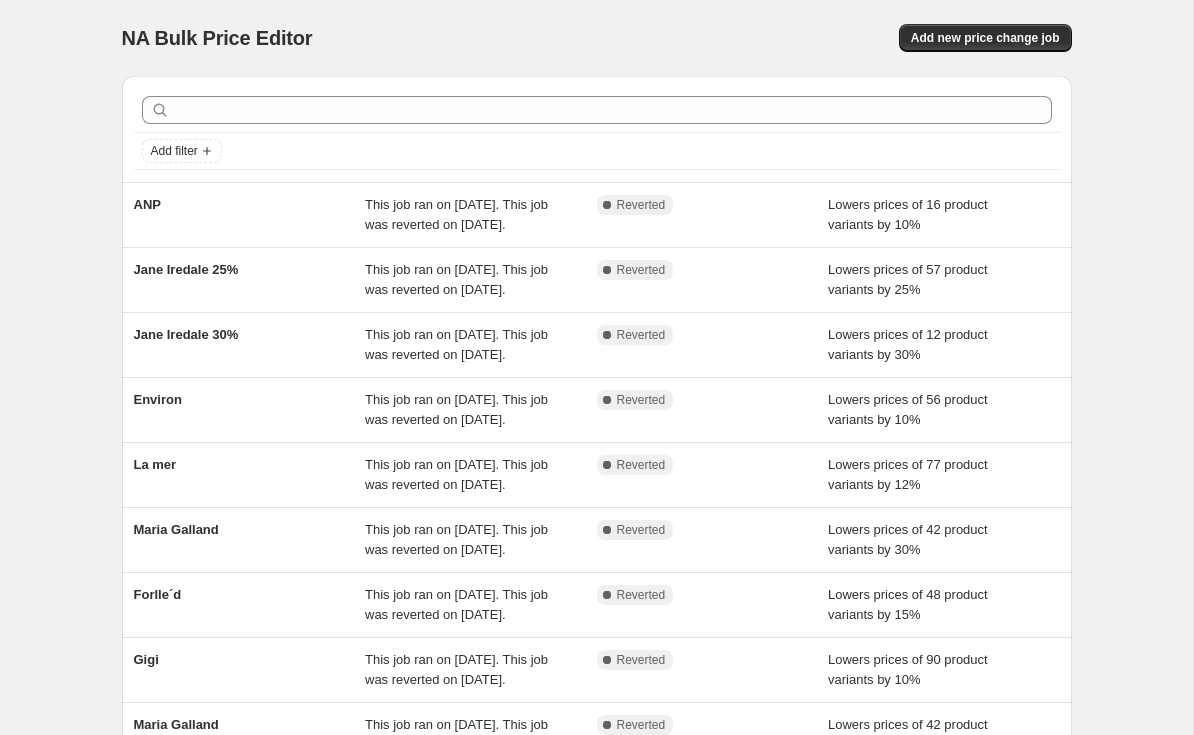 click on "Jane Iredale 25%" at bounding box center [250, 280] 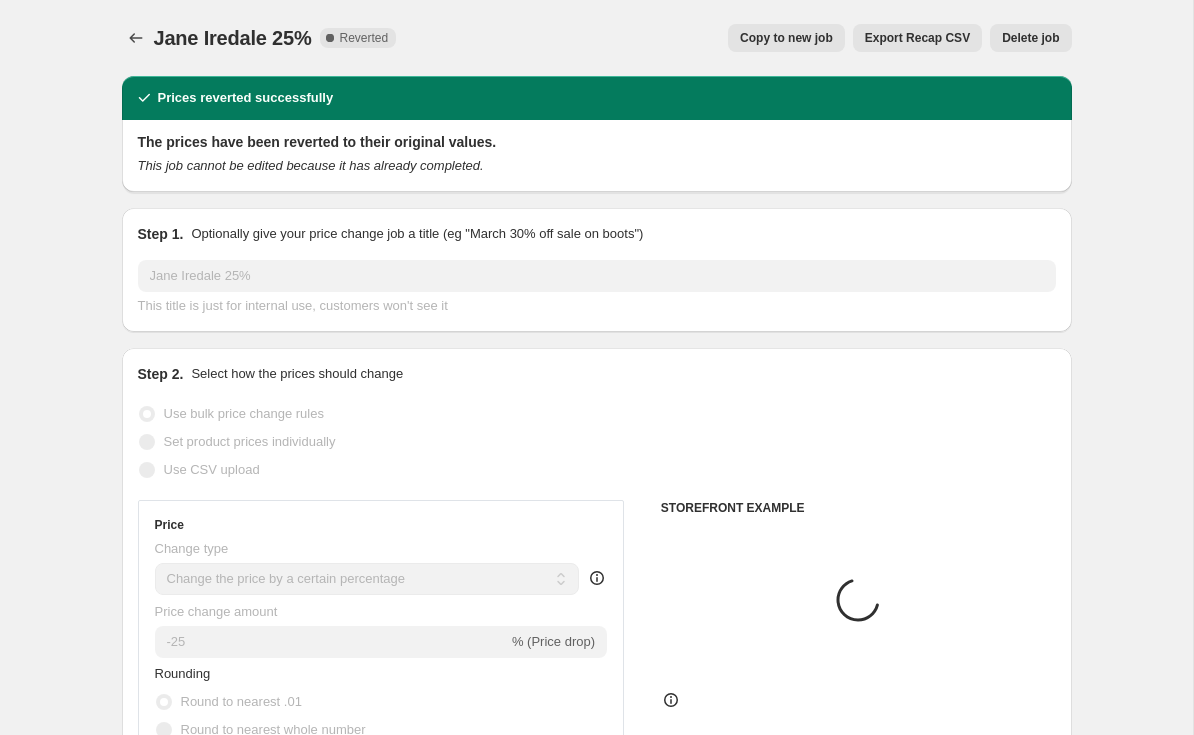 click on "Delete job" at bounding box center [1030, 38] 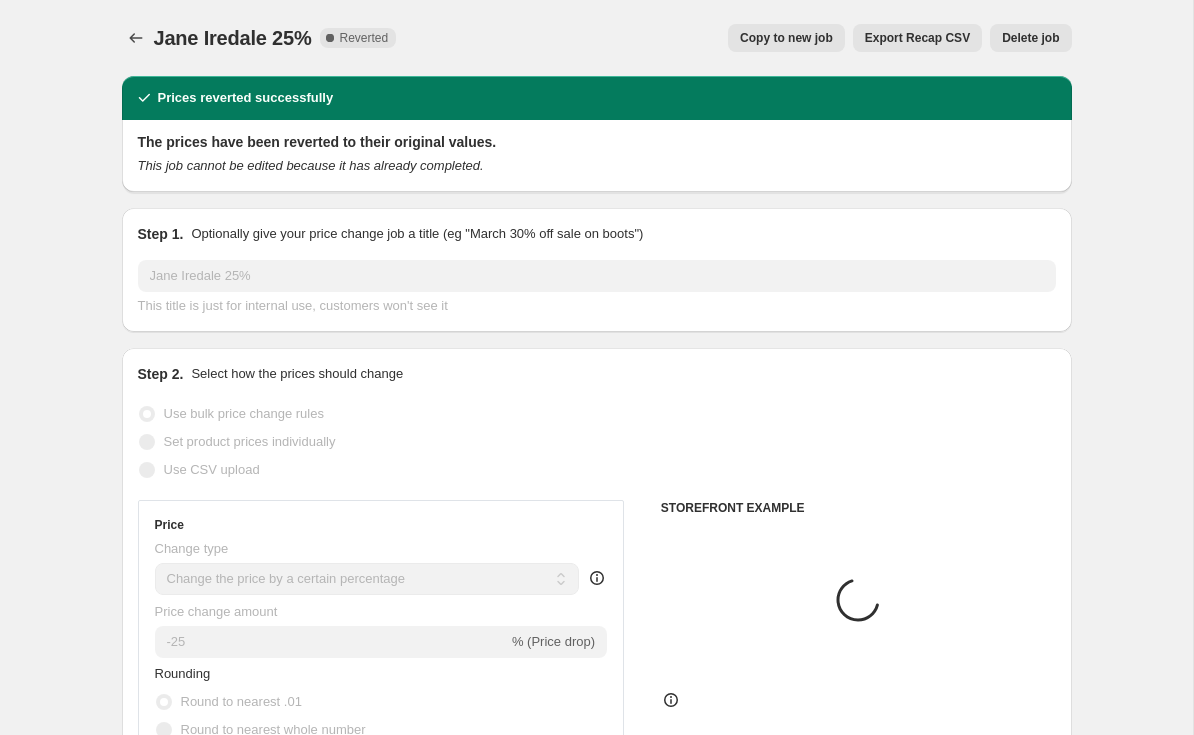 scroll, scrollTop: 0, scrollLeft: 0, axis: both 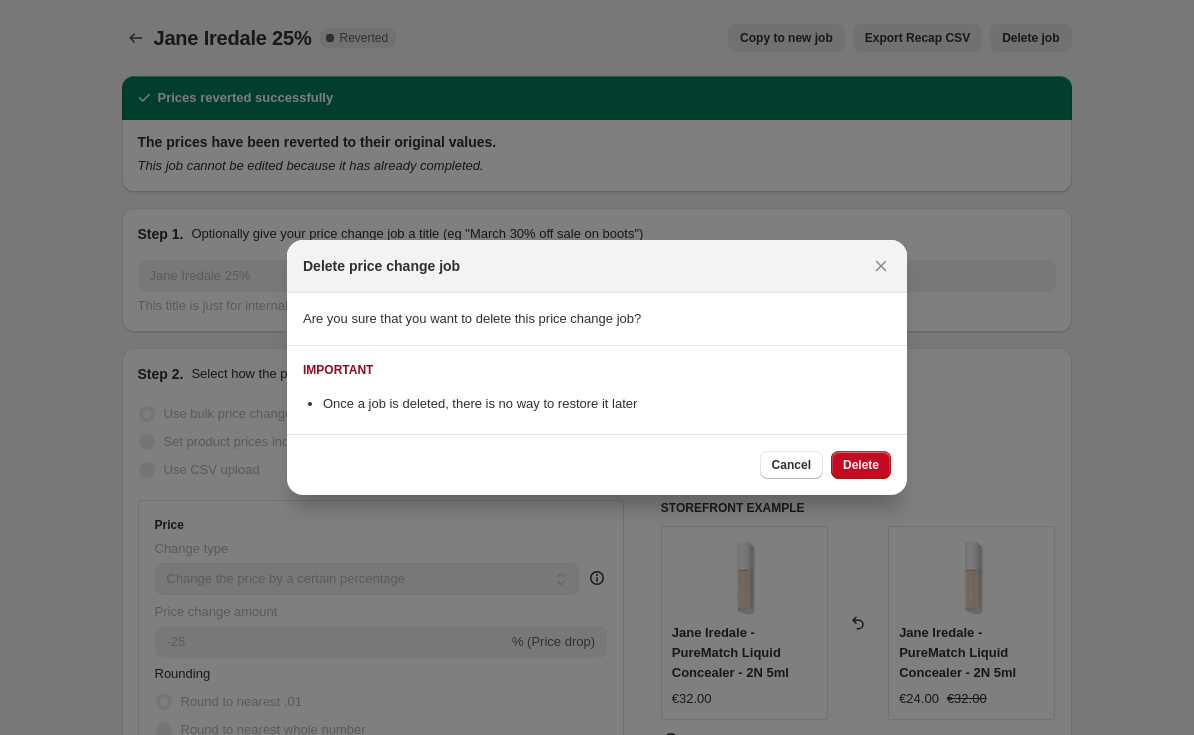 click on "Delete" at bounding box center (861, 465) 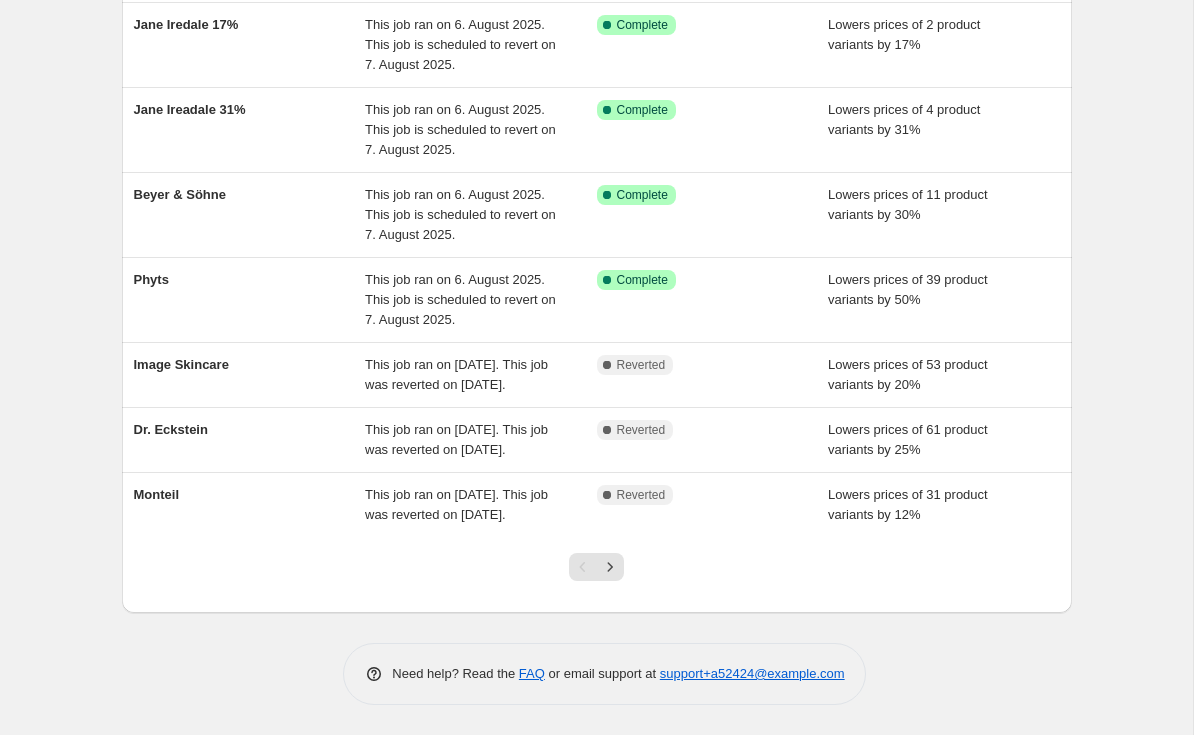 scroll, scrollTop: 495, scrollLeft: 0, axis: vertical 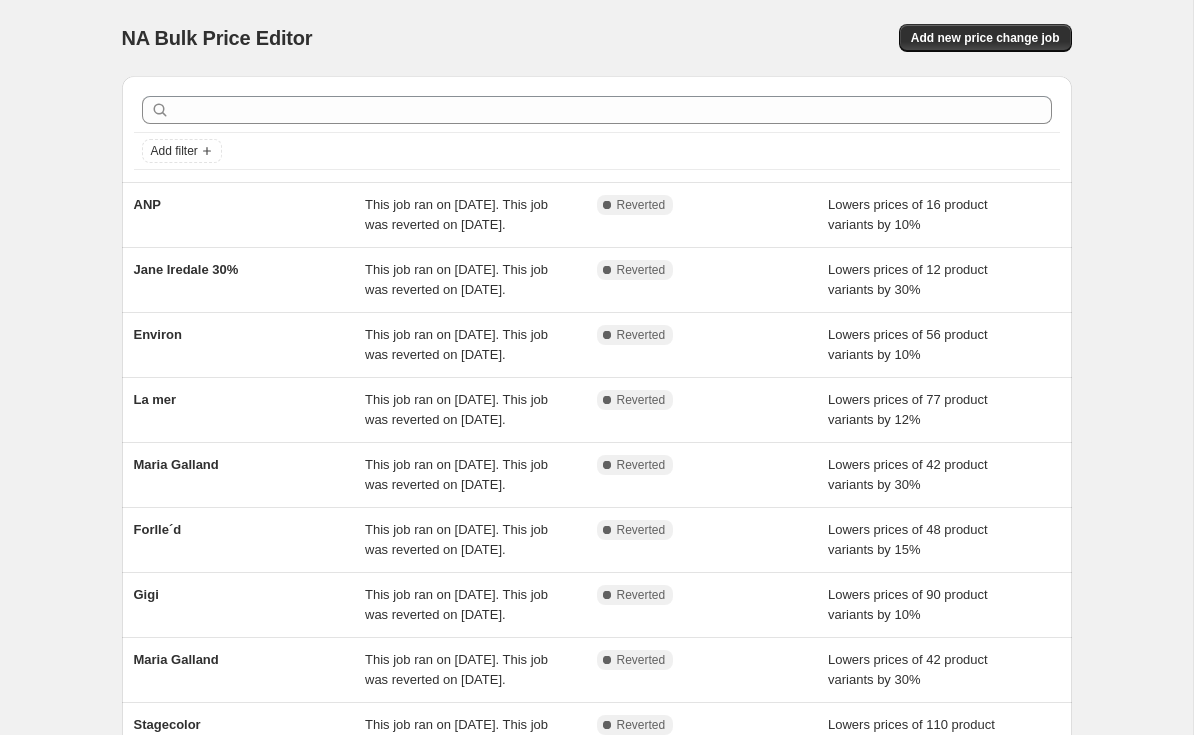 click on "[PERSON] [DATE]. This job was reverted on [DATE]. Complete Reverted Lowers prices of 12 product variants by 30%" at bounding box center (597, 280) 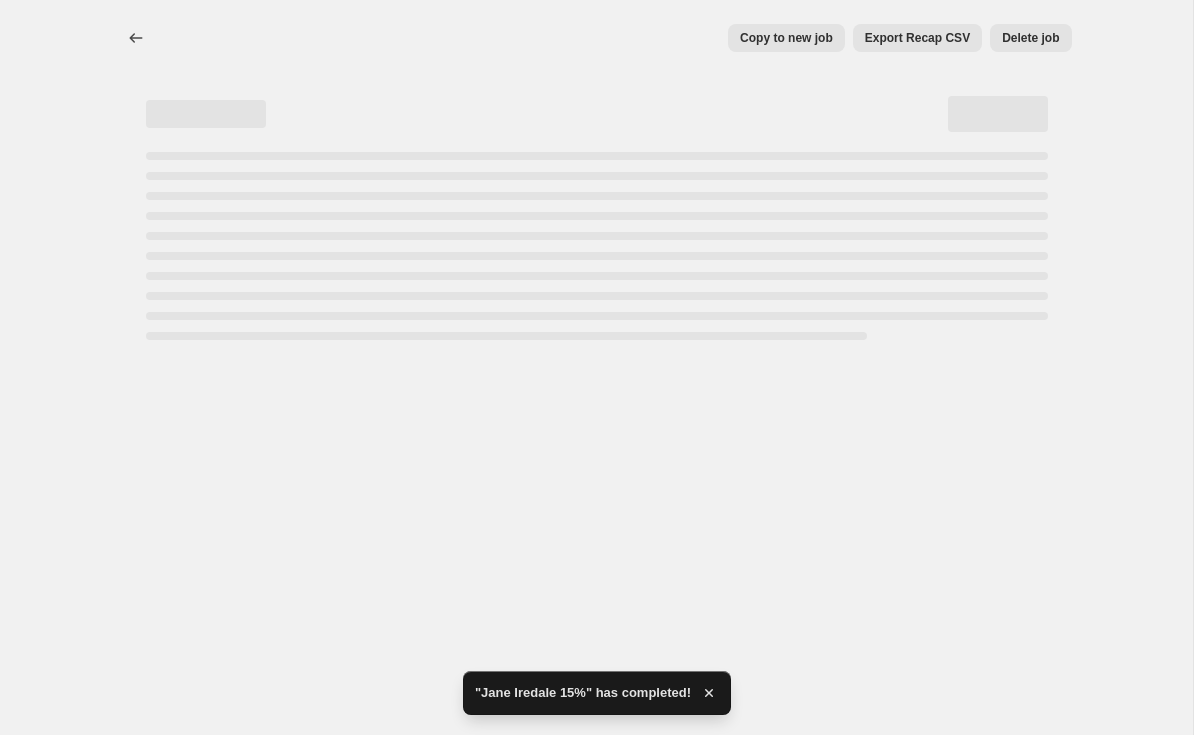 click on "Copy to new job" at bounding box center (786, 38) 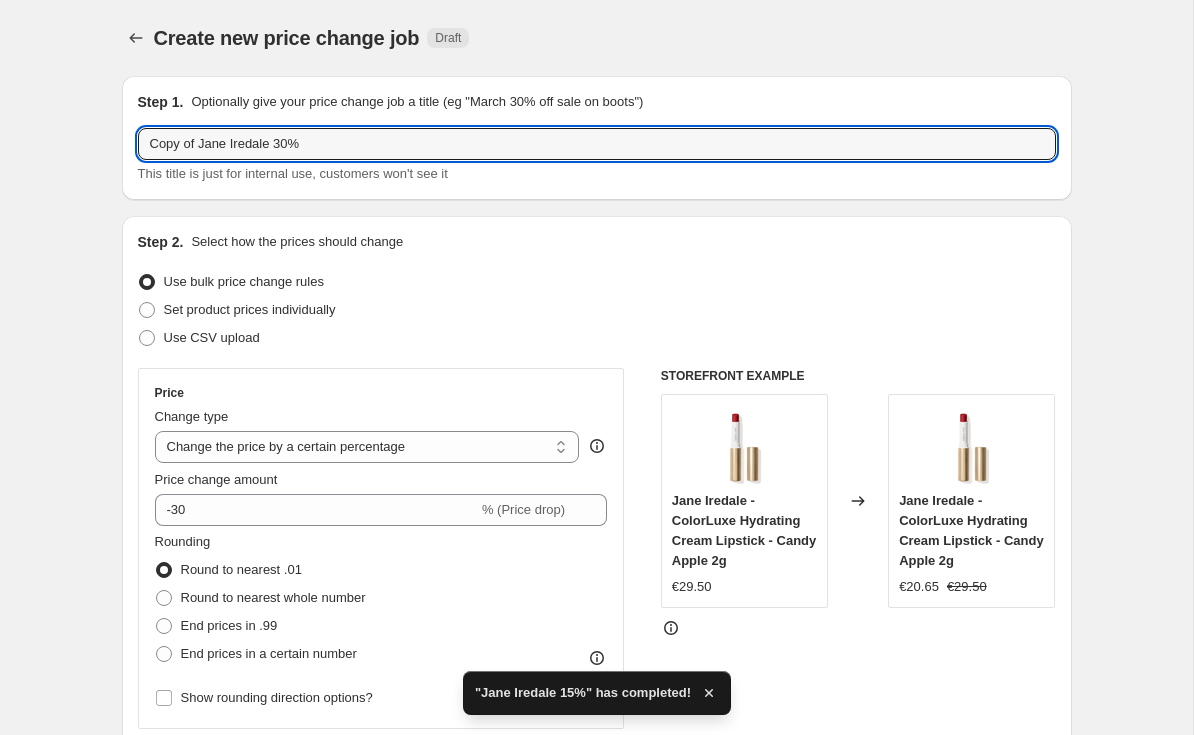 click on "Copy of Jane Iredale 30%" at bounding box center [597, 144] 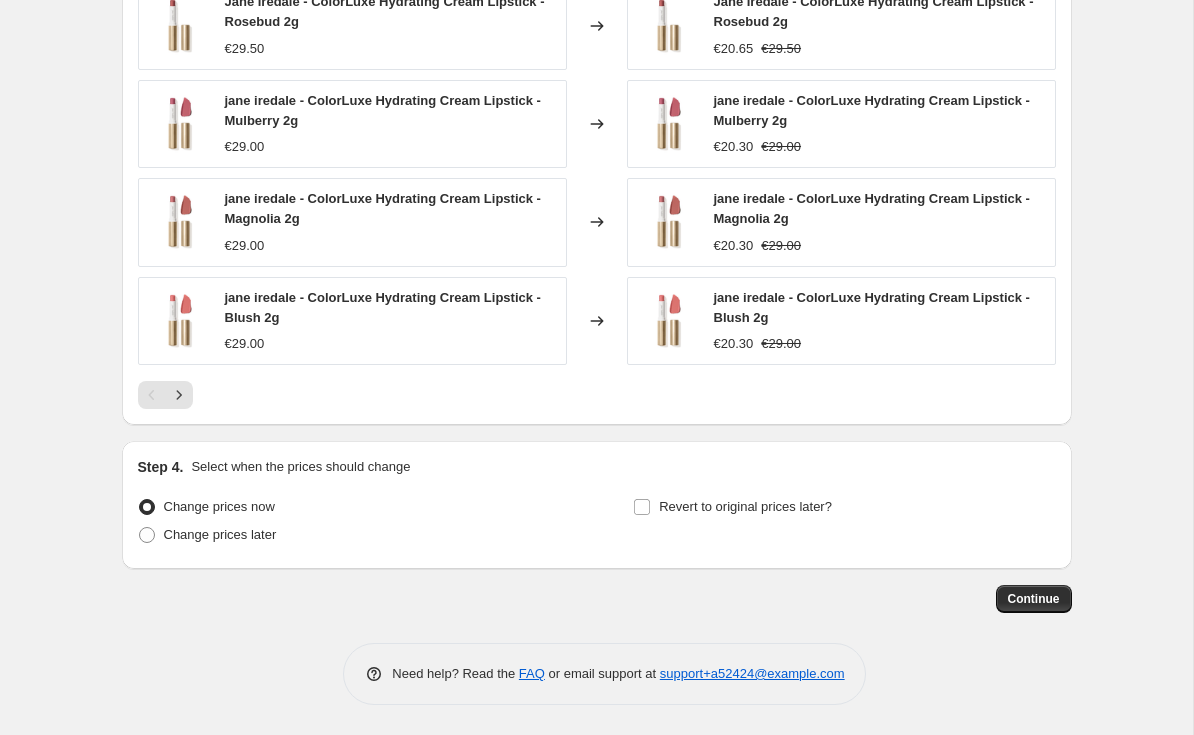 scroll, scrollTop: 1566, scrollLeft: 0, axis: vertical 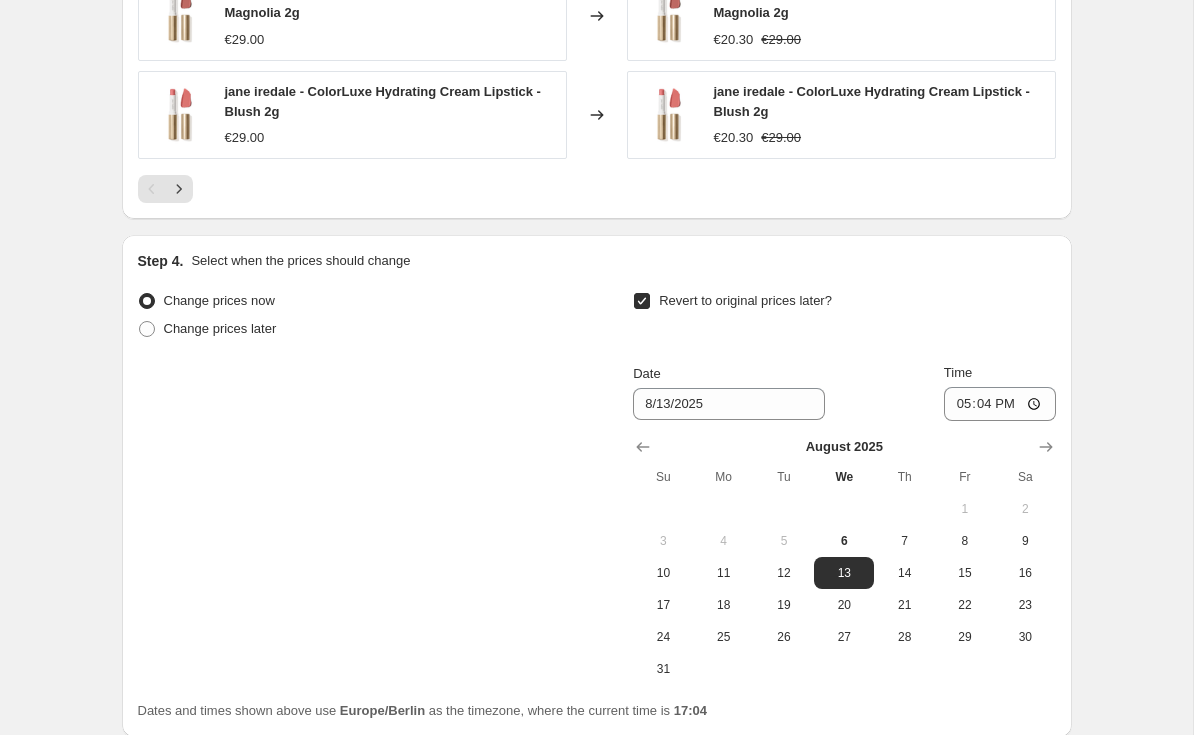 click on "7" at bounding box center [904, 541] 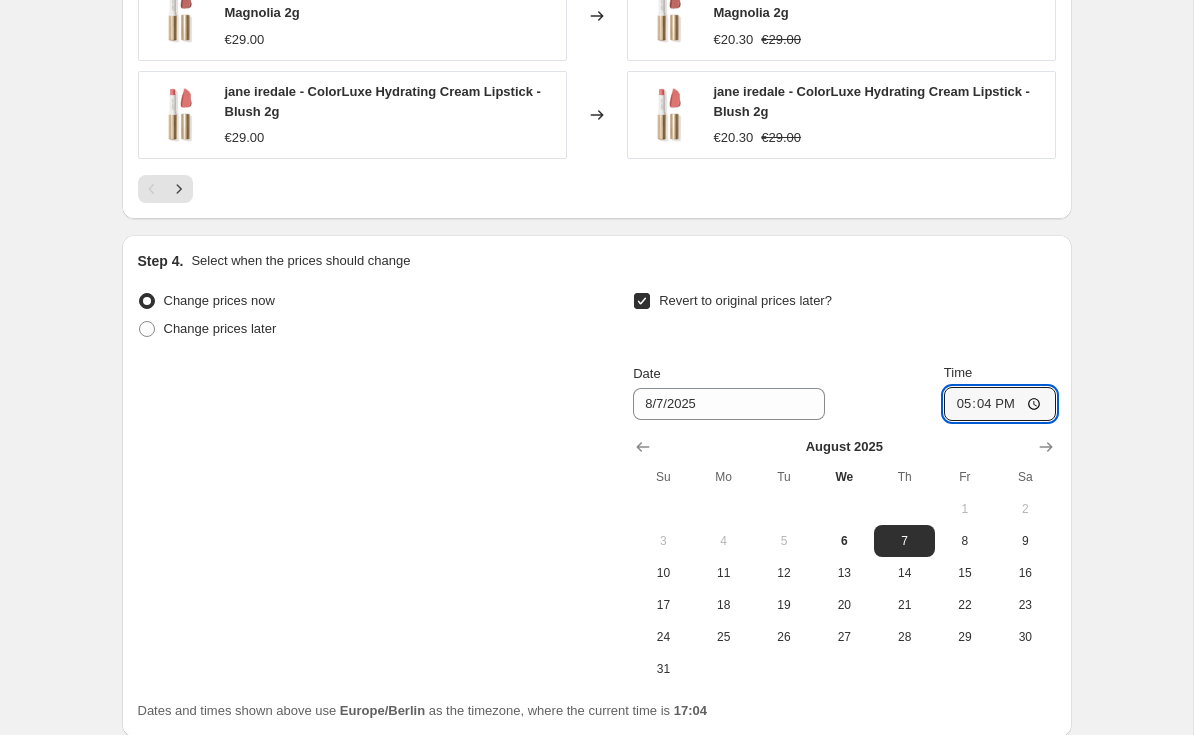 click on "17:04" at bounding box center (1000, 404) 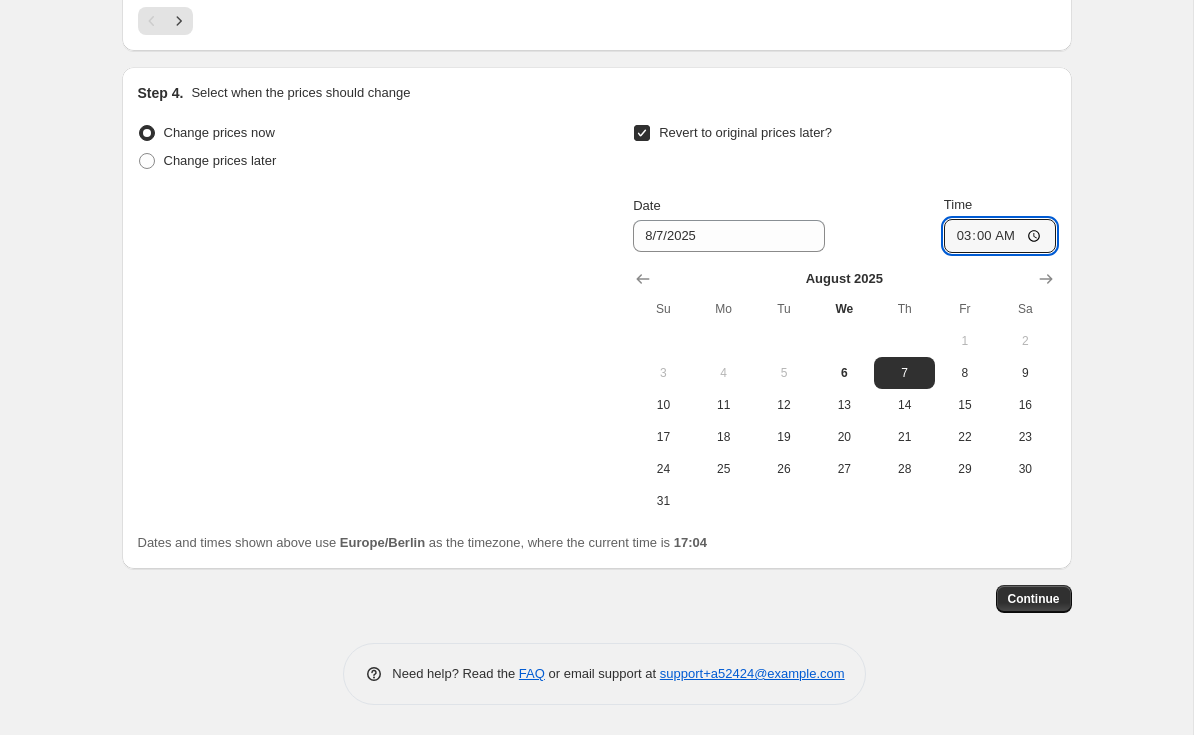 scroll, scrollTop: 1938, scrollLeft: 0, axis: vertical 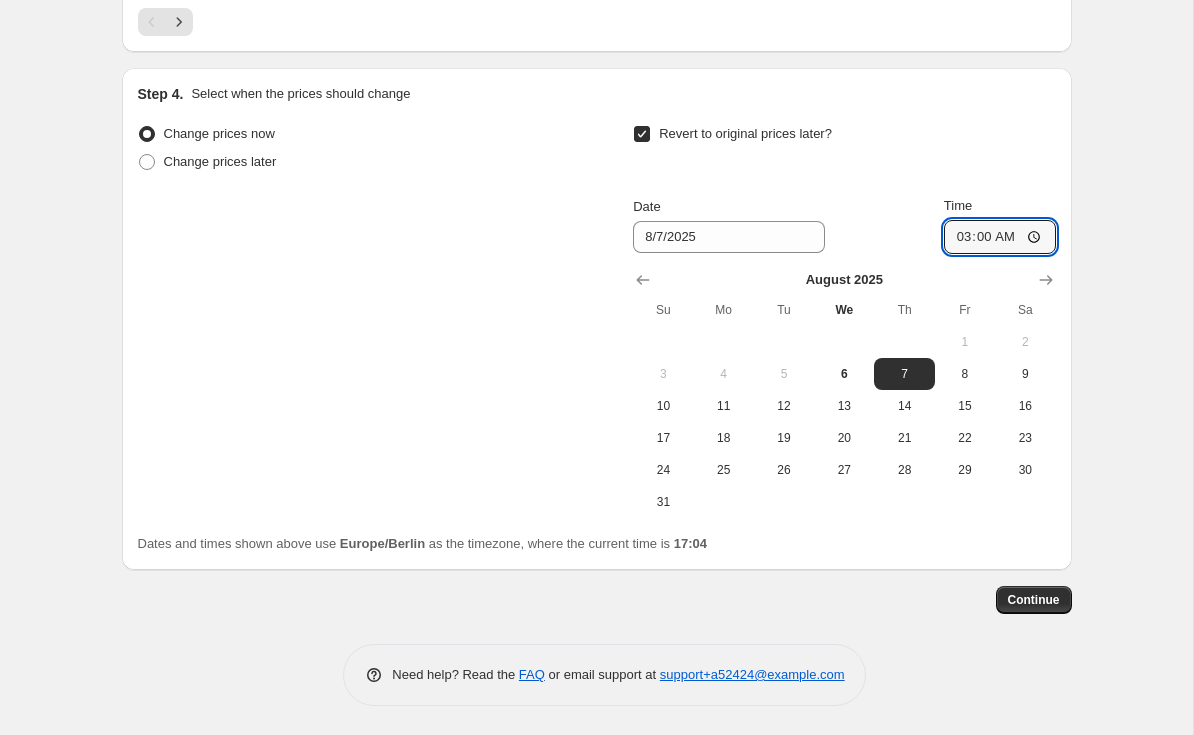 click on "Continue" at bounding box center (1034, 600) 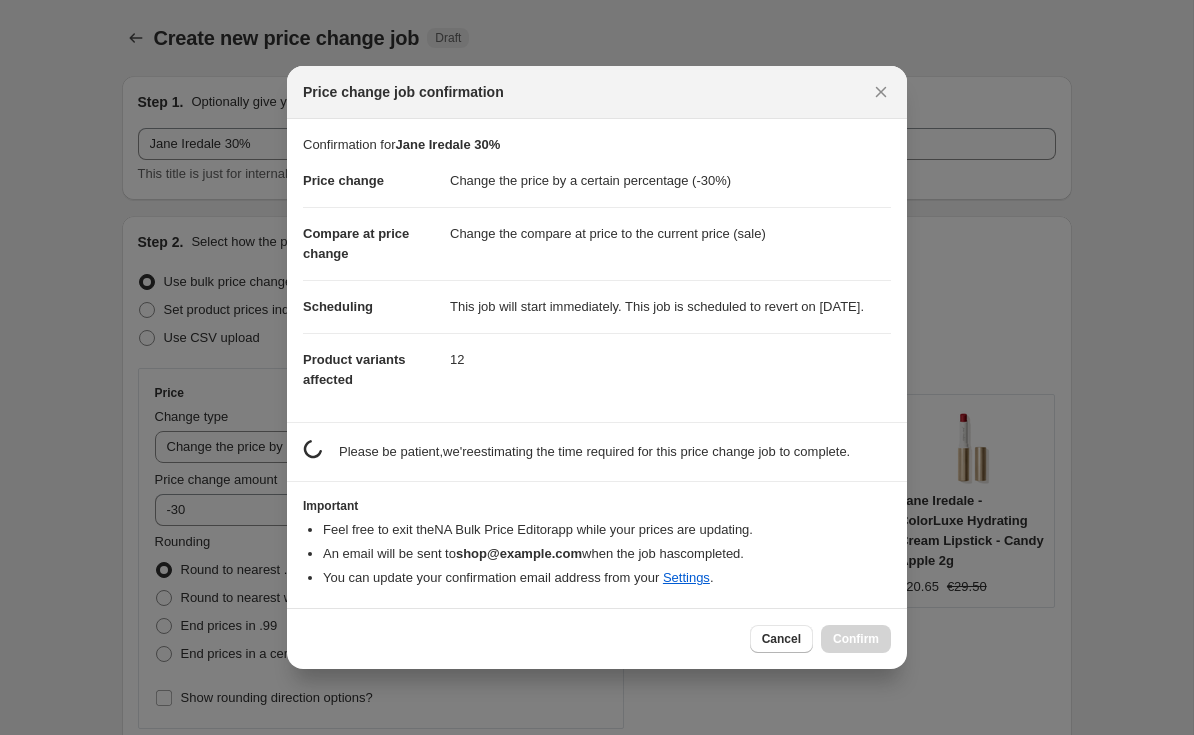 scroll, scrollTop: 1938, scrollLeft: 0, axis: vertical 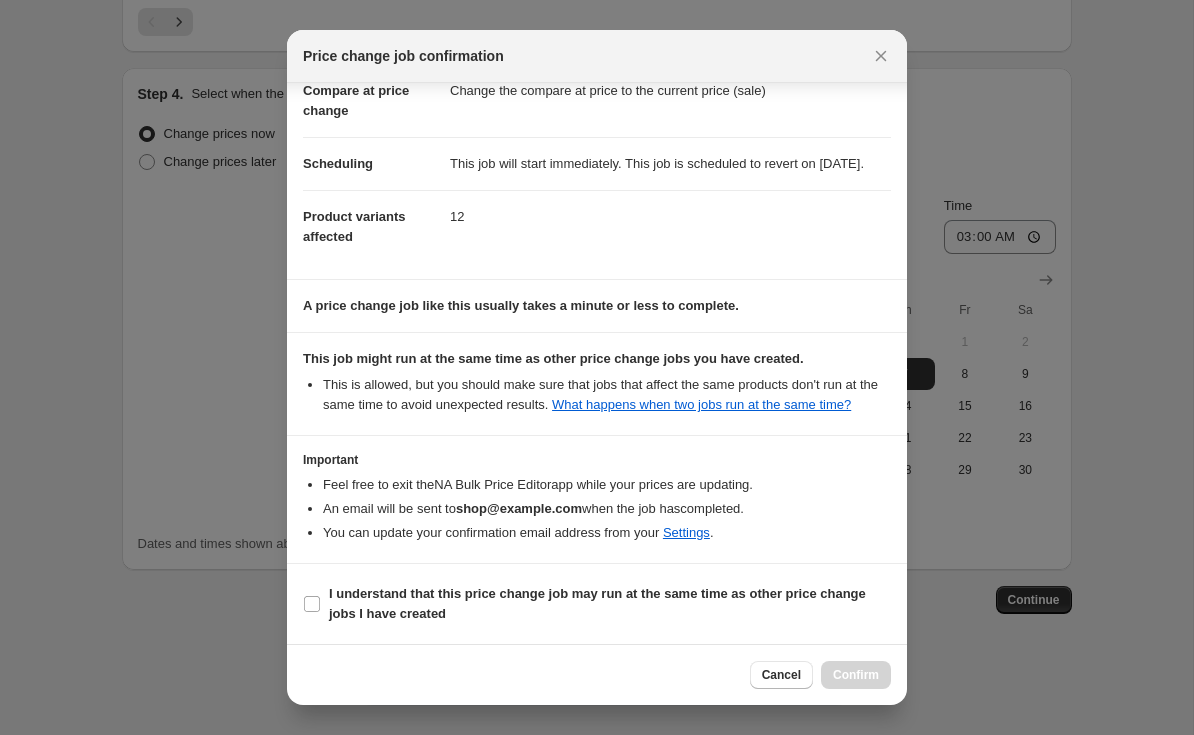 click on "I understand that this price change job may run at the same time as other price change jobs I have created" at bounding box center (597, 603) 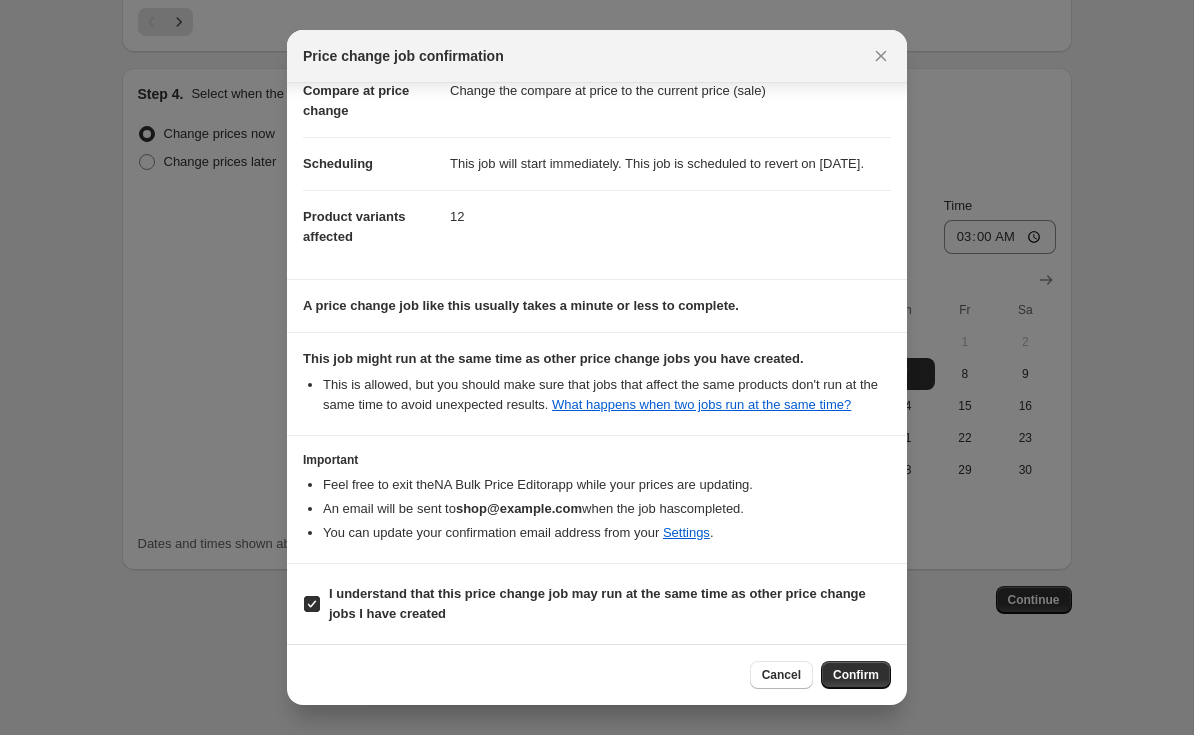 click on "Confirm" at bounding box center [856, 675] 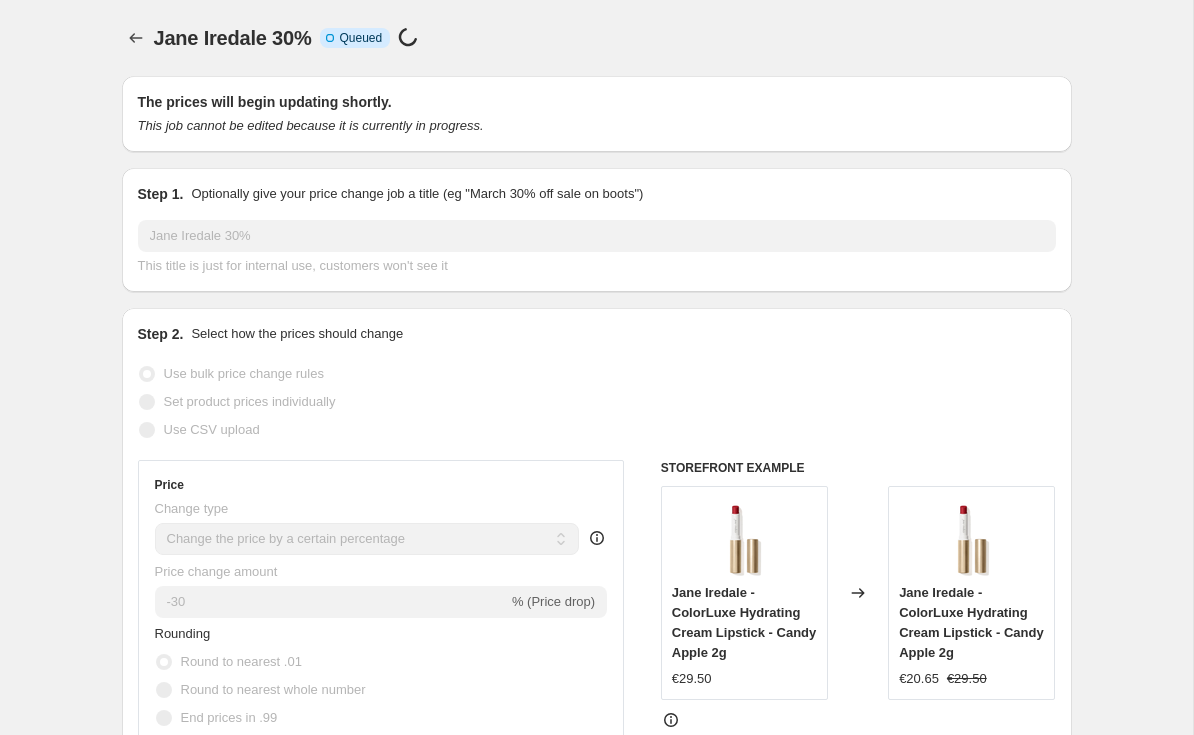 scroll, scrollTop: 0, scrollLeft: 0, axis: both 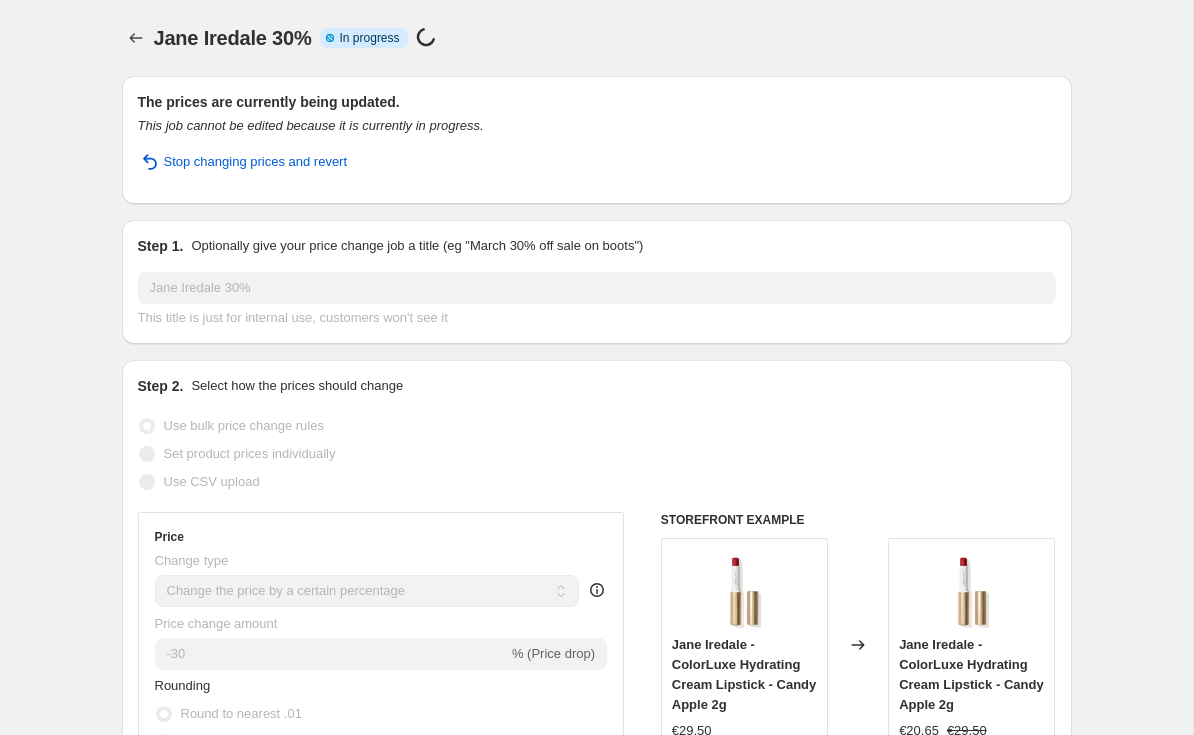 click 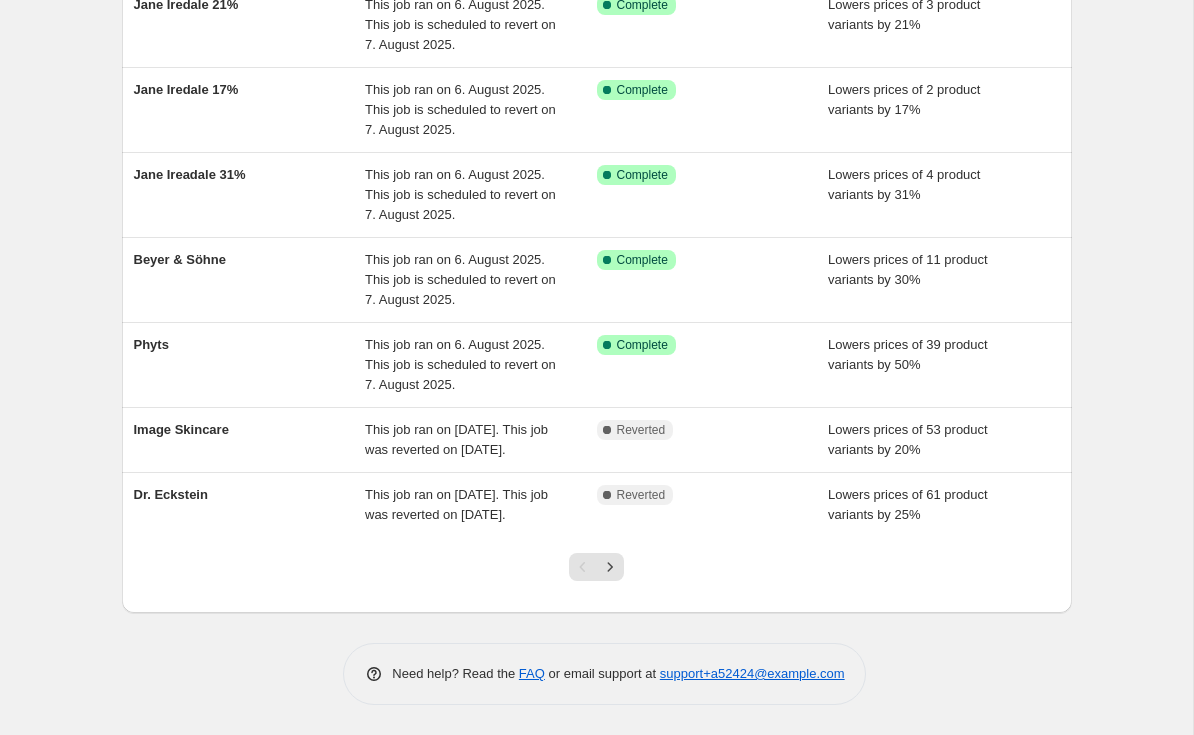 scroll, scrollTop: 495, scrollLeft: 0, axis: vertical 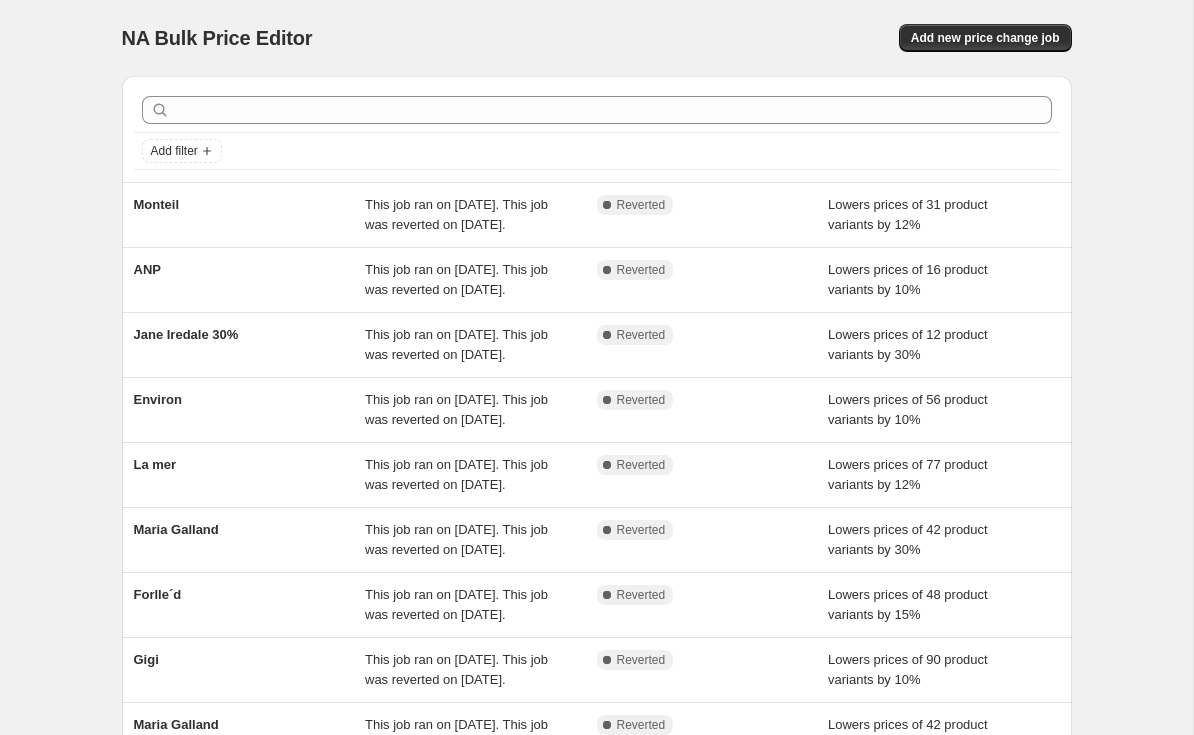 click on "Jane Iredale 30%" at bounding box center [250, 345] 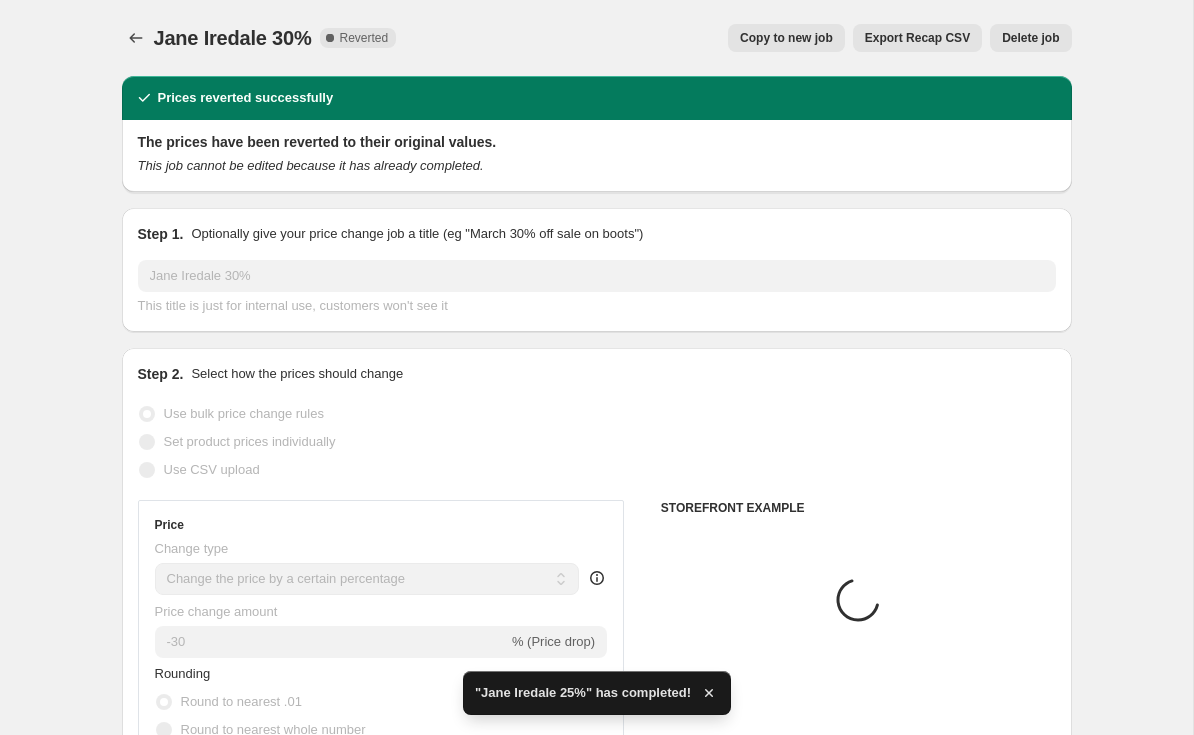 click on "Delete job" at bounding box center (1030, 38) 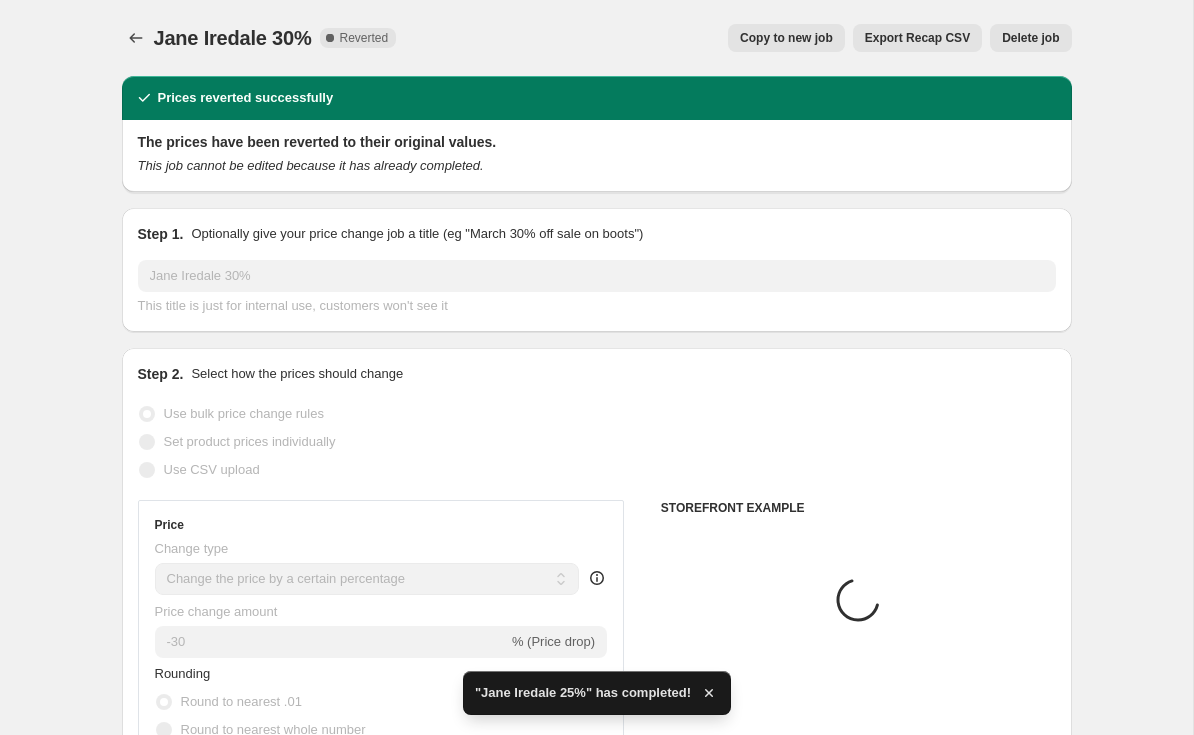 scroll, scrollTop: 0, scrollLeft: 0, axis: both 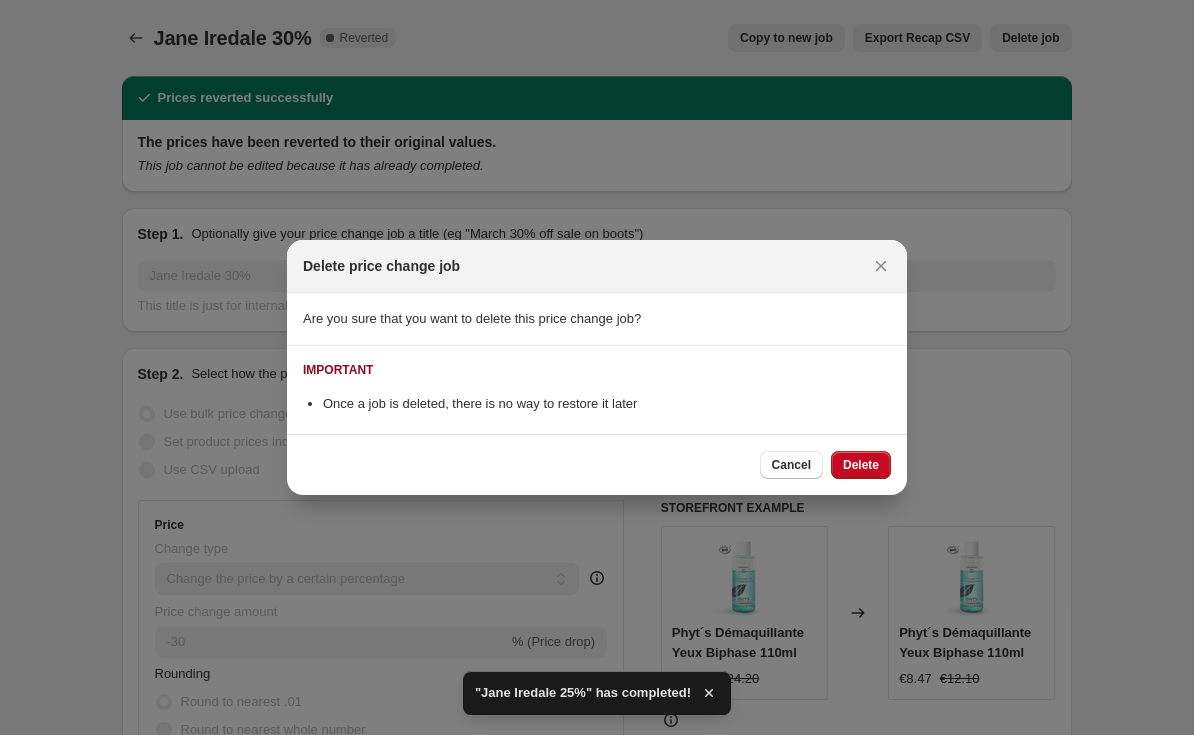 click on "Delete" at bounding box center (861, 465) 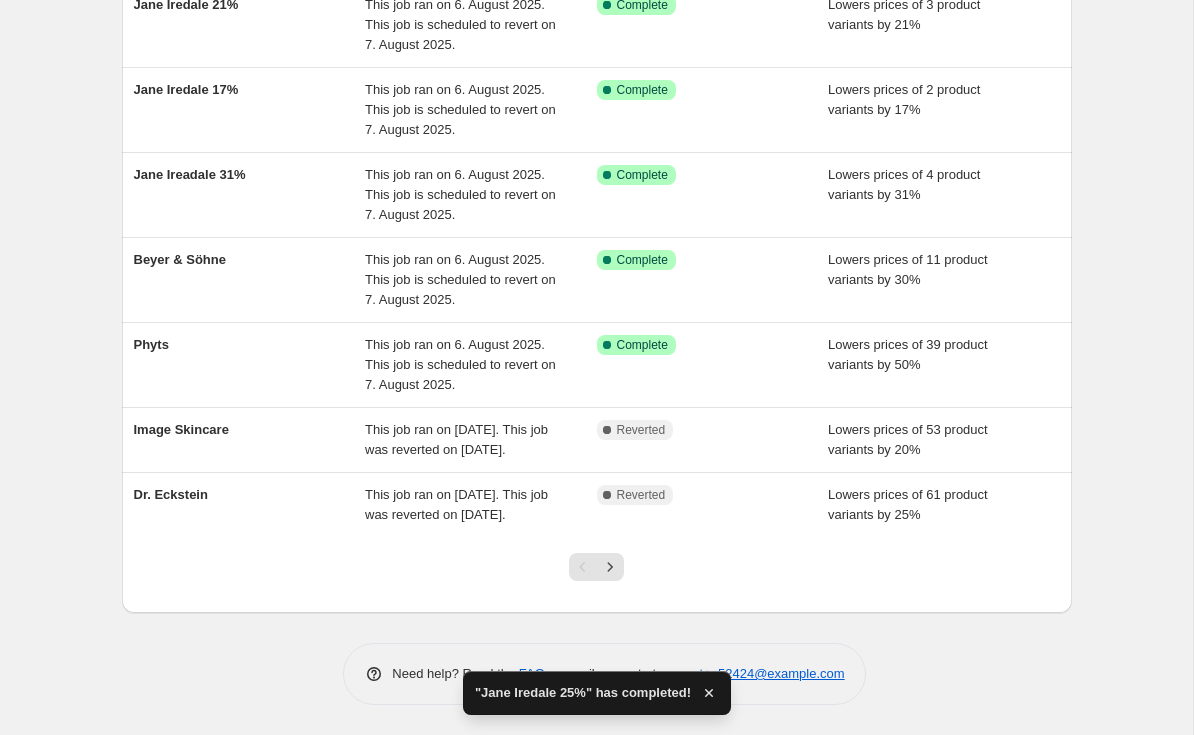 scroll, scrollTop: 495, scrollLeft: 0, axis: vertical 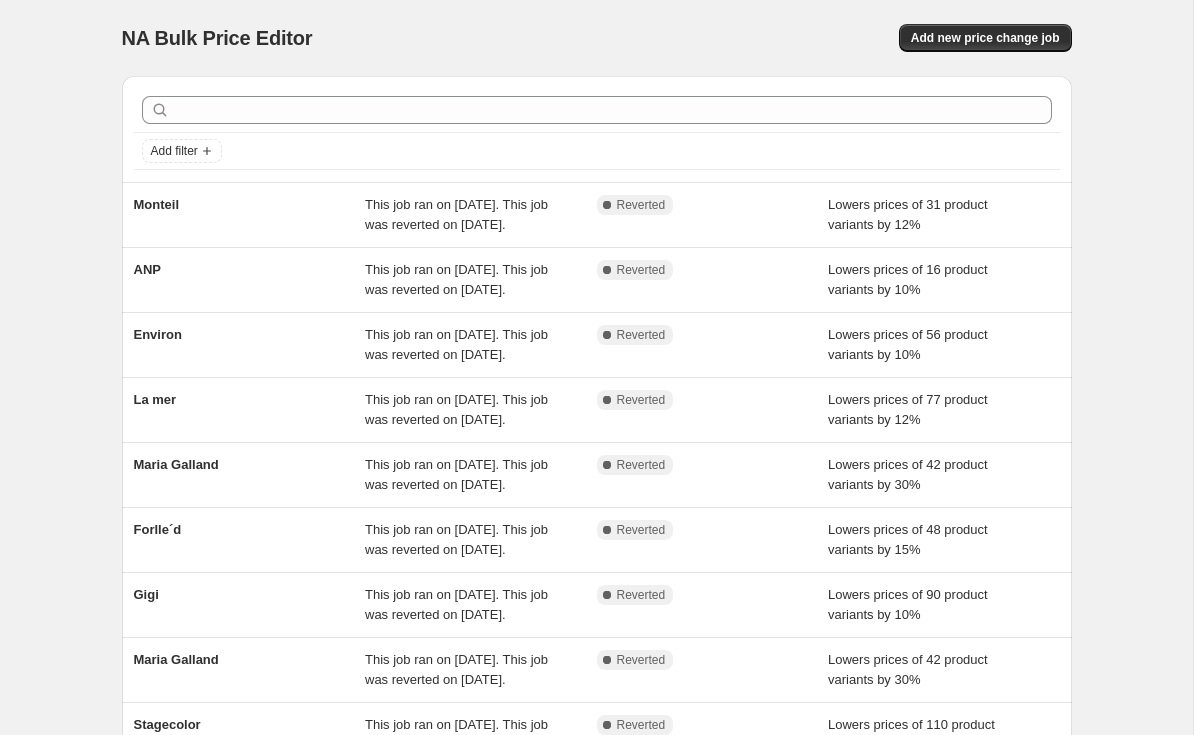 click on "Lowers prices of 31 product variants by 12%" at bounding box center (908, 214) 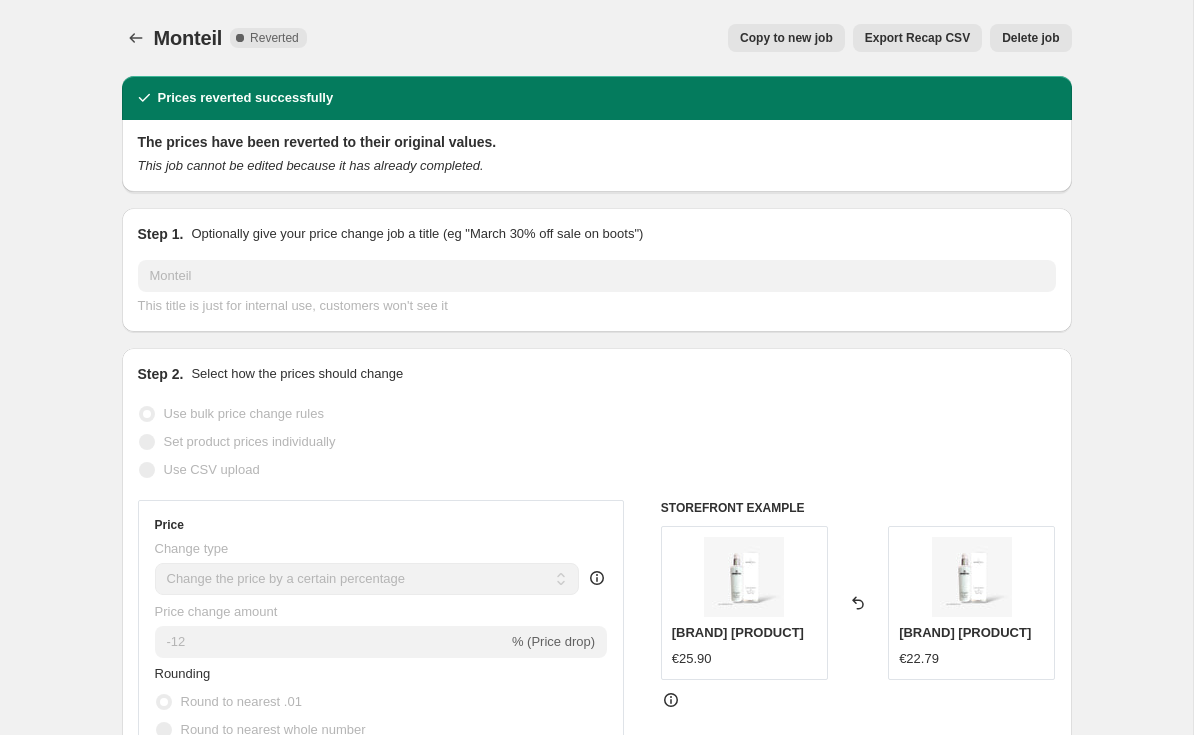 click on "Copy to new job" at bounding box center [786, 38] 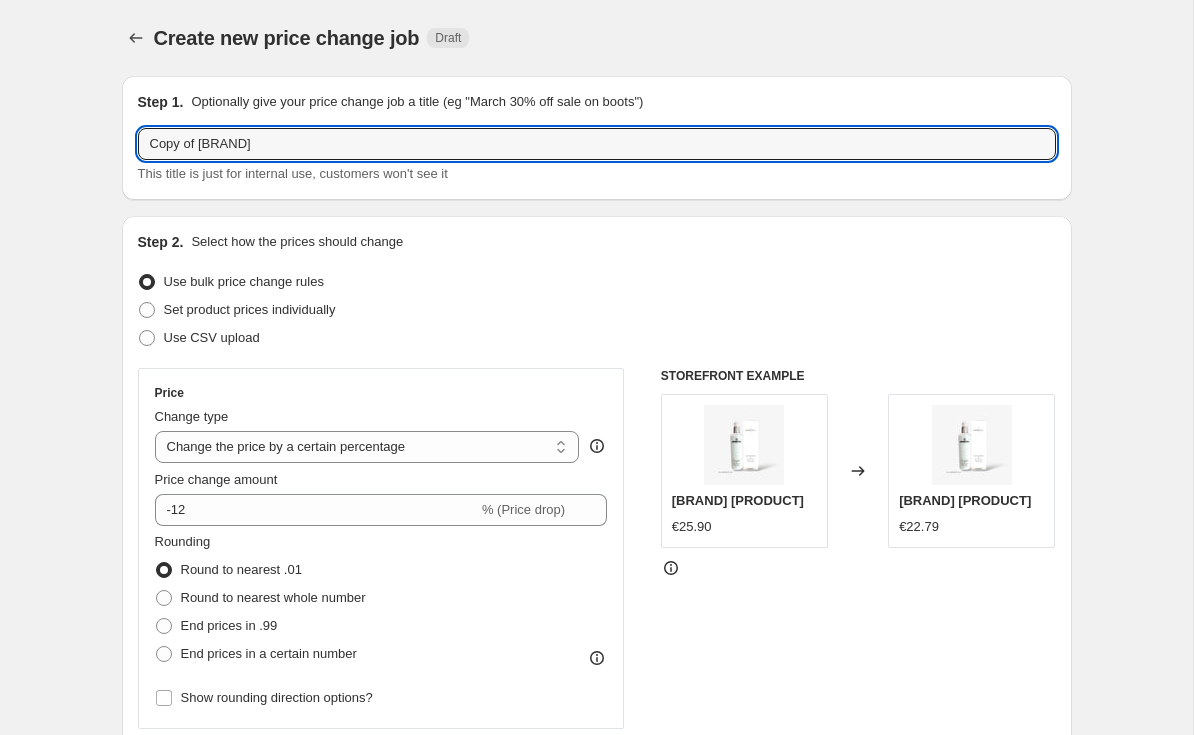 click on "Copy of [BRAND]" at bounding box center (597, 144) 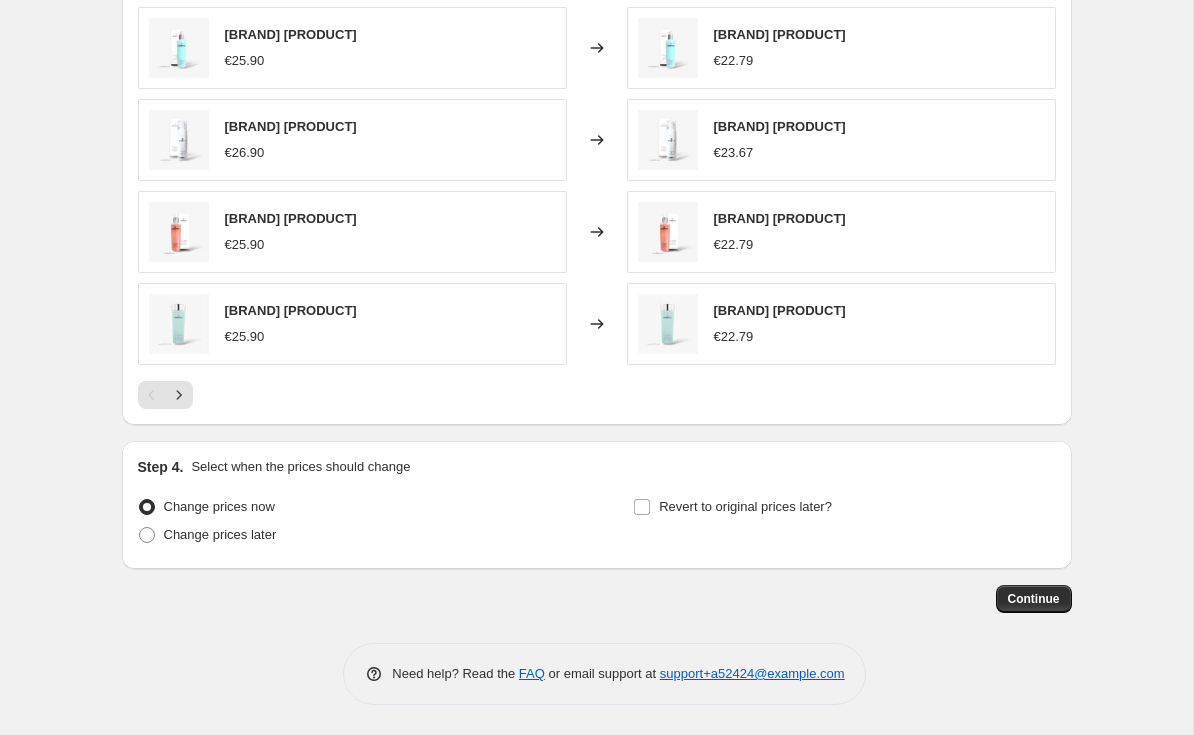 scroll, scrollTop: 1503, scrollLeft: 0, axis: vertical 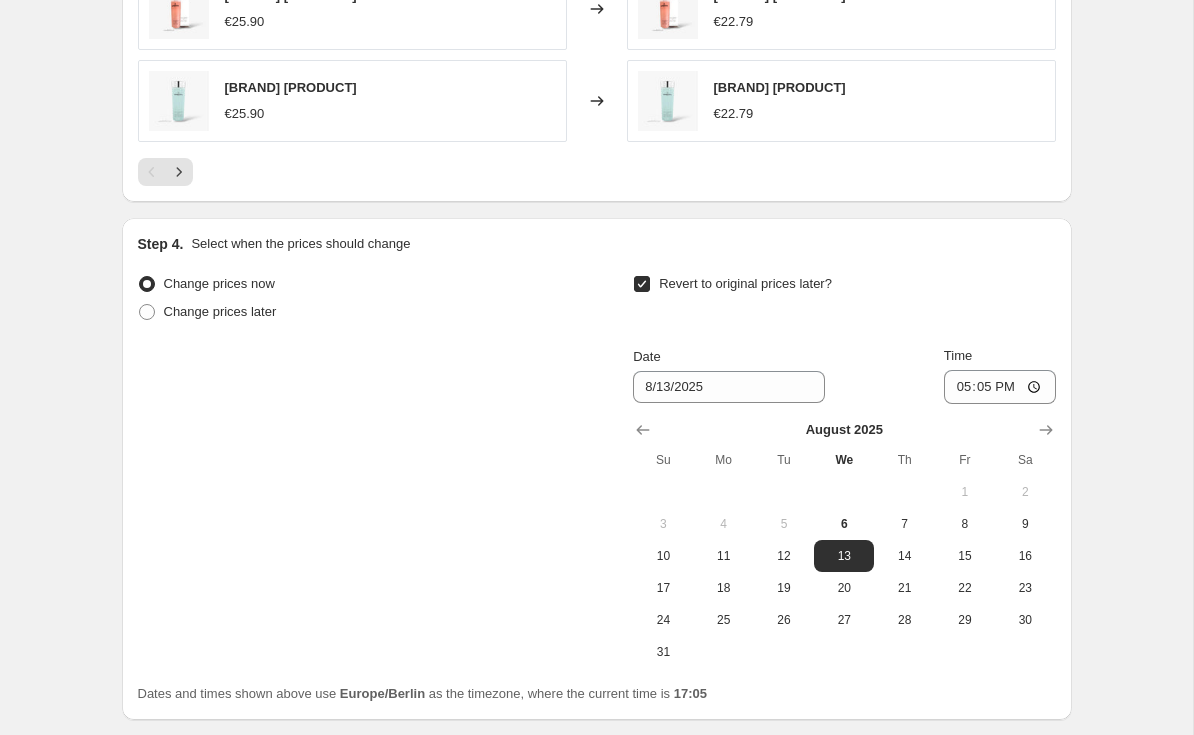 click on "7" at bounding box center (904, 524) 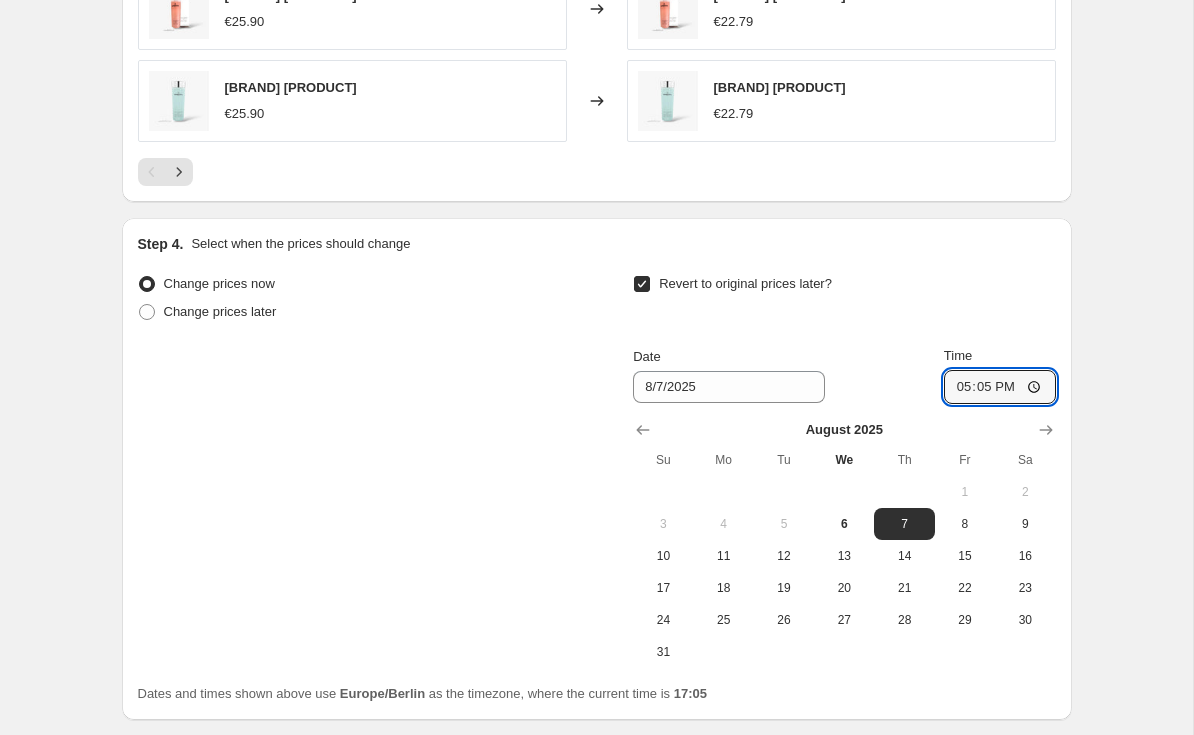 click on "17:05" at bounding box center [1000, 387] 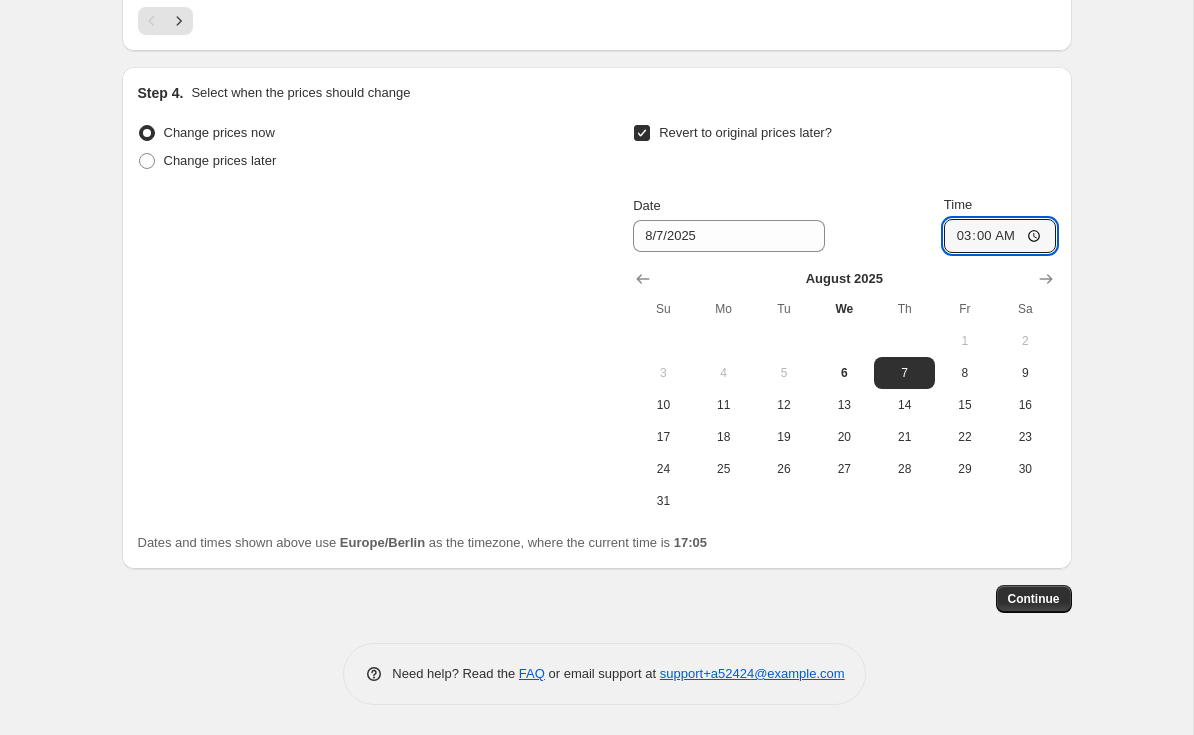scroll, scrollTop: 1875, scrollLeft: 0, axis: vertical 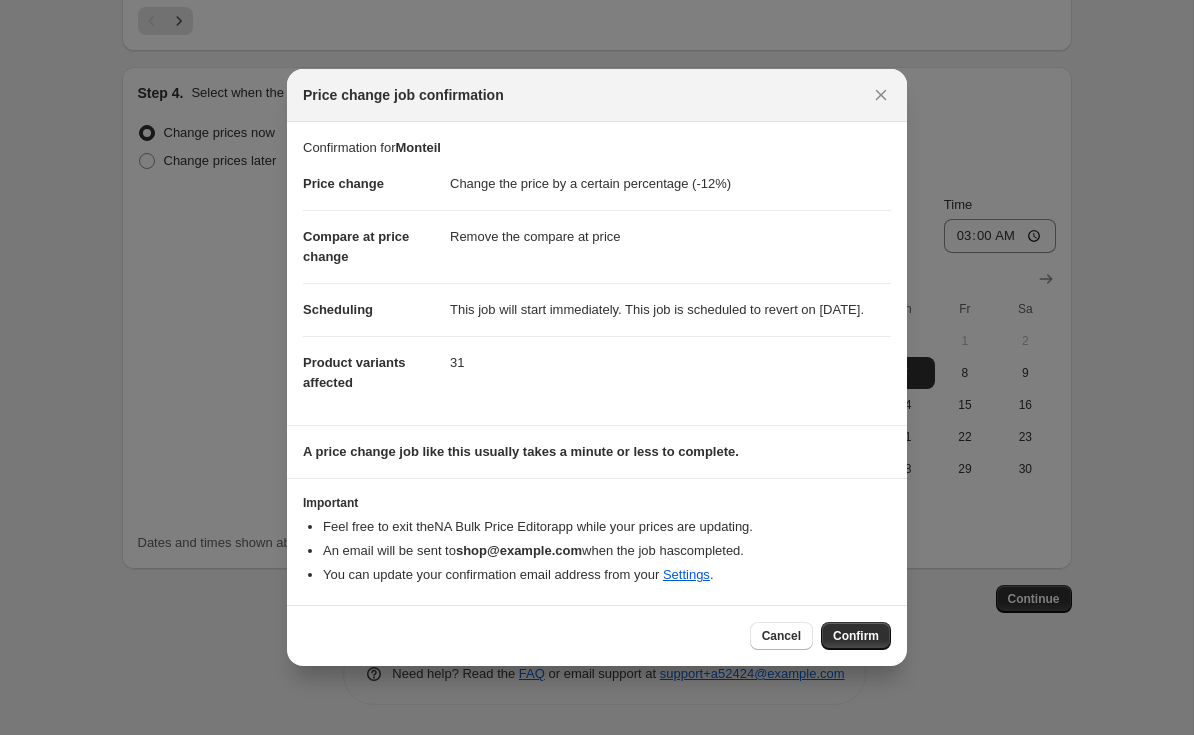 click on "Confirm" at bounding box center [856, 636] 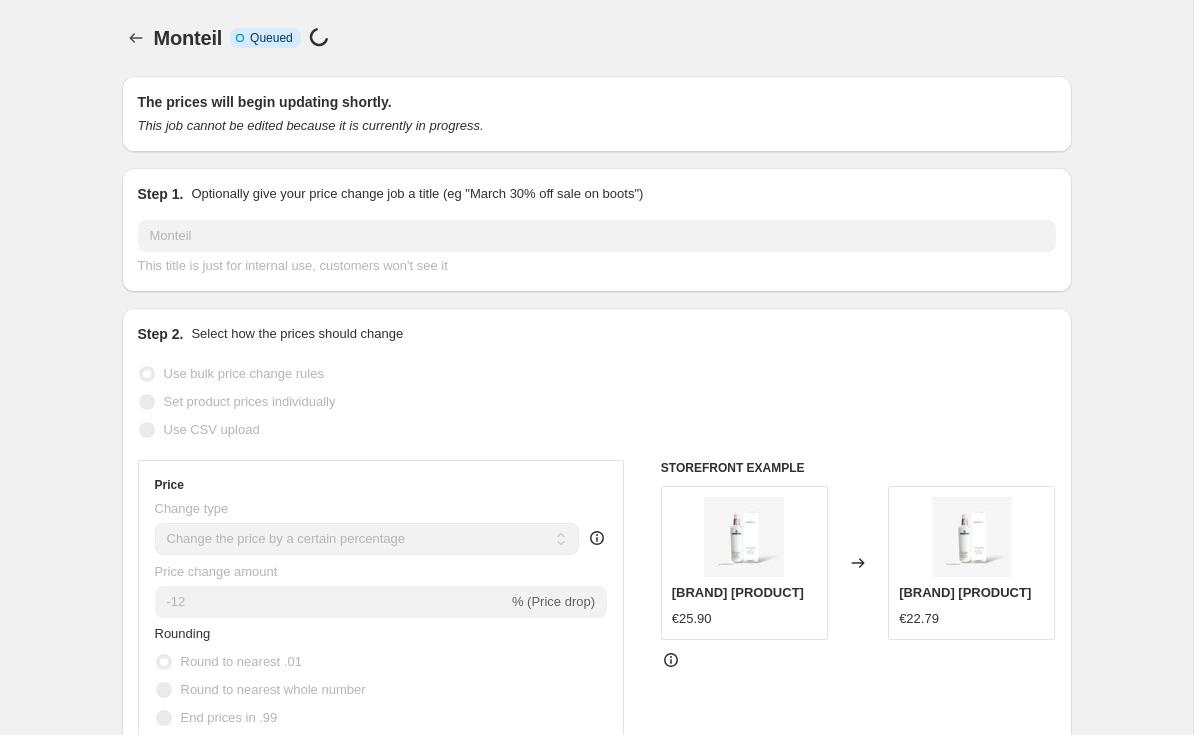scroll, scrollTop: 0, scrollLeft: 0, axis: both 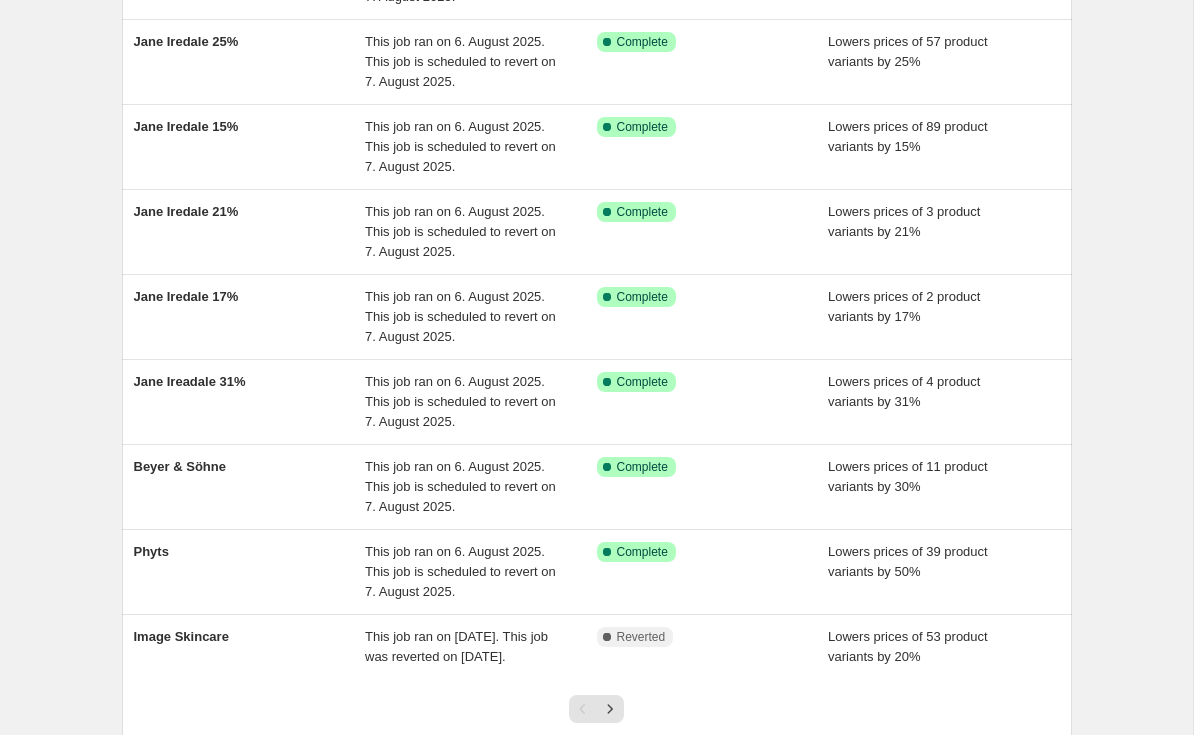 click at bounding box center [610, 709] 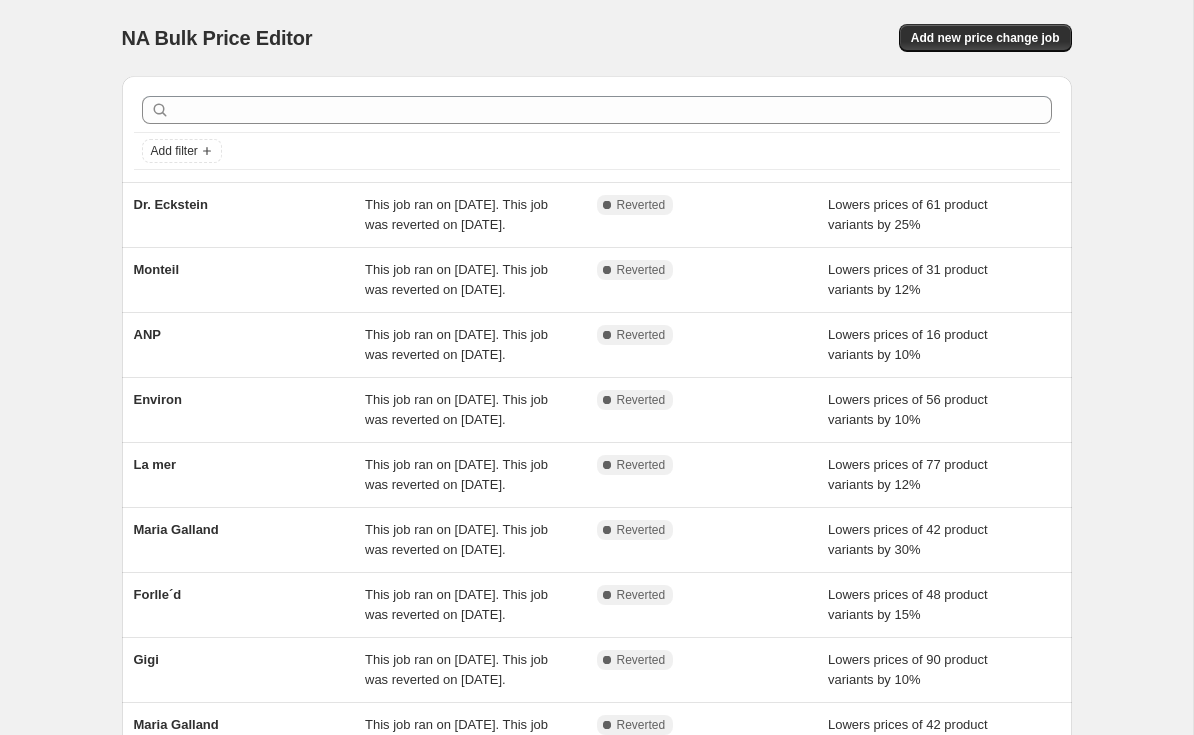 click on "Monteil" at bounding box center [157, 269] 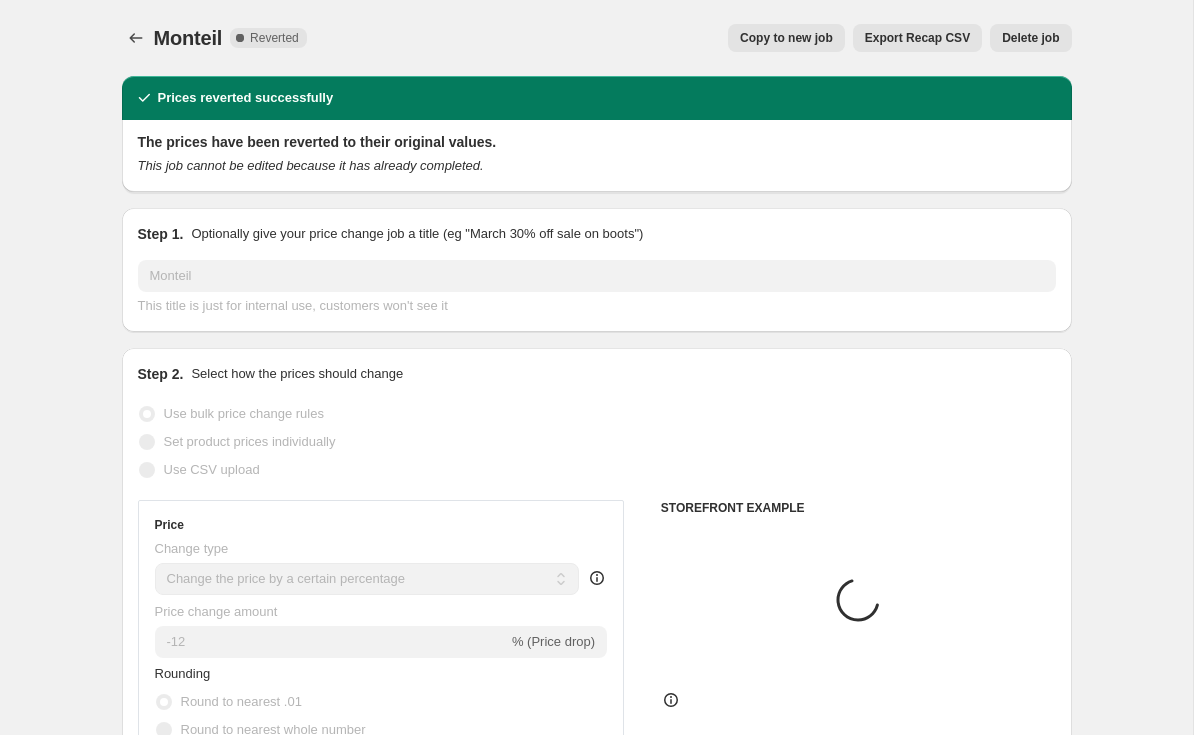 click on "Delete job" at bounding box center [1030, 38] 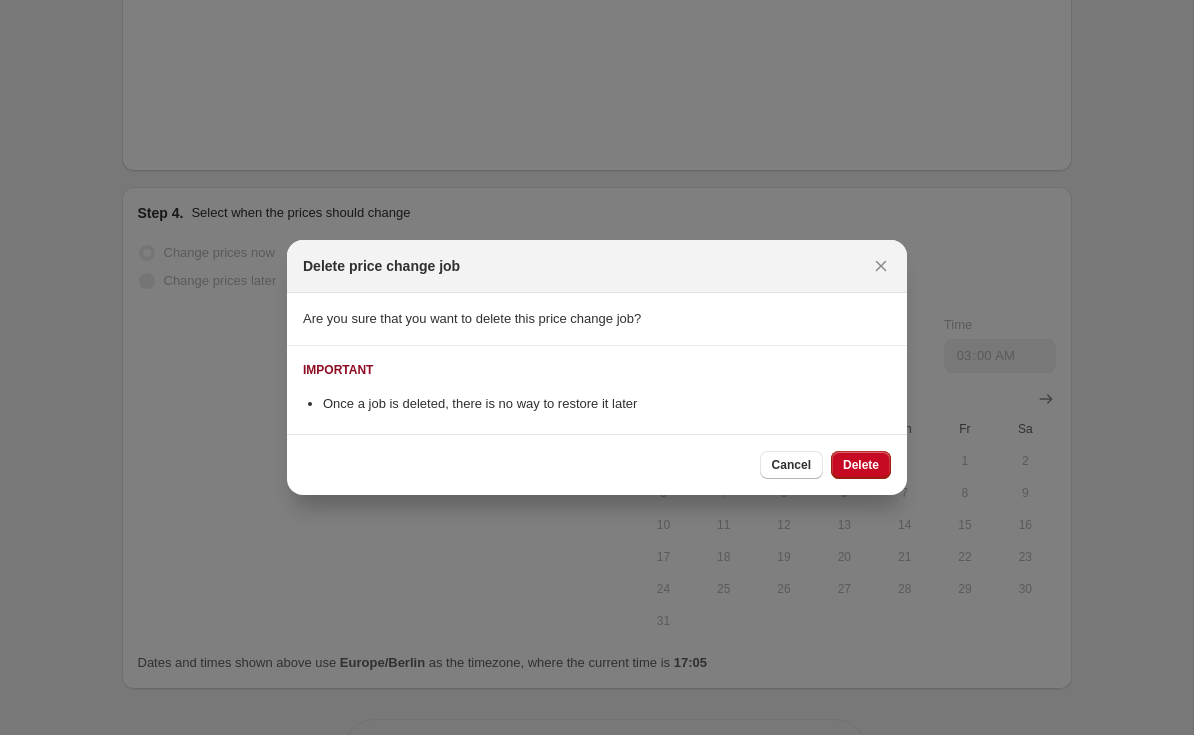 scroll, scrollTop: 0, scrollLeft: 0, axis: both 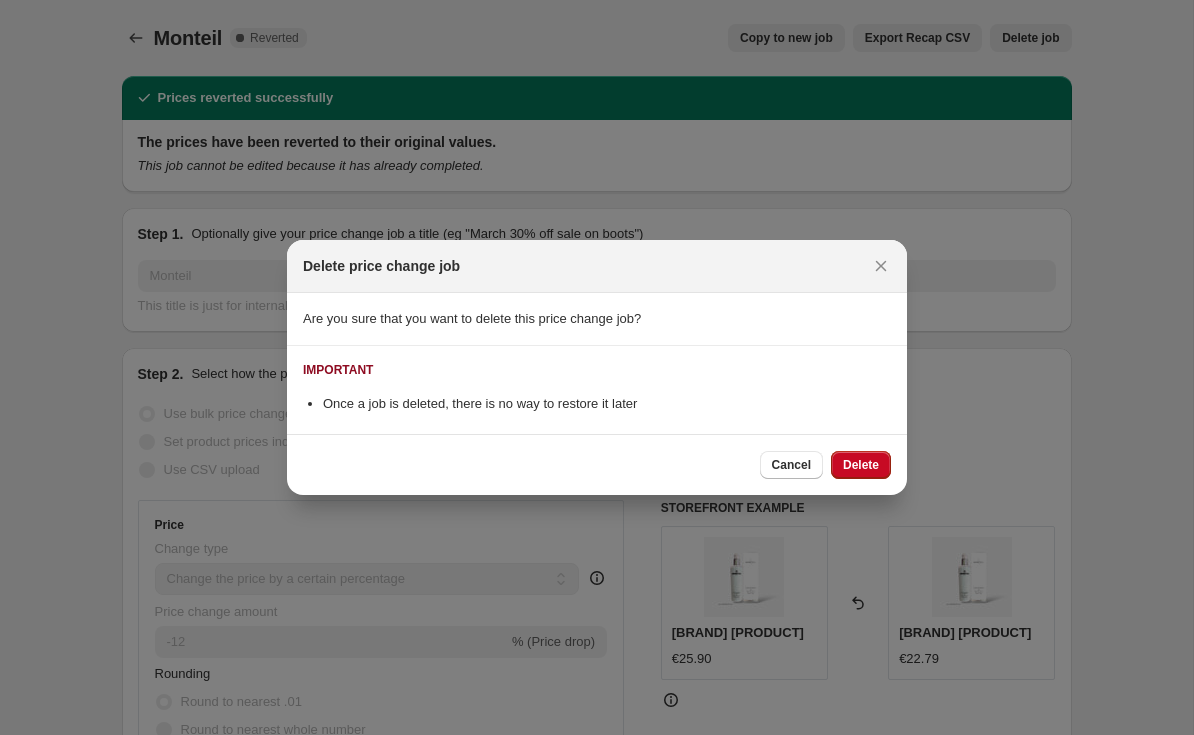 click on "Cancel Delete" at bounding box center [597, 464] 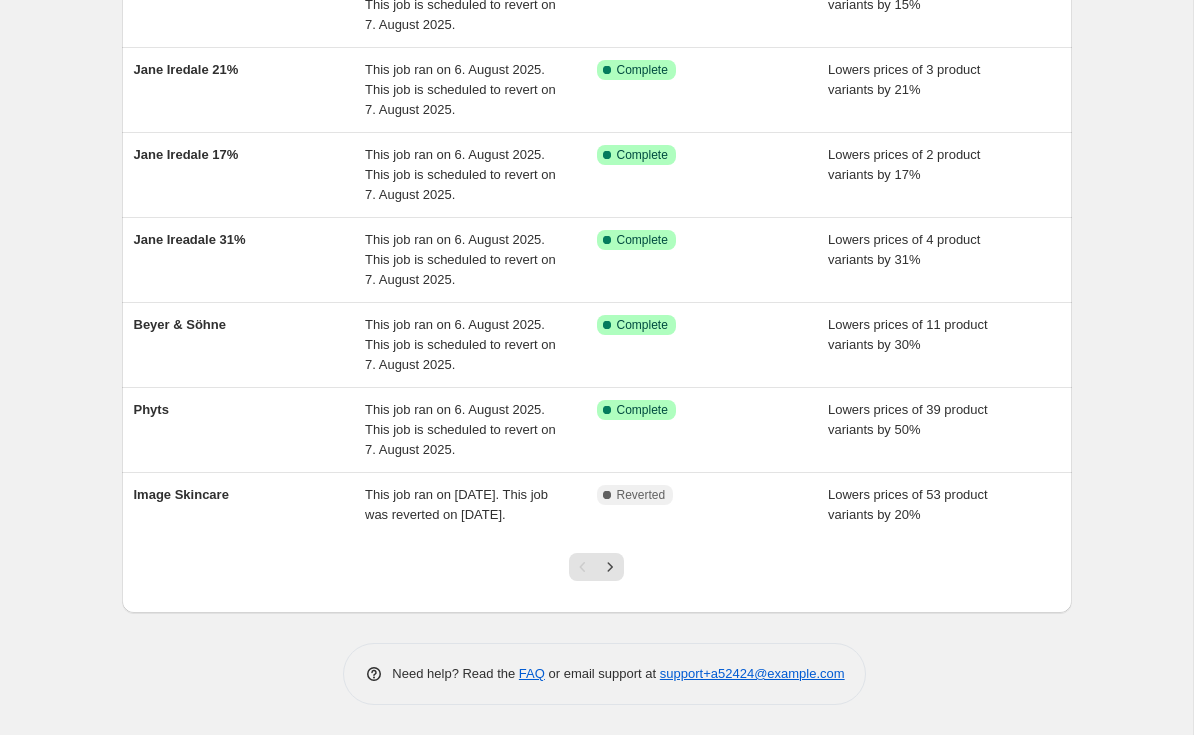 scroll, scrollTop: 495, scrollLeft: 0, axis: vertical 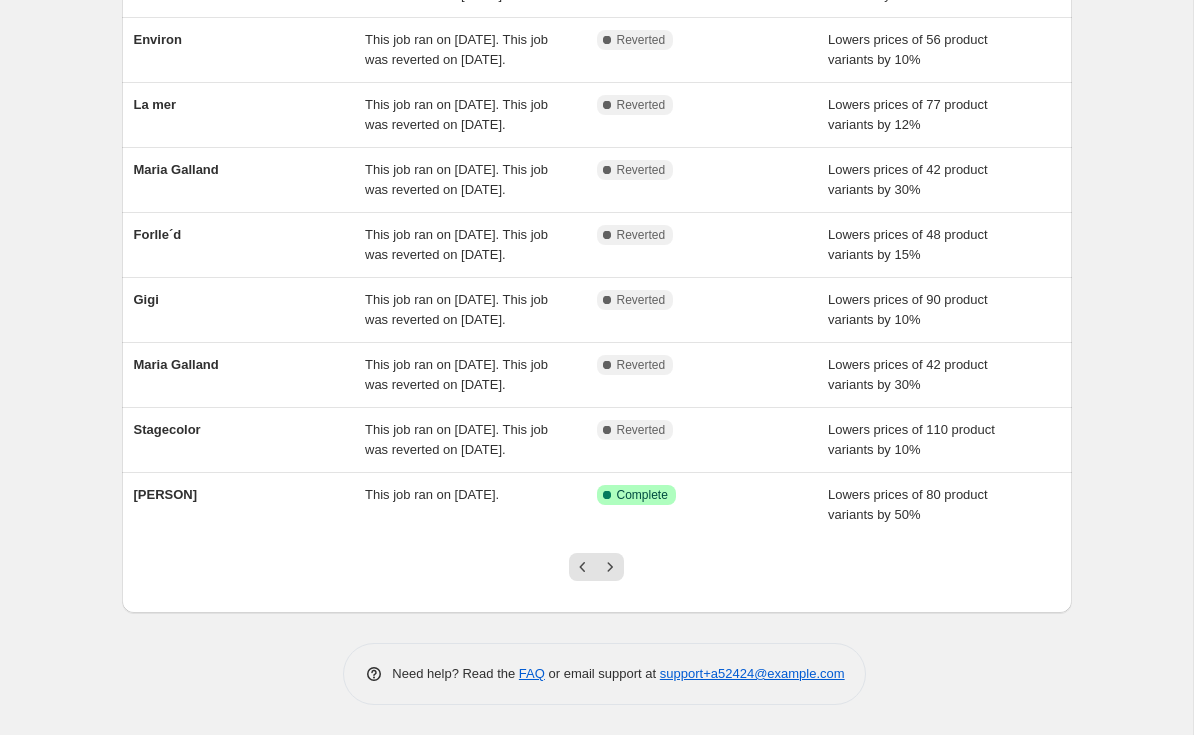 click 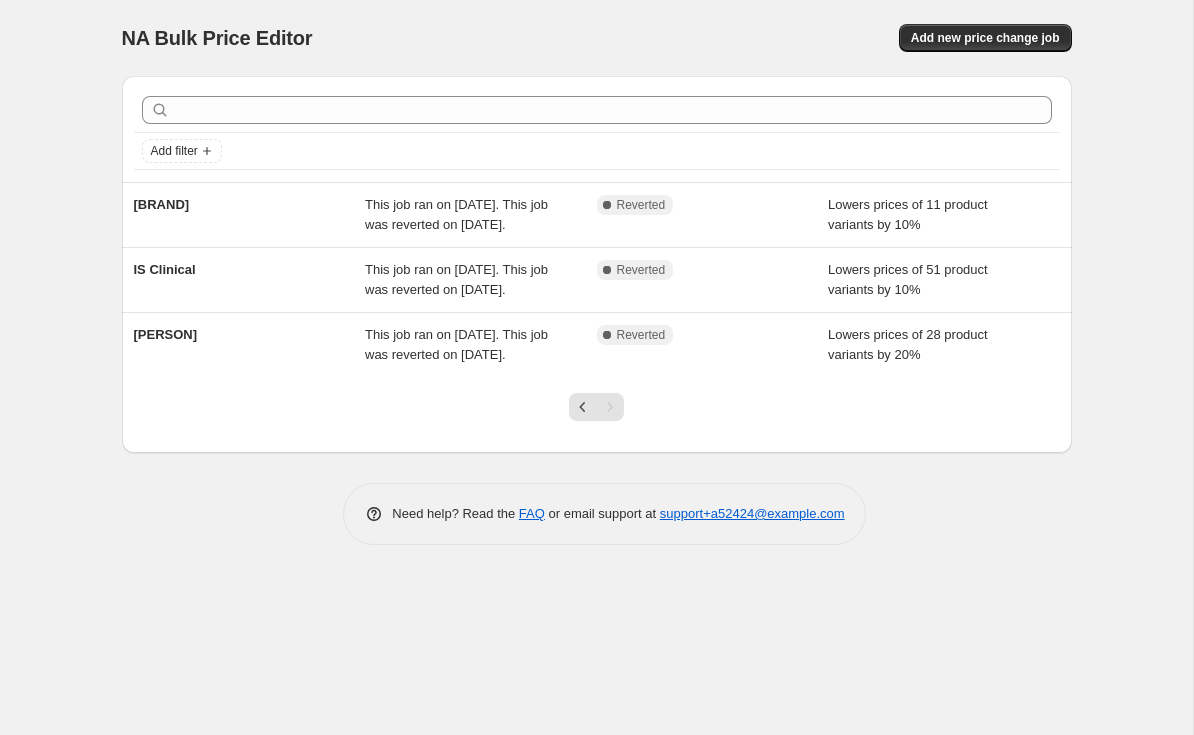 click at bounding box center (583, 407) 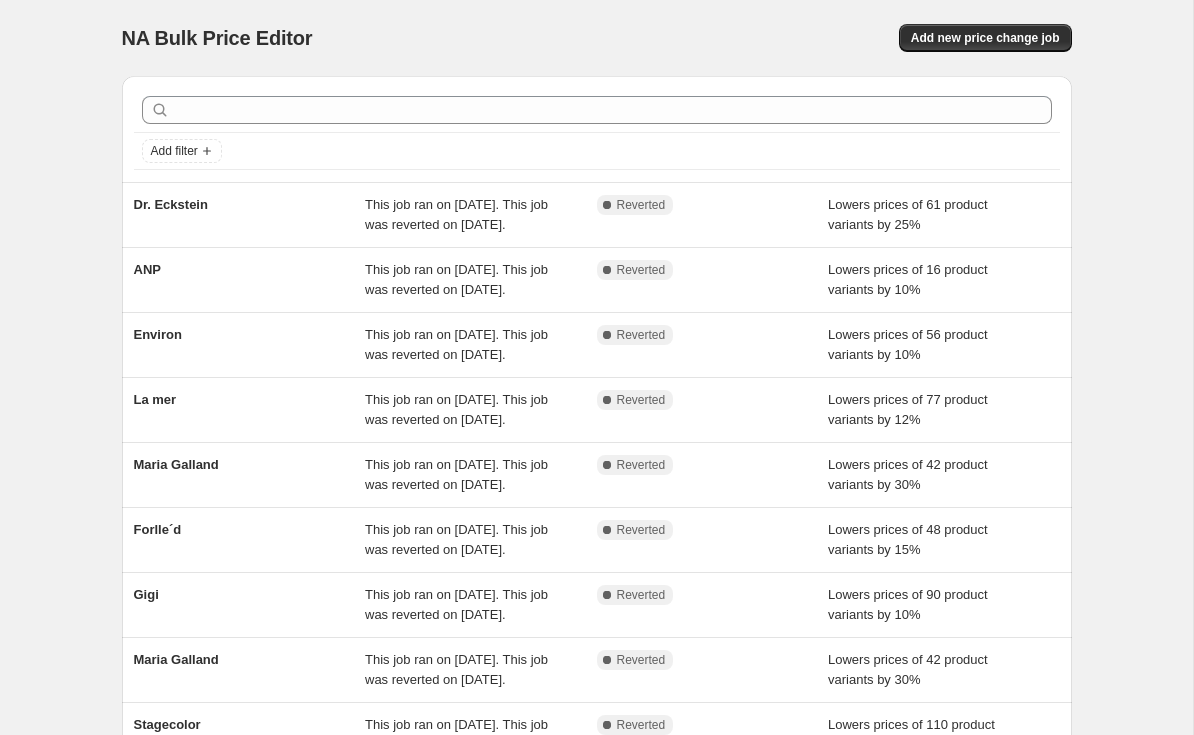 click on "Dr. Eckstein" at bounding box center [171, 204] 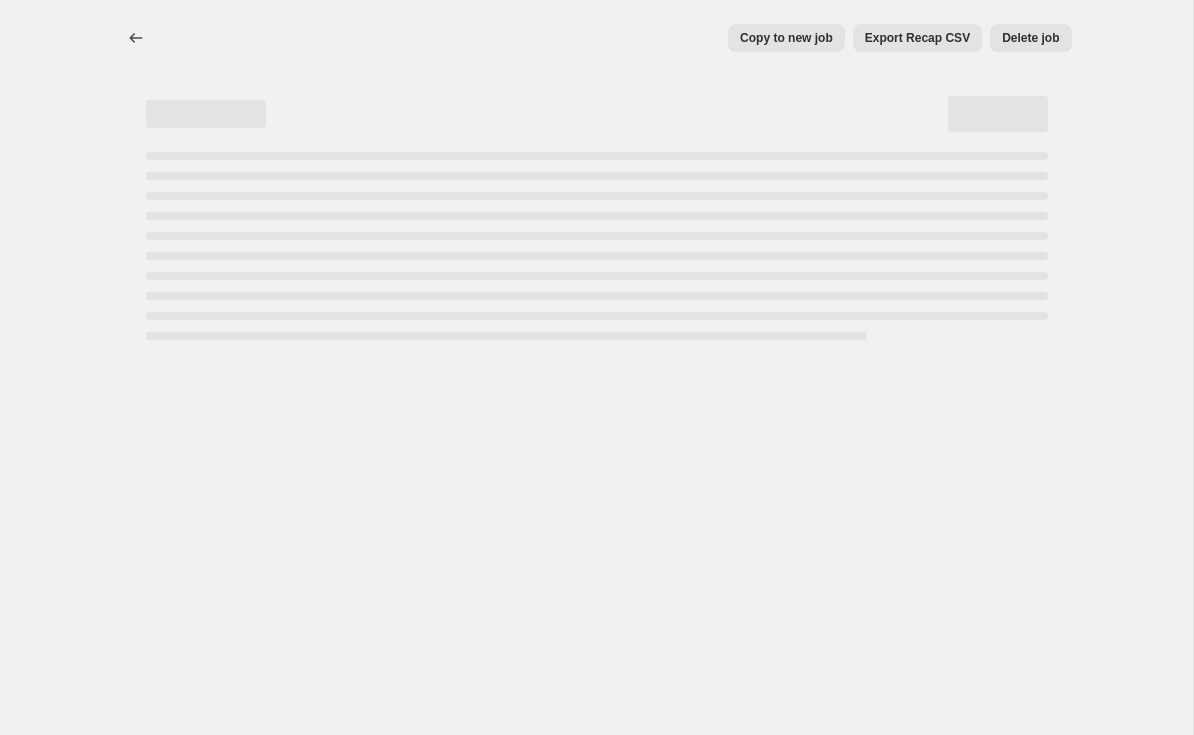 click on "Copy to new job" at bounding box center [786, 38] 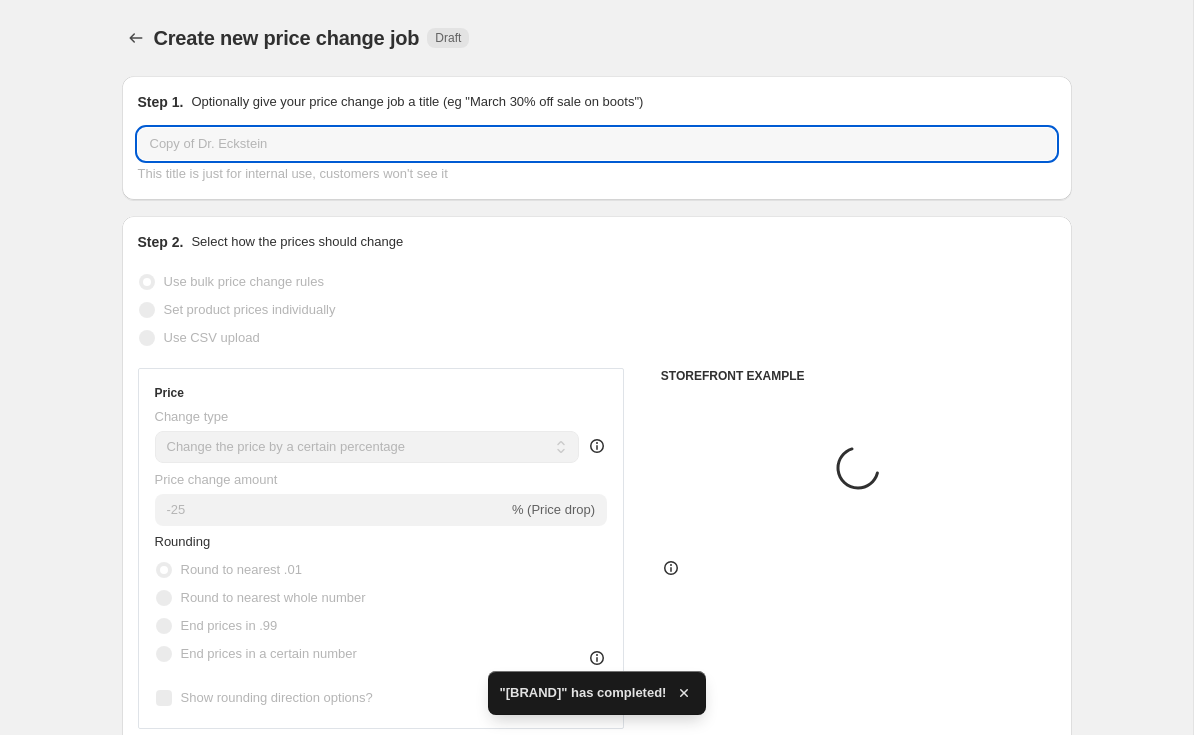 click on "Copy of Dr. Eckstein" at bounding box center (597, 144) 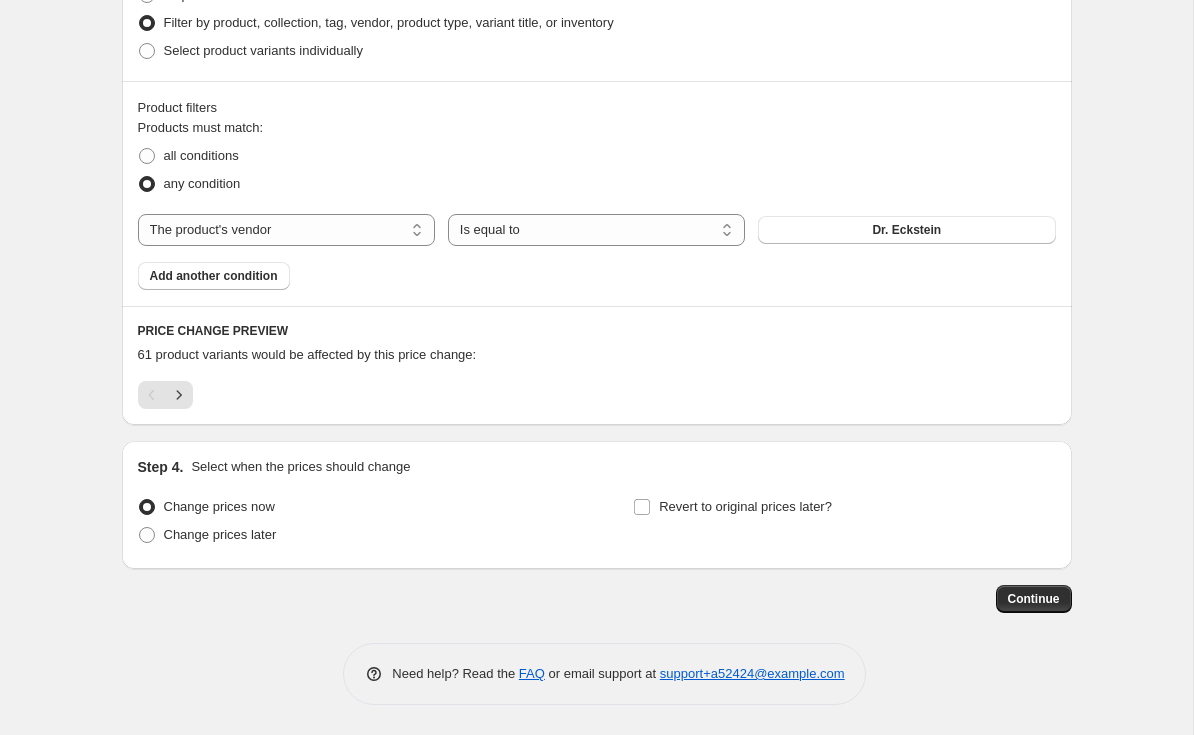 click on "Revert to original prices later?" at bounding box center (745, 506) 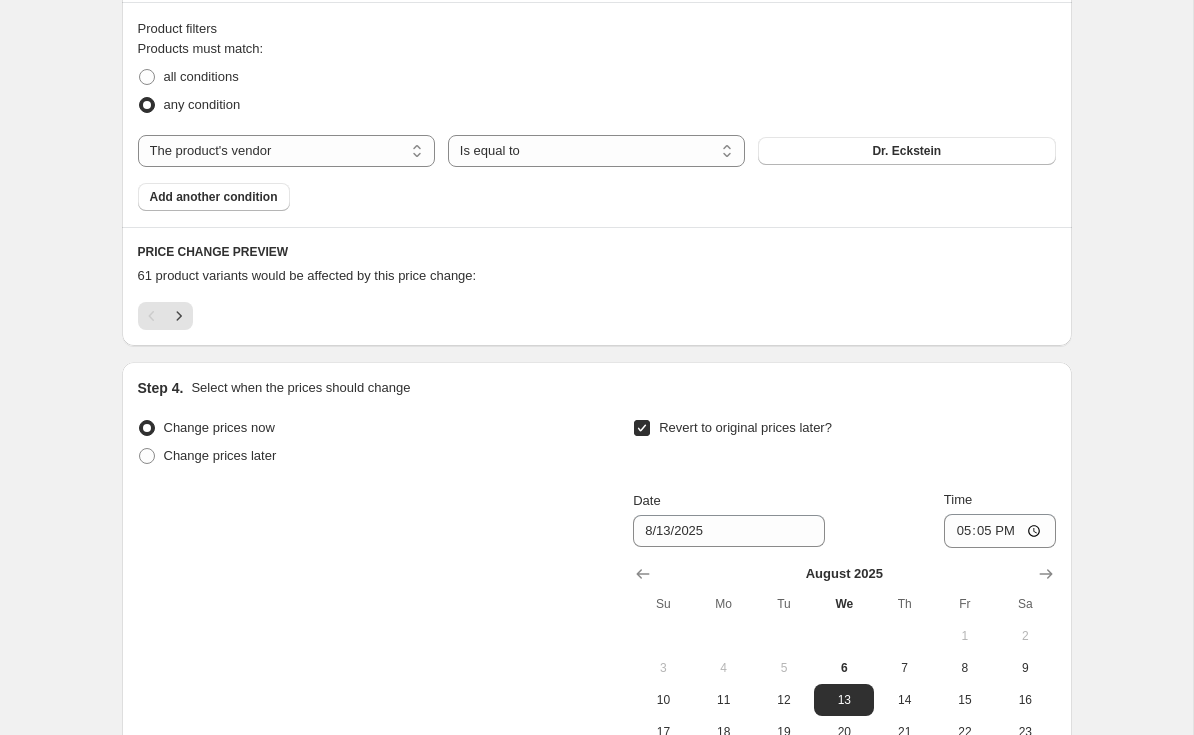 scroll, scrollTop: 1181, scrollLeft: 0, axis: vertical 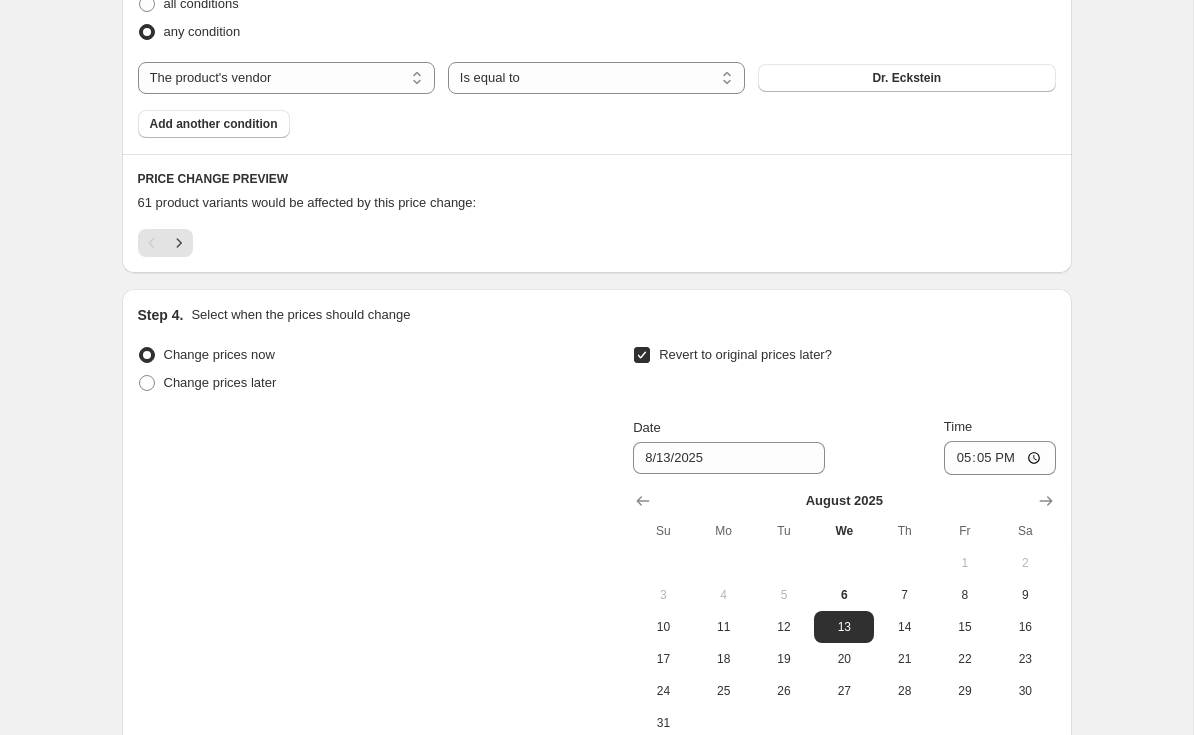 click on "7" at bounding box center (904, 595) 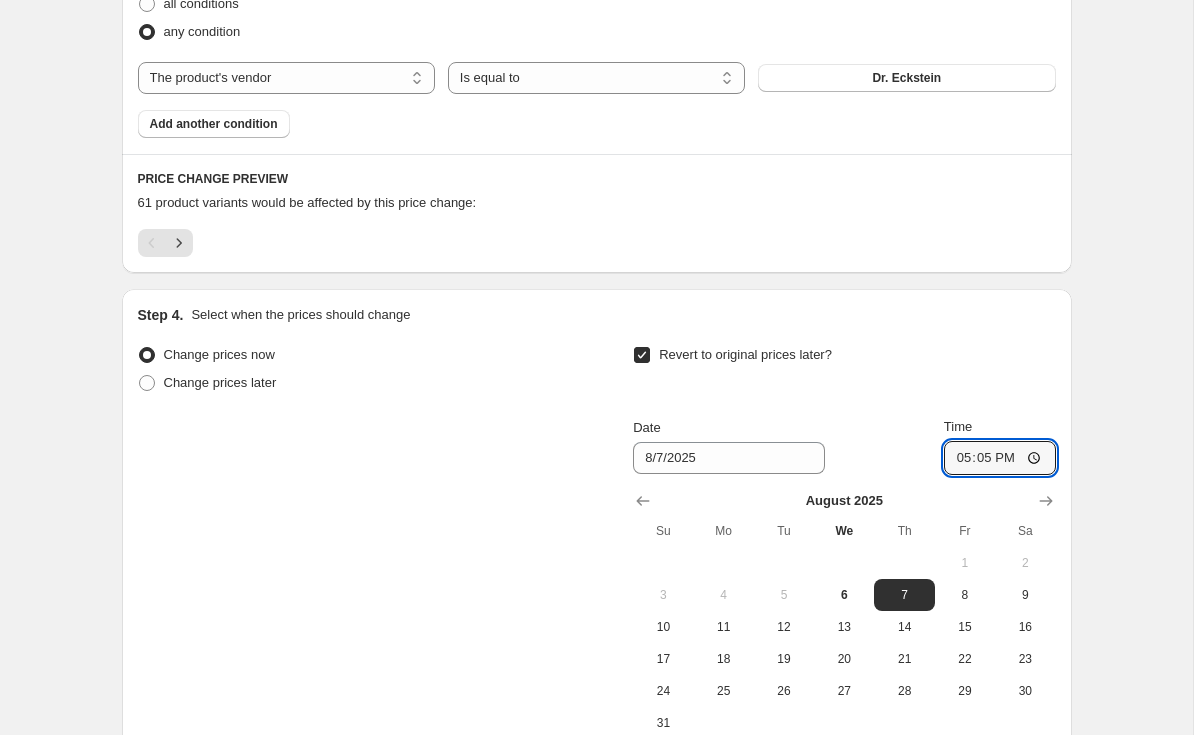 click on "17:05" at bounding box center (1000, 458) 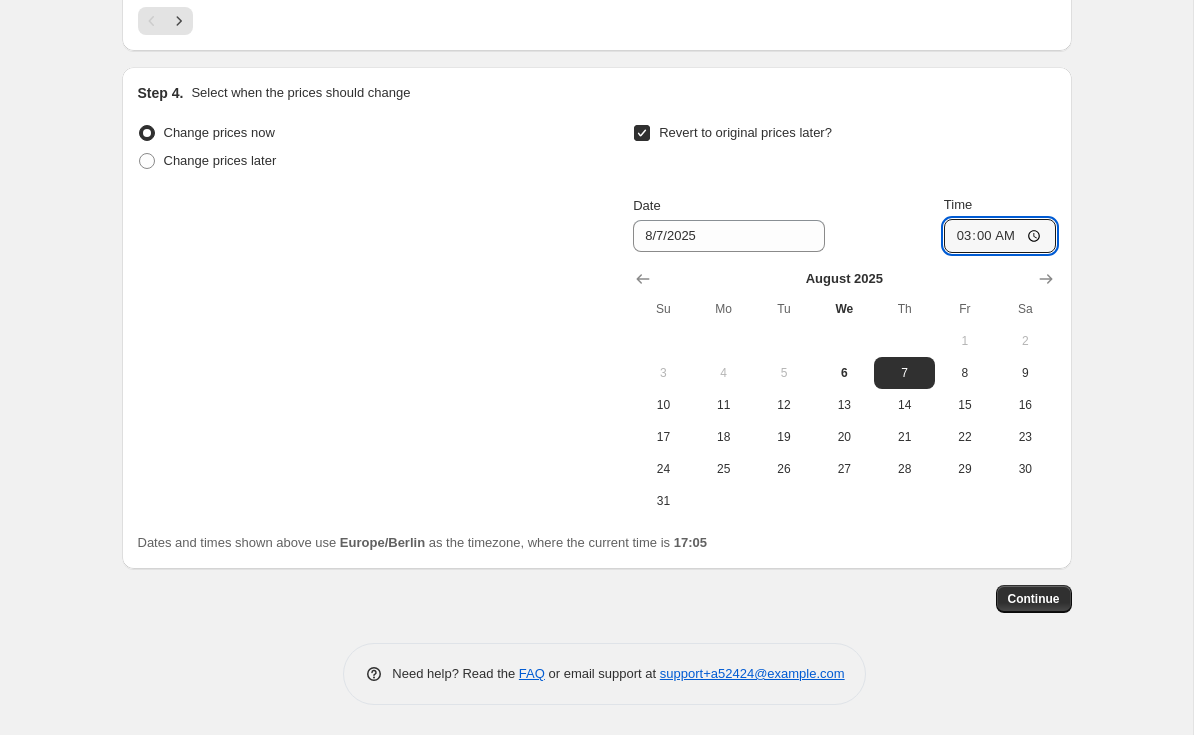 scroll, scrollTop: 1402, scrollLeft: 0, axis: vertical 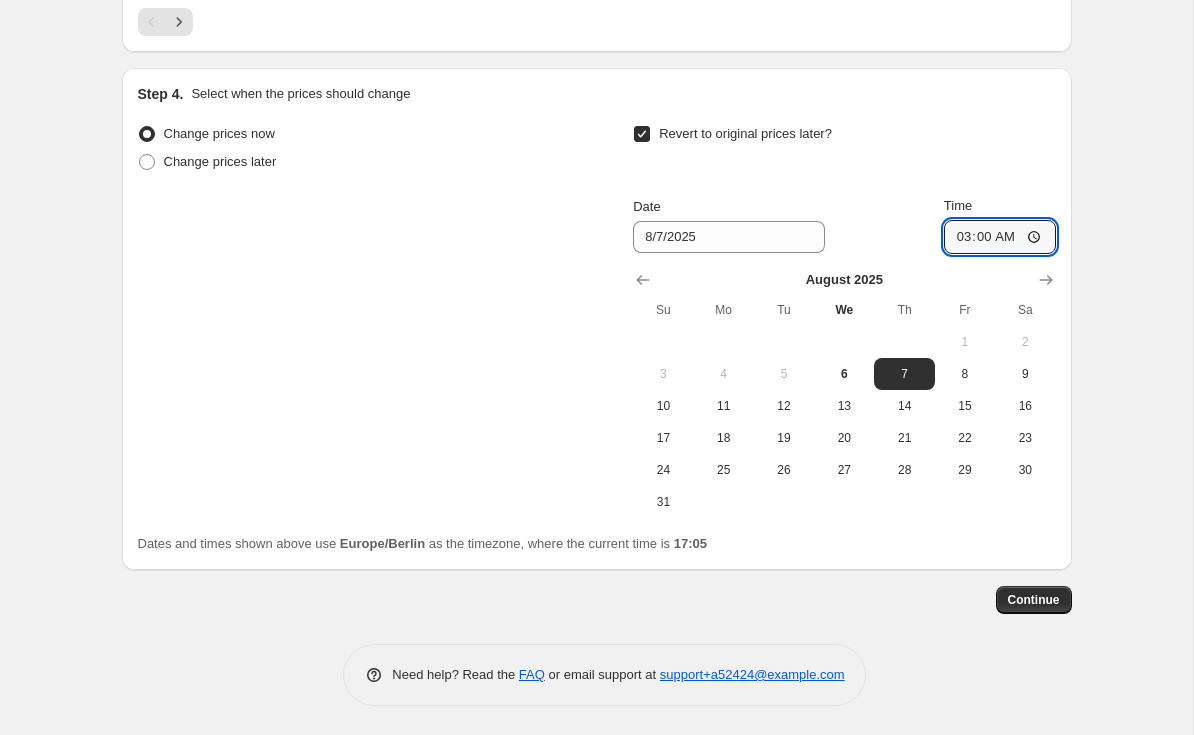 click on "Continue" at bounding box center [1034, 600] 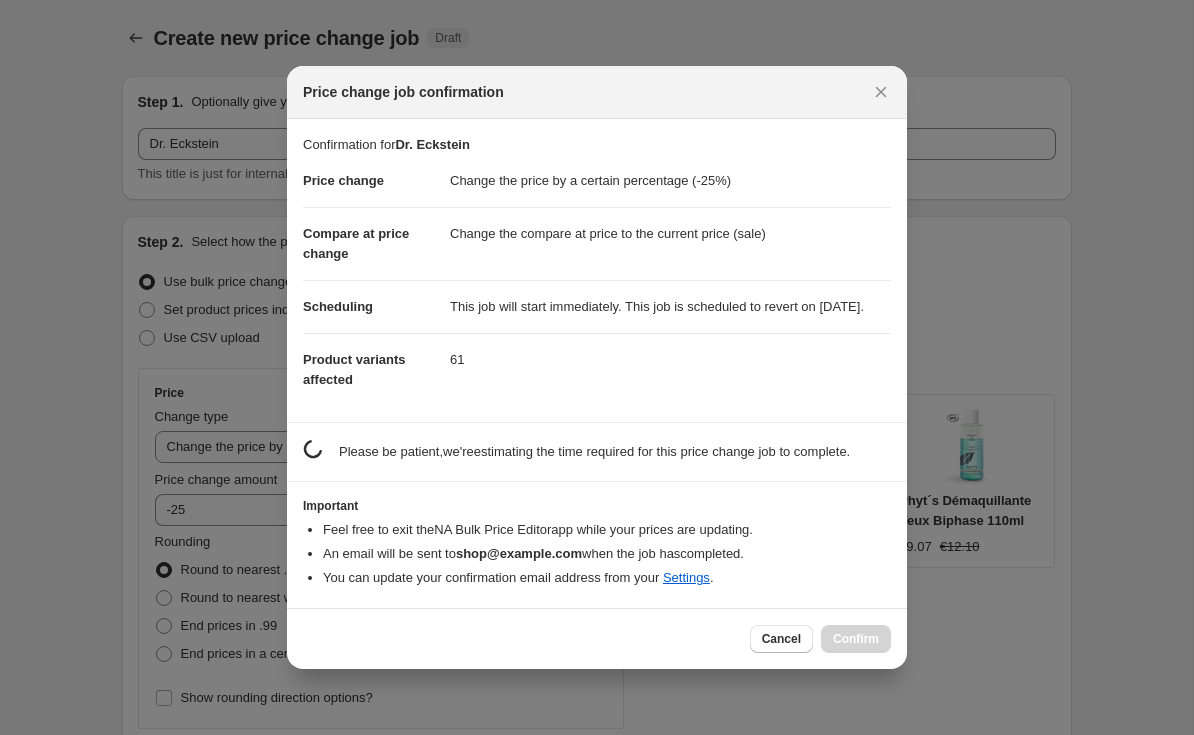 scroll, scrollTop: 0, scrollLeft: 0, axis: both 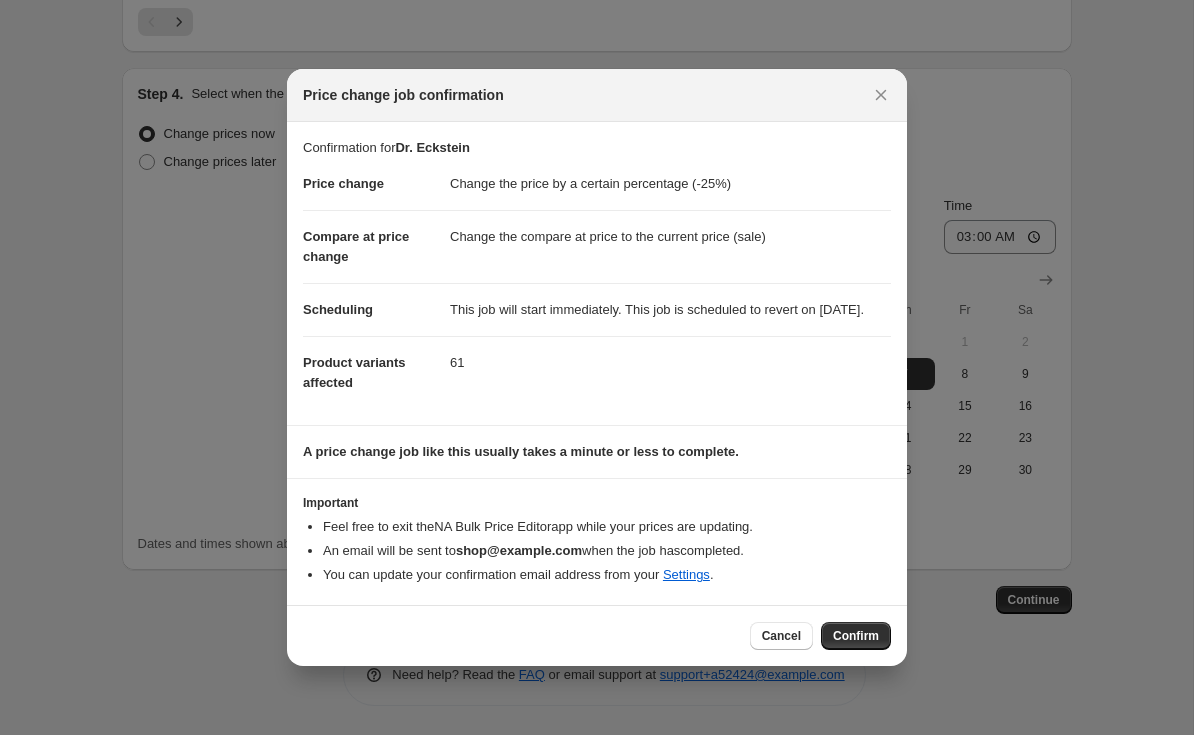 click on "Confirm" at bounding box center (856, 636) 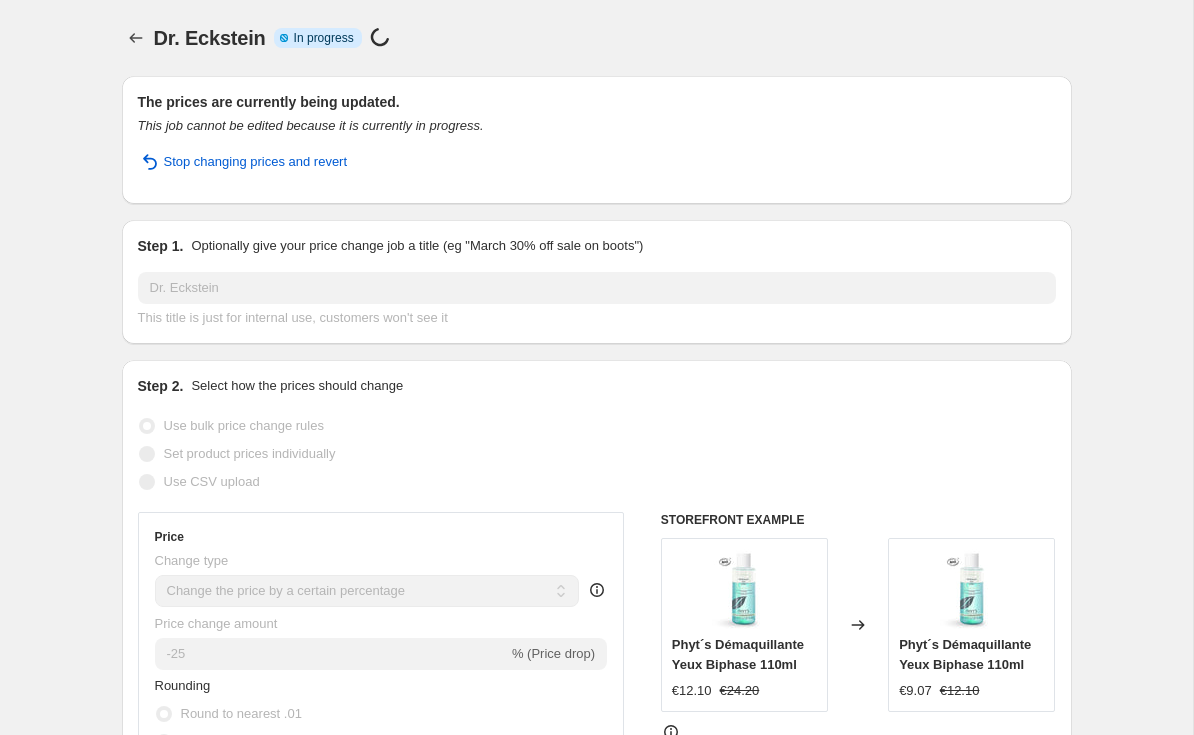 scroll, scrollTop: 0, scrollLeft: 0, axis: both 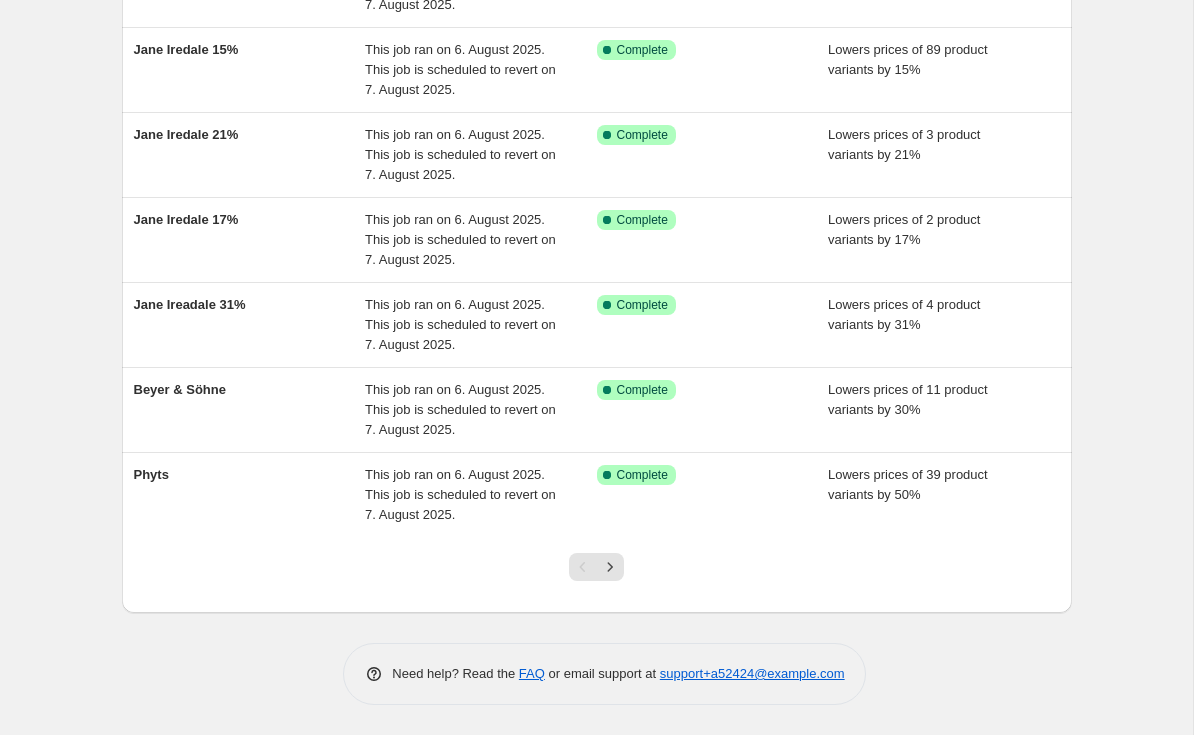 click 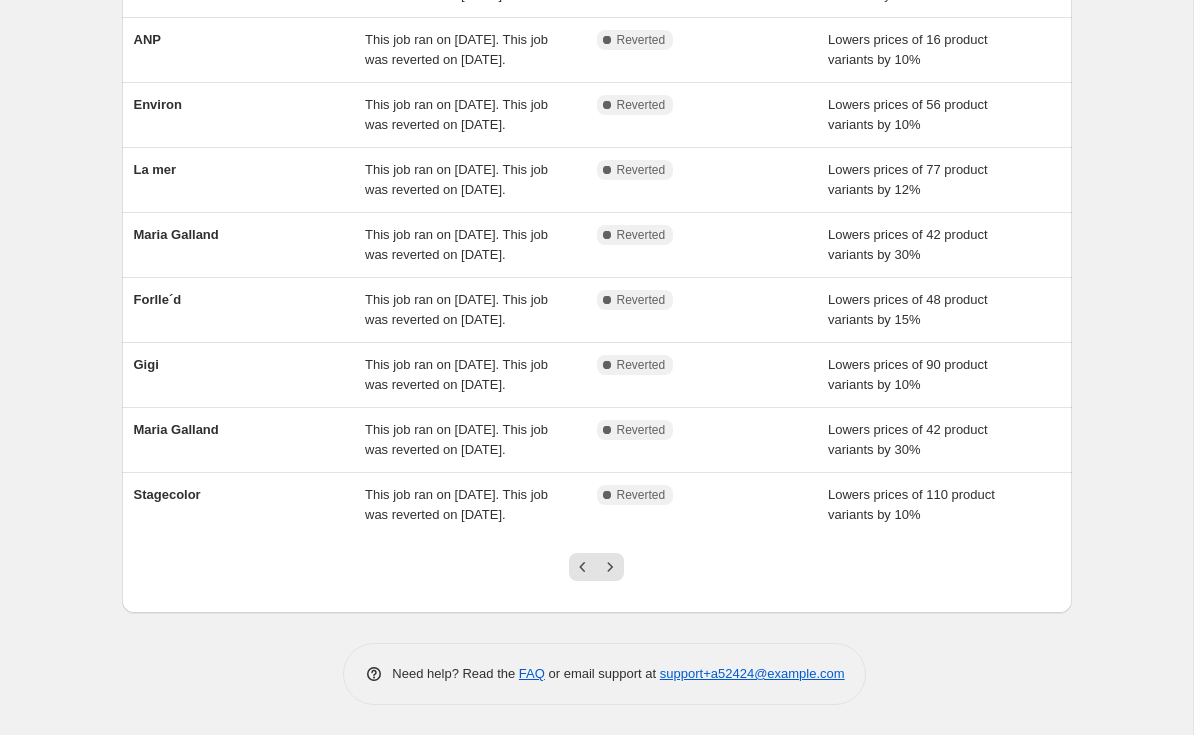 scroll, scrollTop: 495, scrollLeft: 0, axis: vertical 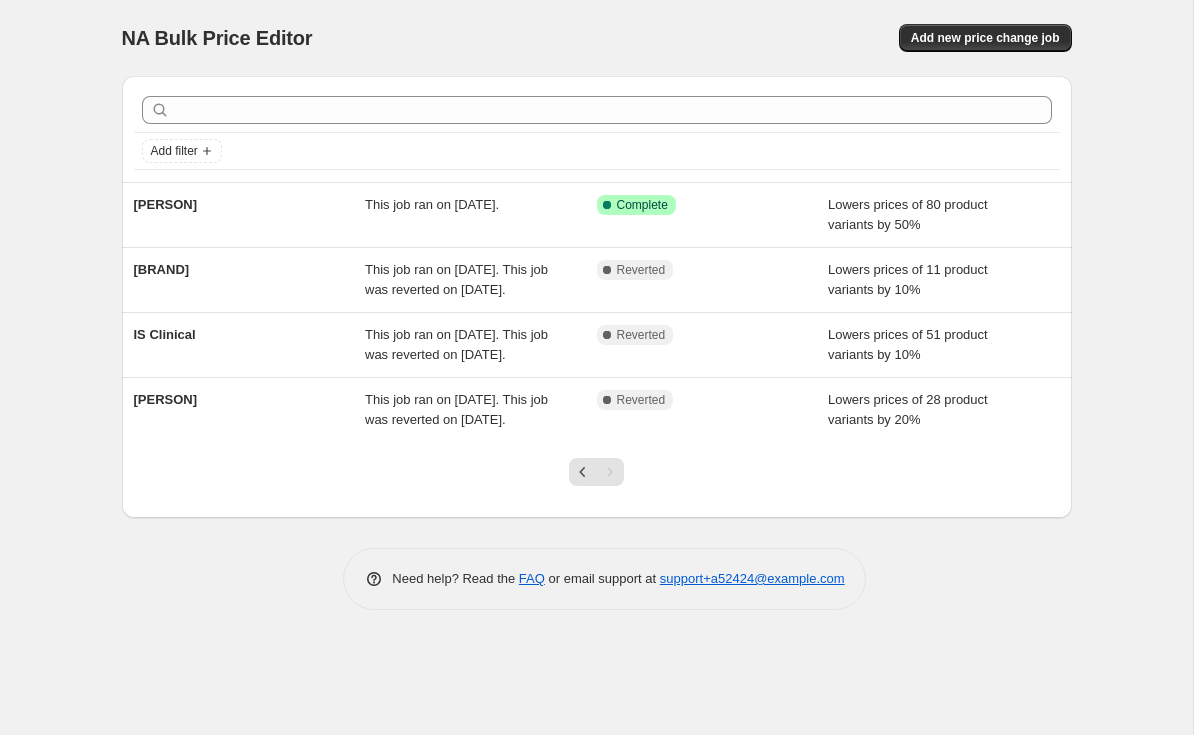 click 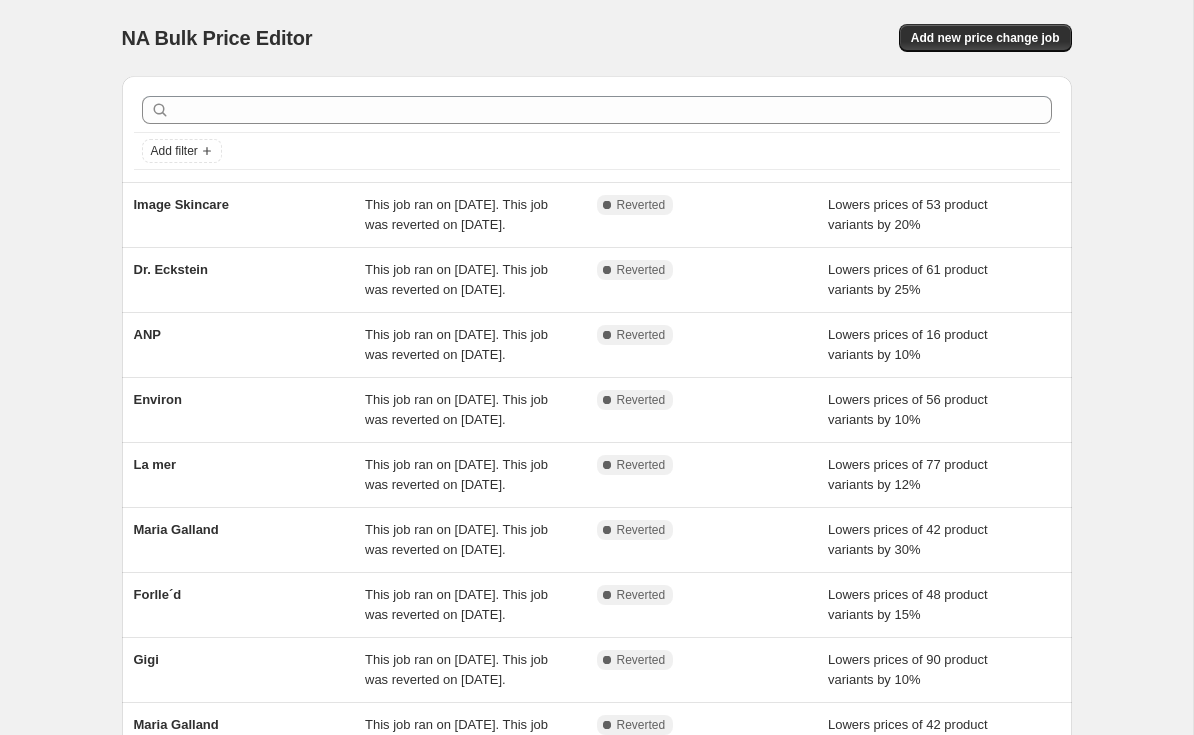 click on "Dr. Eckstein" at bounding box center (171, 269) 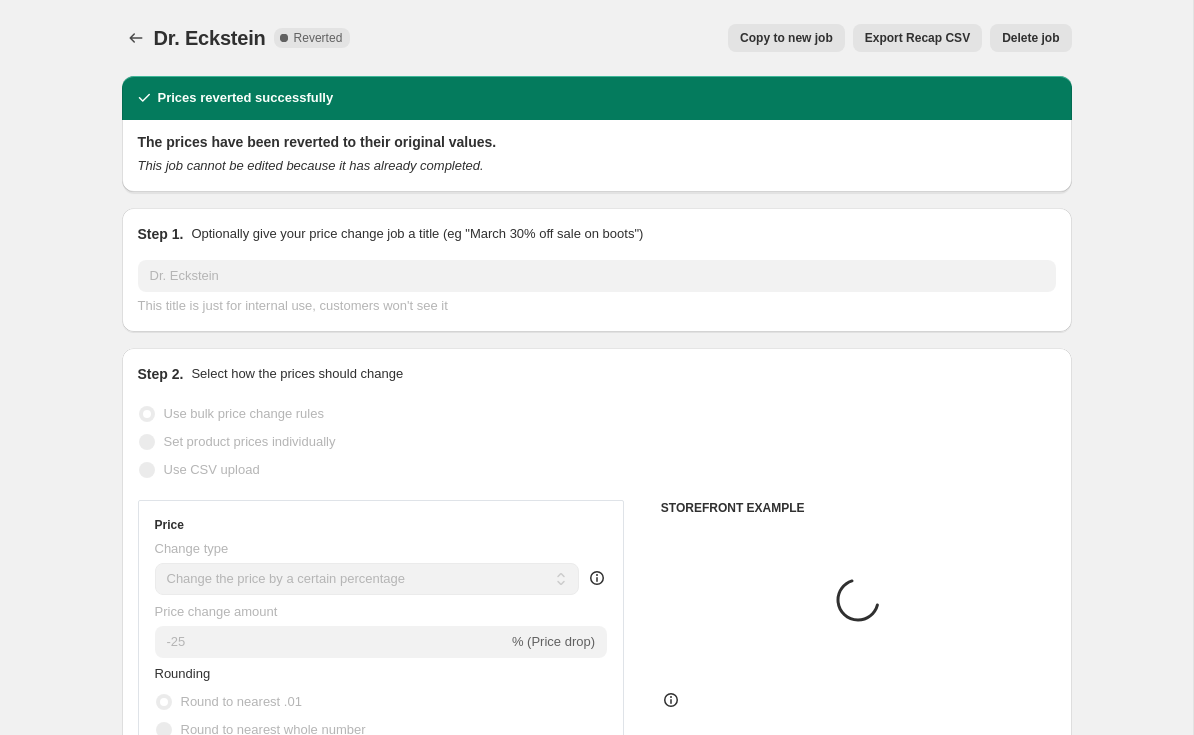 click on "Delete job" at bounding box center (1030, 38) 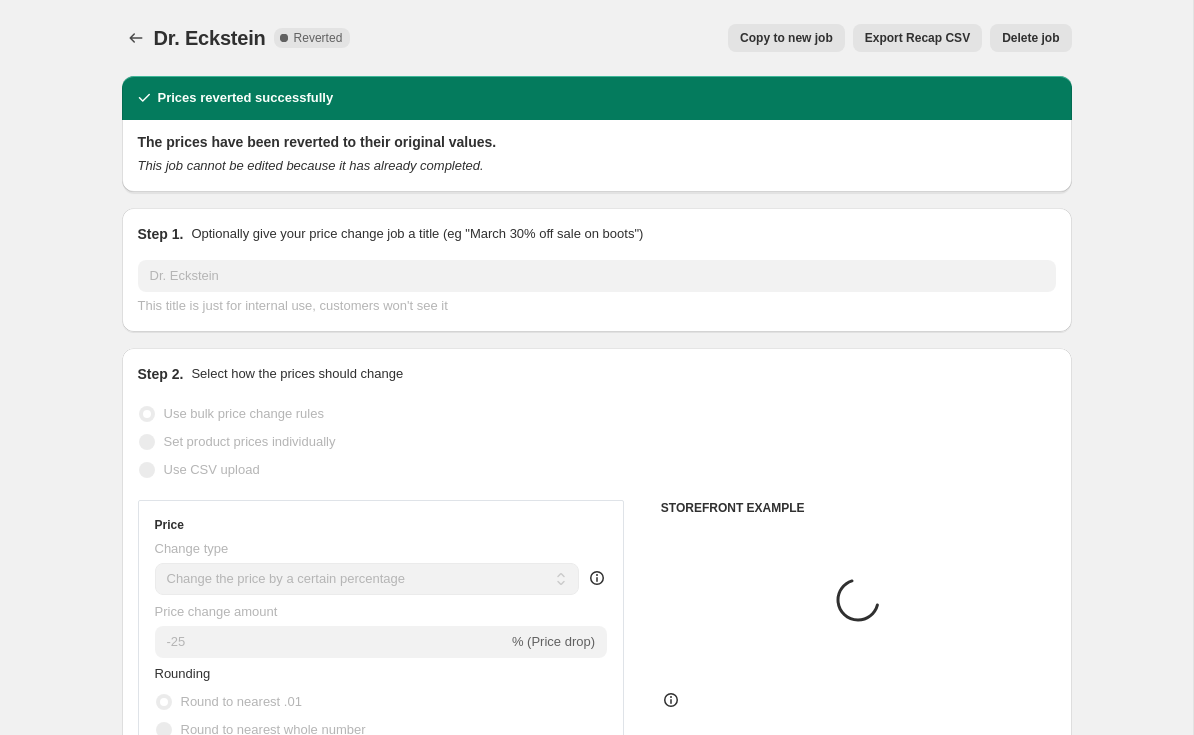 scroll, scrollTop: 0, scrollLeft: 0, axis: both 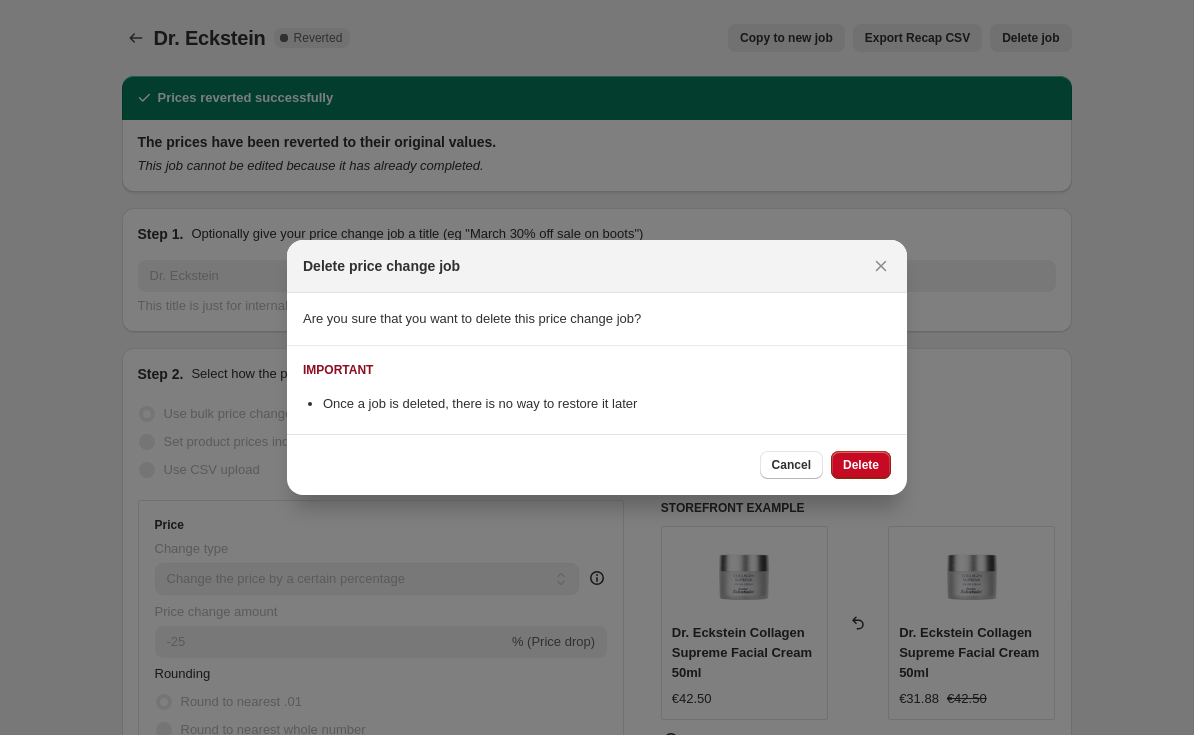 click on "Delete" at bounding box center (861, 465) 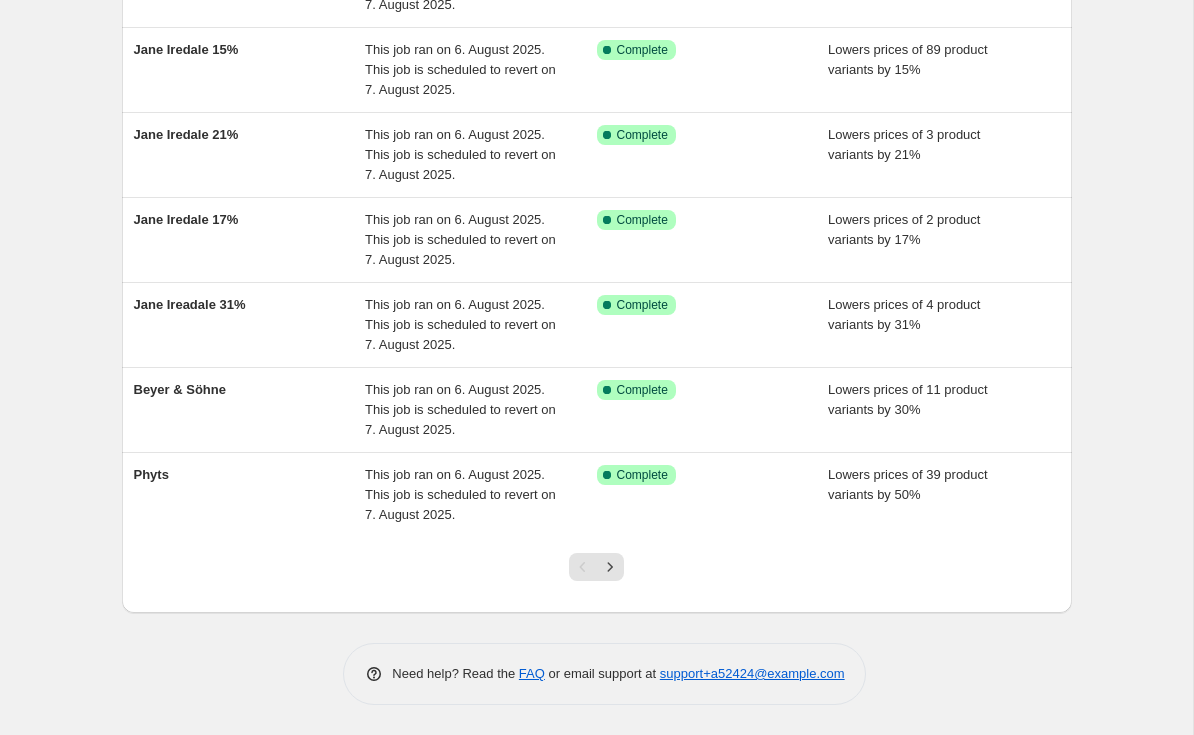 scroll, scrollTop: 495, scrollLeft: 0, axis: vertical 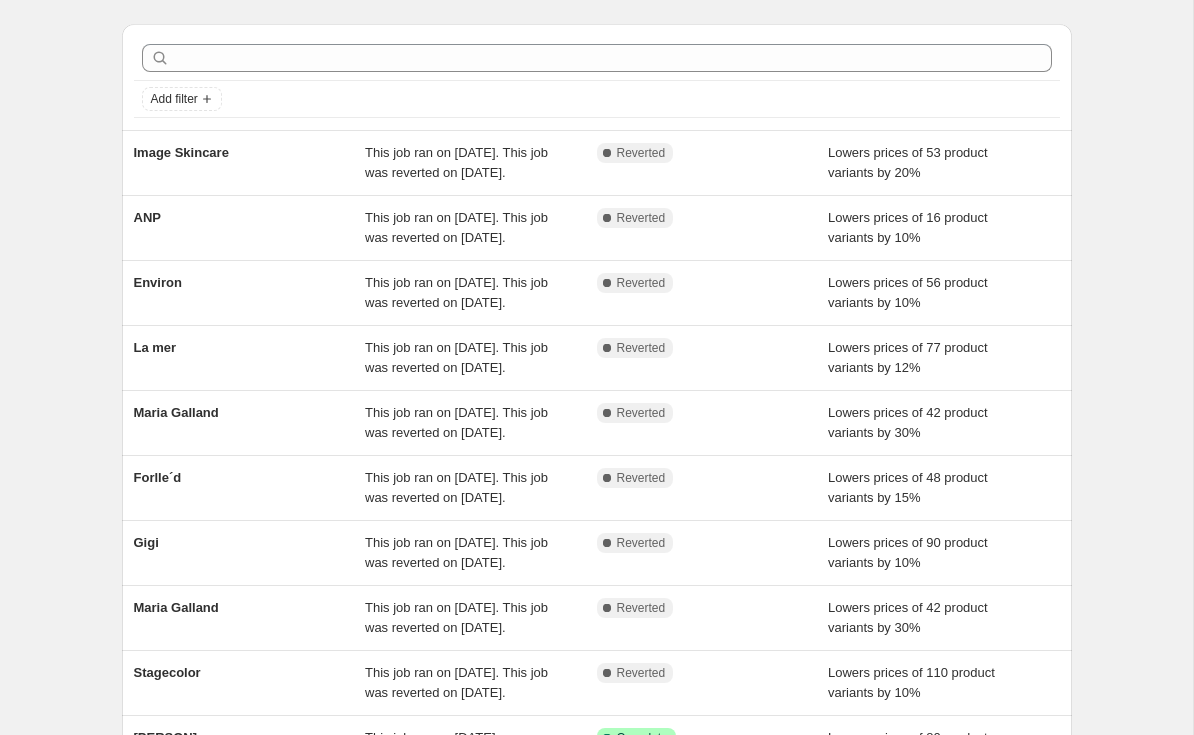 click on "ANP" at bounding box center (147, 217) 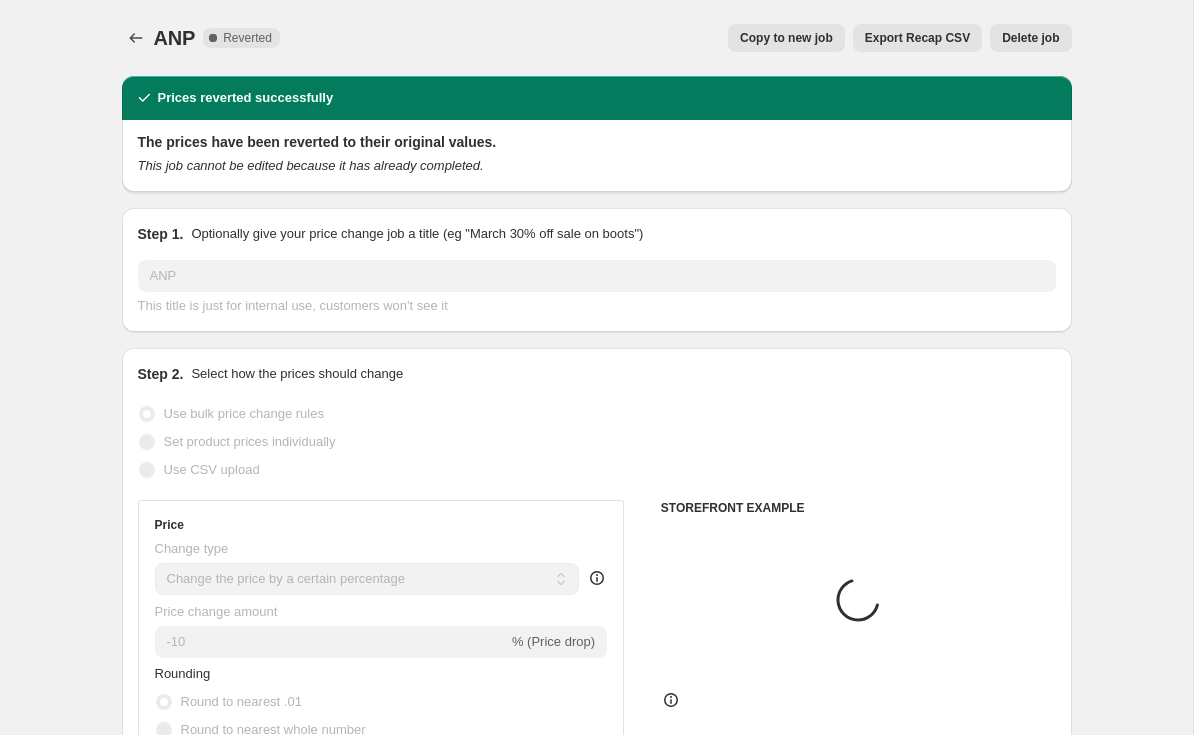 click on "Copy to new job" at bounding box center [786, 38] 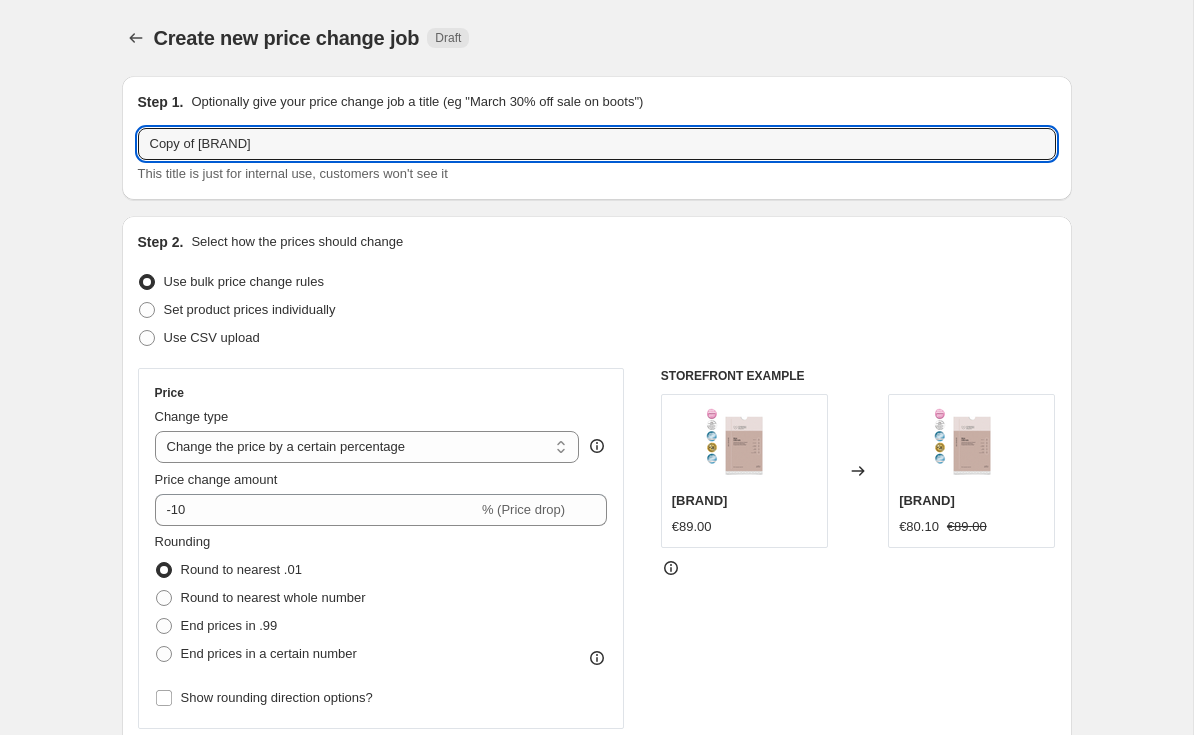 click on "Copy of [BRAND]" at bounding box center [597, 144] 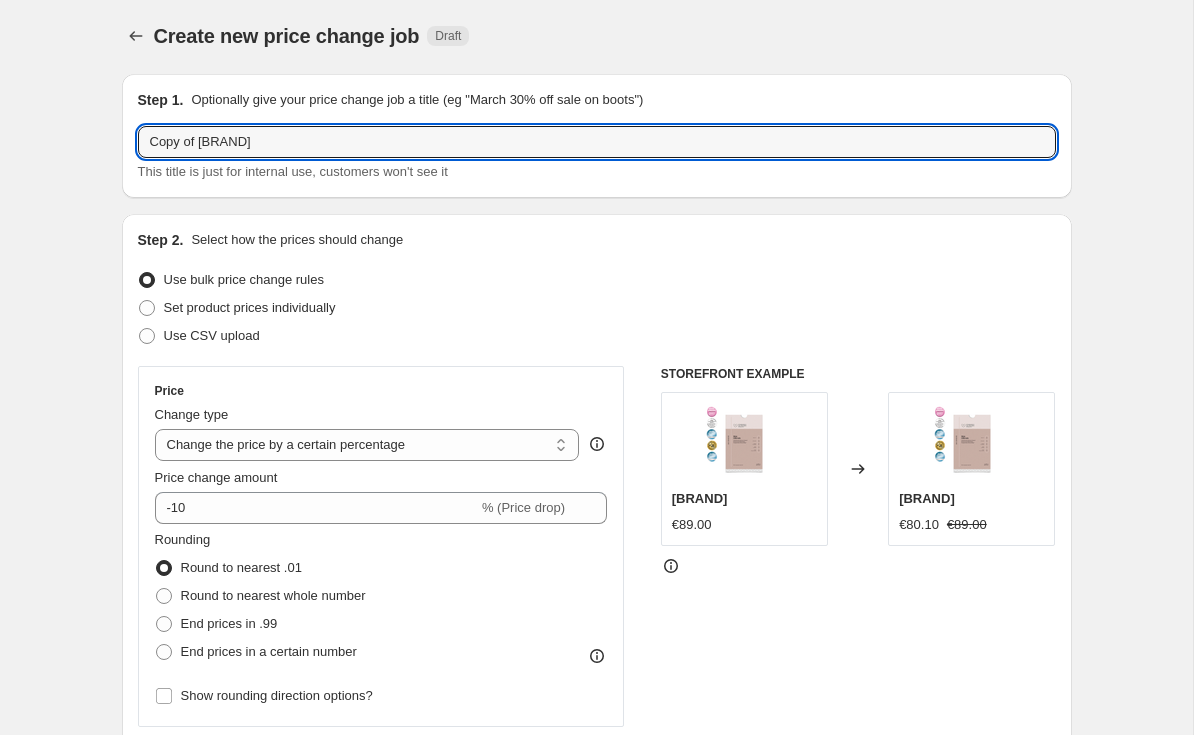 scroll, scrollTop: 3, scrollLeft: 0, axis: vertical 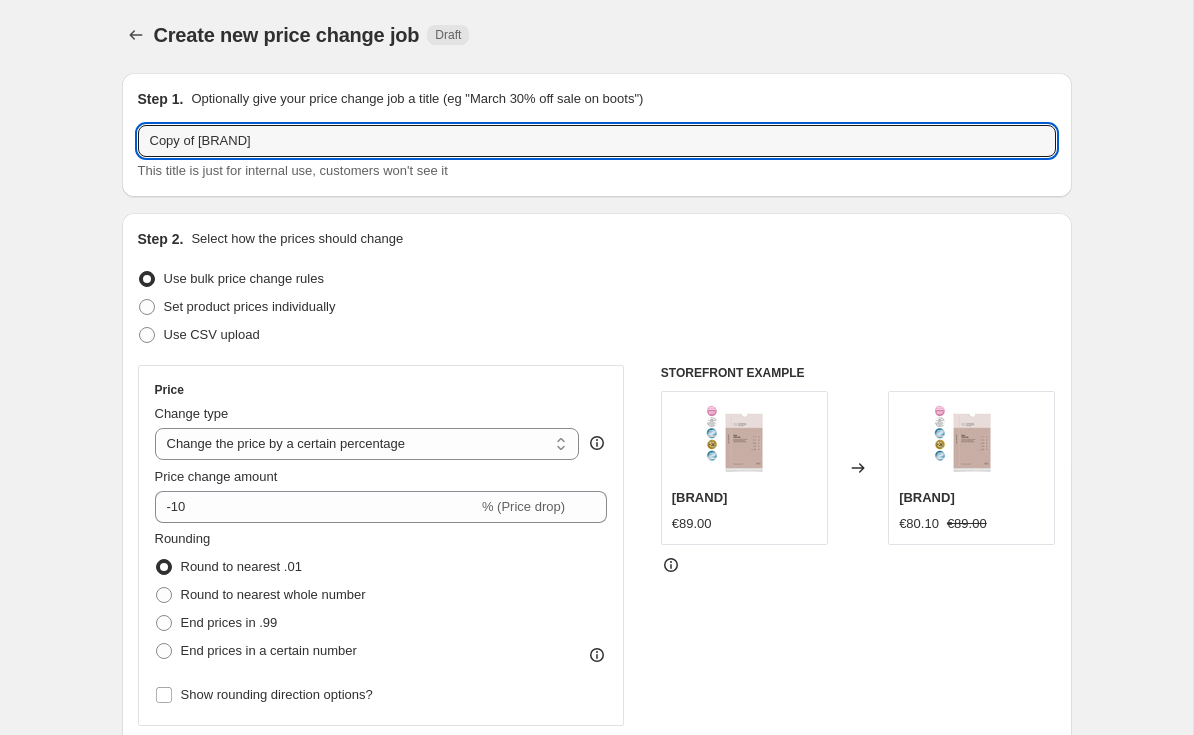 click on "Copy of [BRAND]" at bounding box center [597, 141] 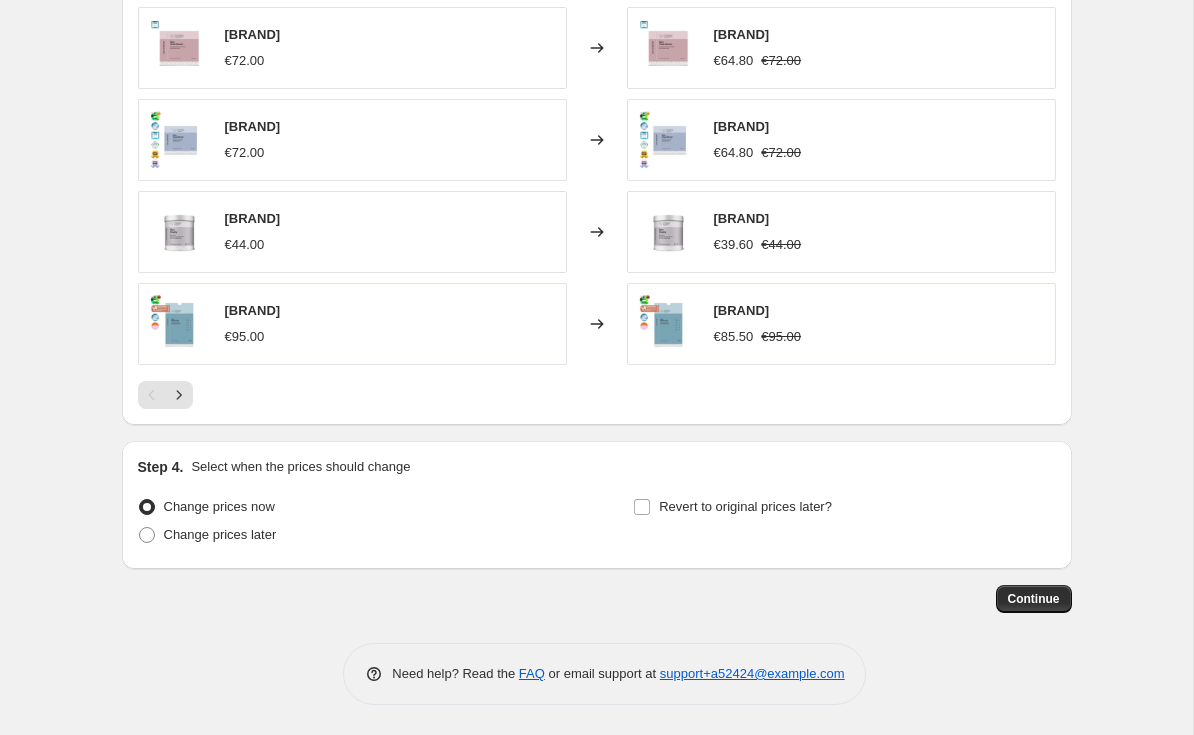 scroll, scrollTop: 1490, scrollLeft: 0, axis: vertical 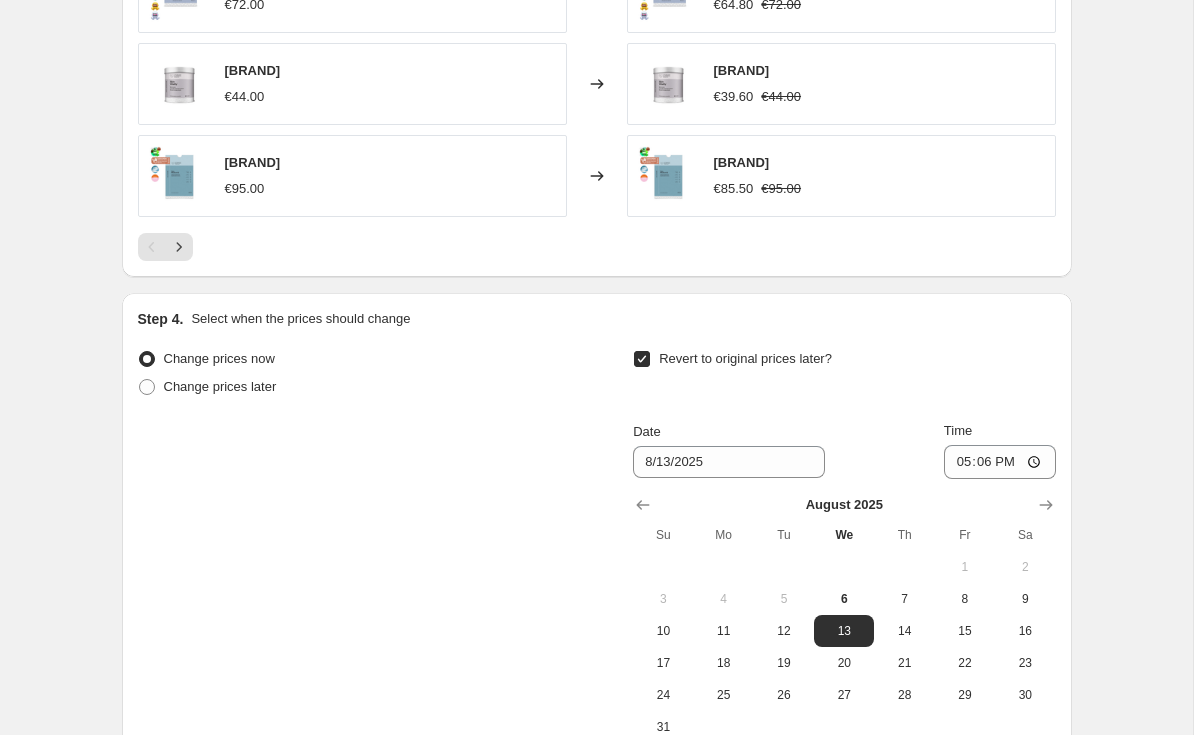 click on "7" at bounding box center [904, 599] 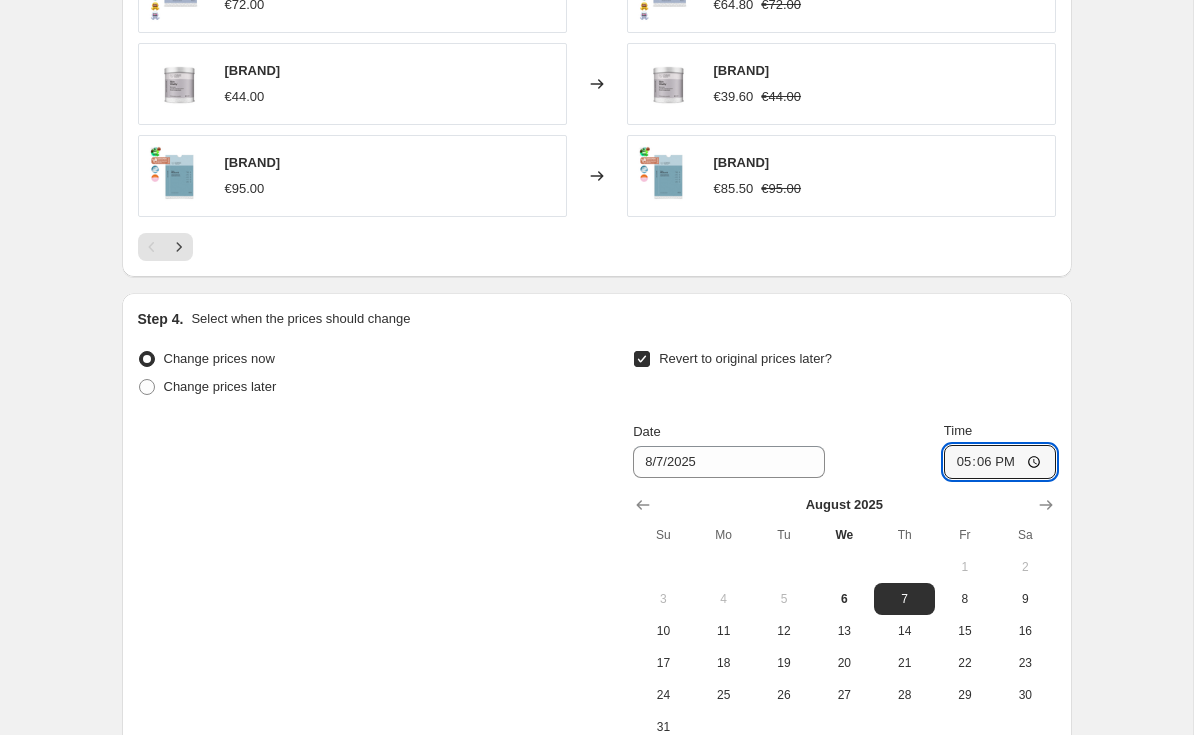 click on "17:06" at bounding box center (1000, 462) 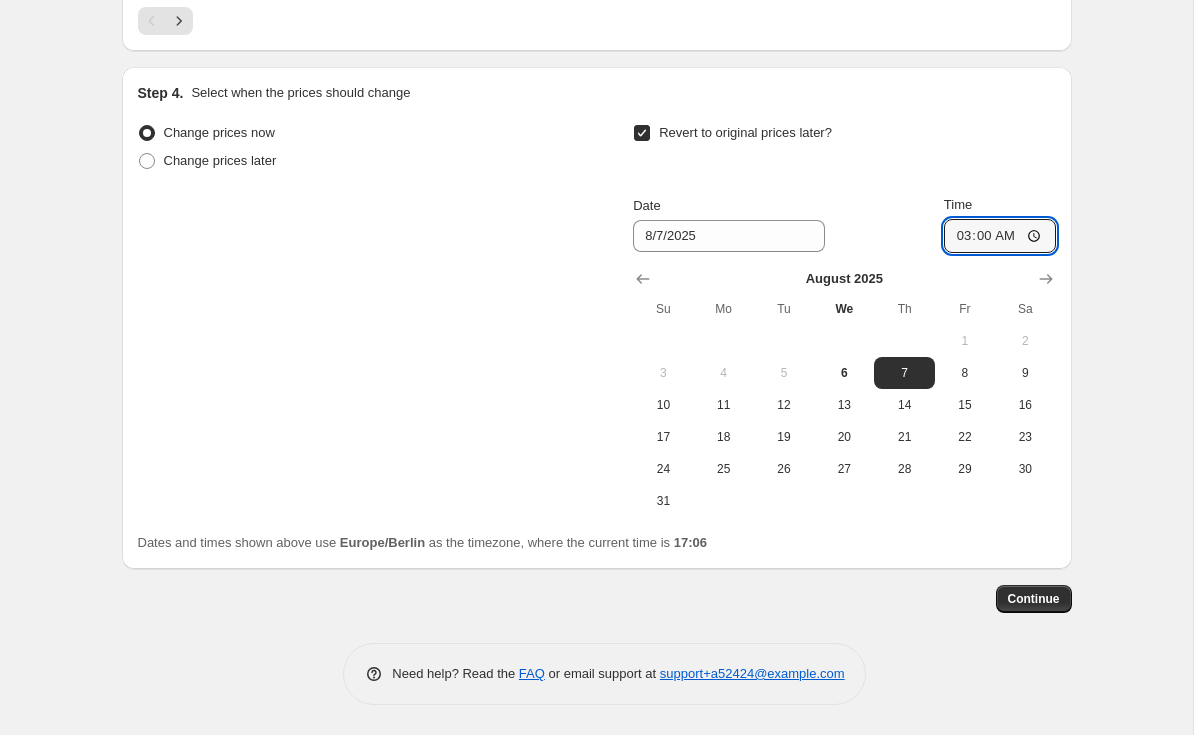scroll, scrollTop: 1862, scrollLeft: 0, axis: vertical 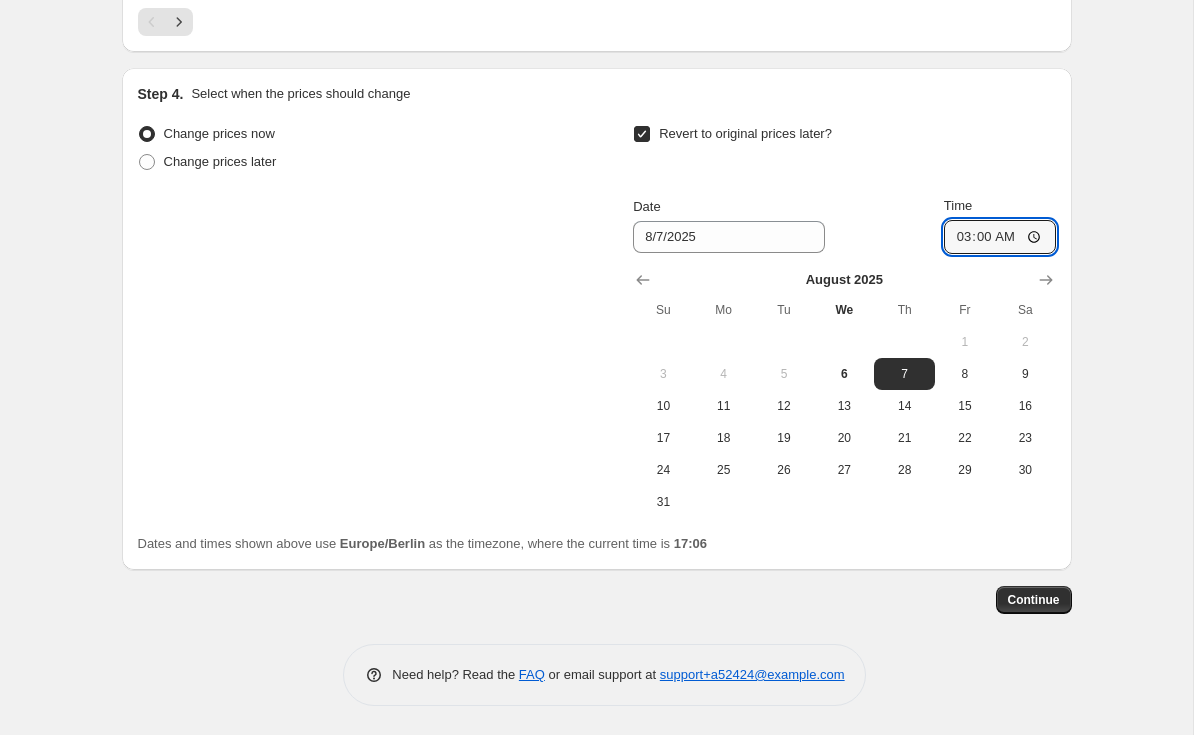 click on "Continue" at bounding box center (1034, 600) 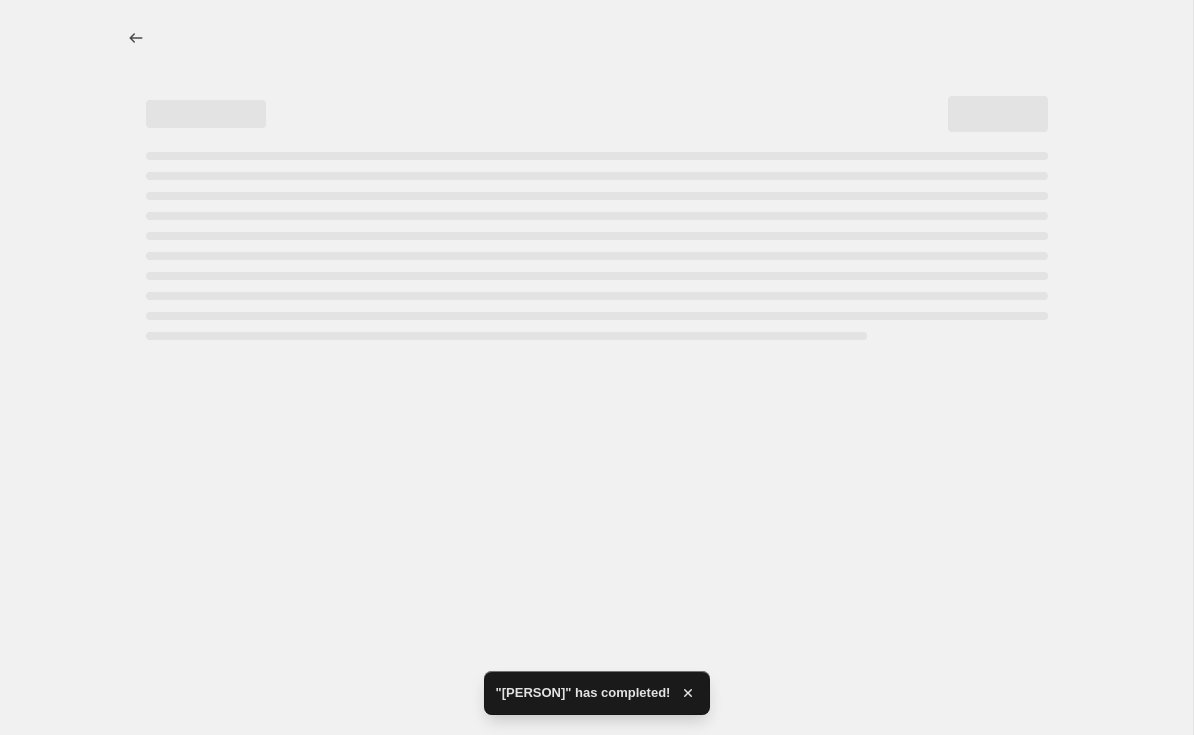scroll, scrollTop: 0, scrollLeft: 0, axis: both 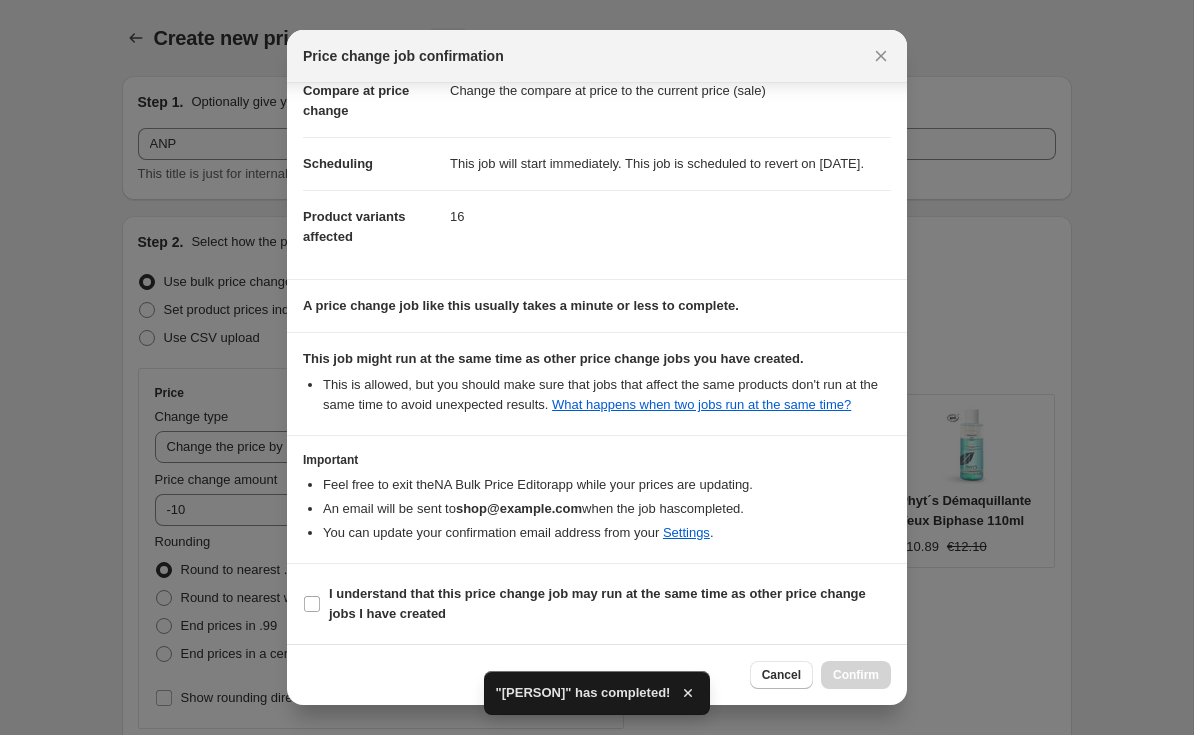 click on "I understand that this price change job may run at the same time as other price change jobs I have created" at bounding box center (597, 603) 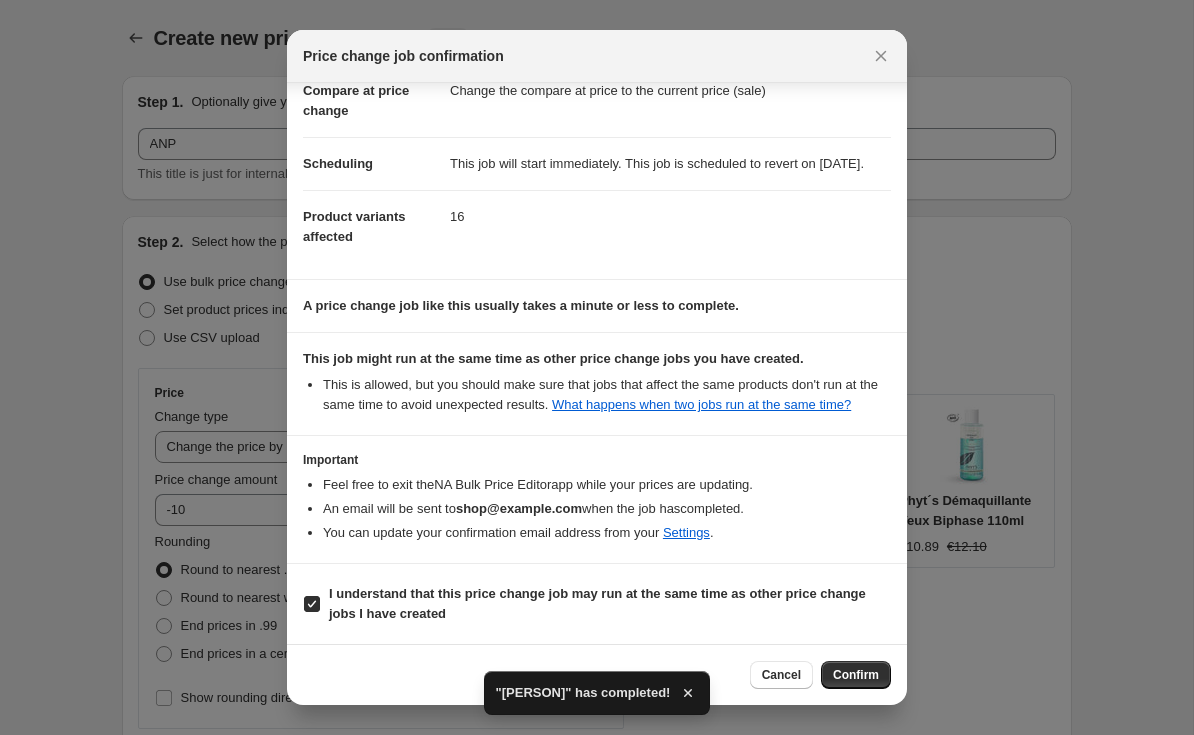 click on "Confirm" at bounding box center (856, 675) 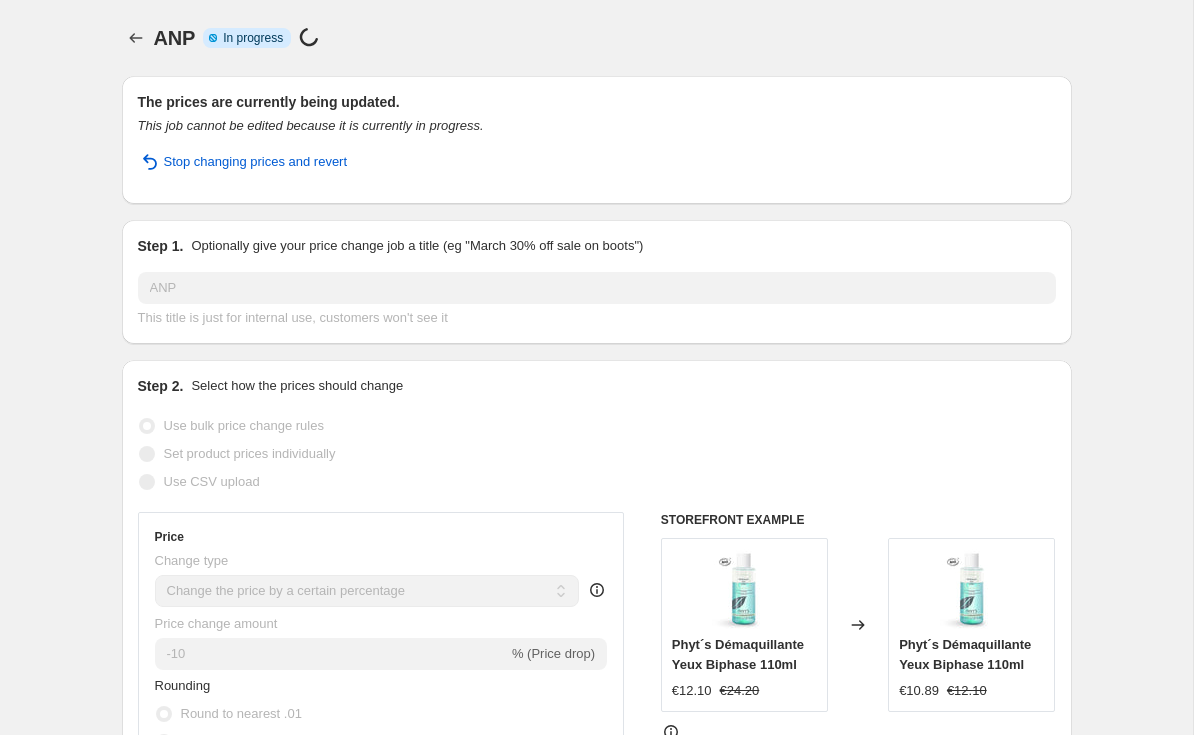 click at bounding box center [136, 38] 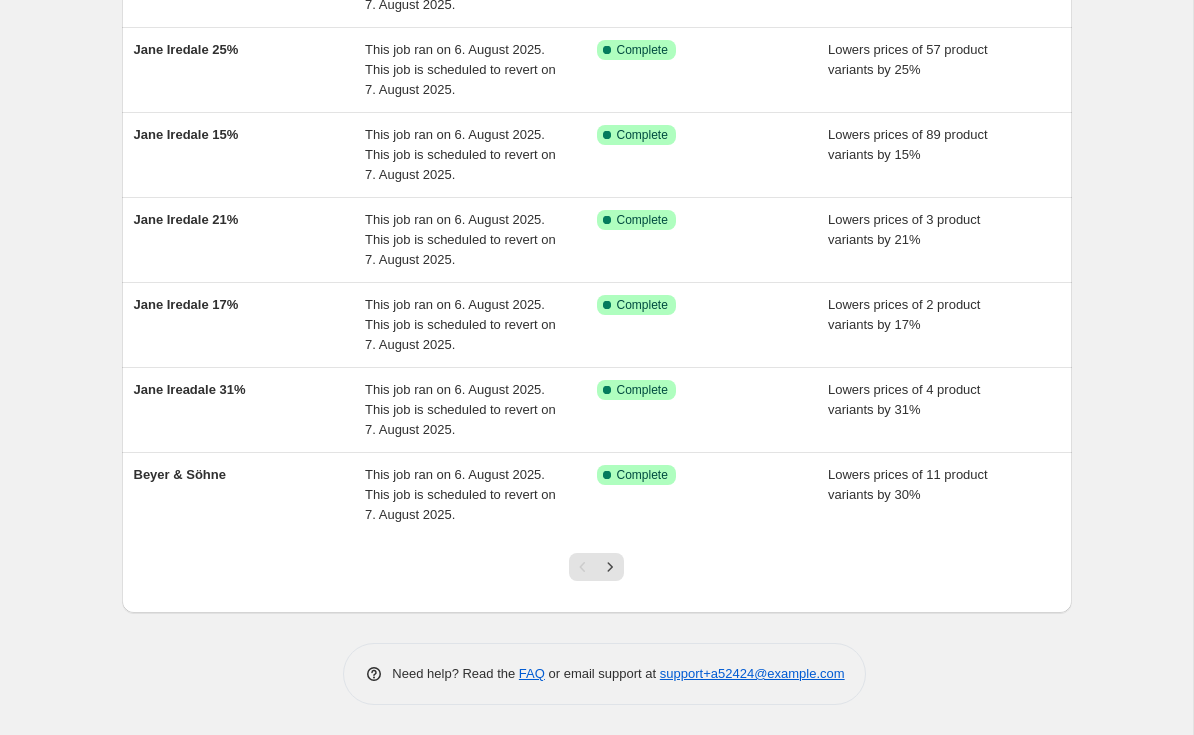 scroll, scrollTop: 495, scrollLeft: 0, axis: vertical 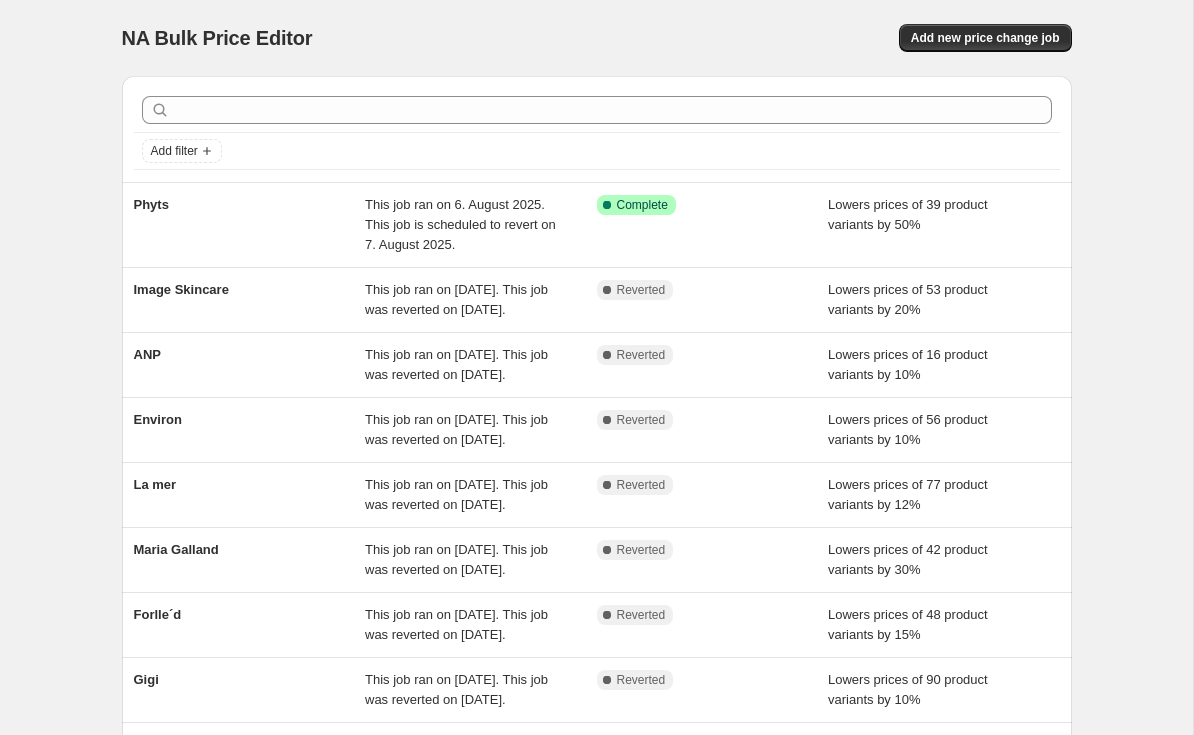 click on "ANP" at bounding box center (147, 354) 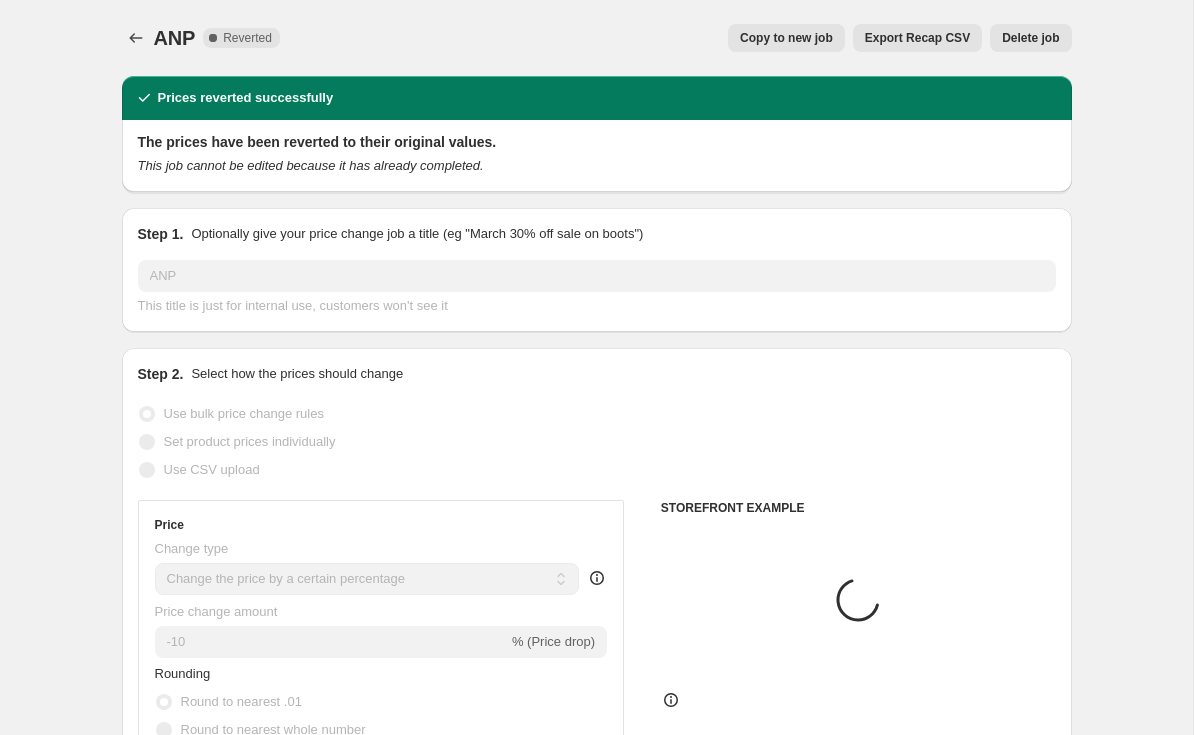 click on "Delete job" at bounding box center [1030, 38] 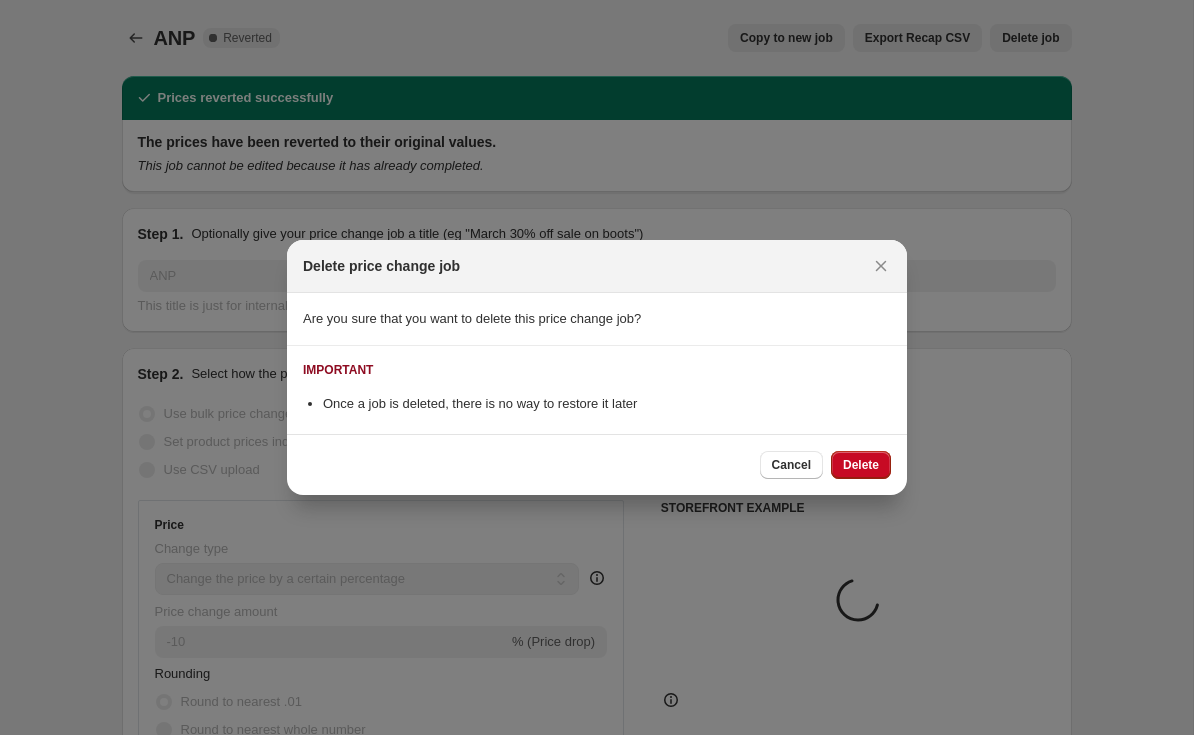 click on "Delete" at bounding box center (861, 465) 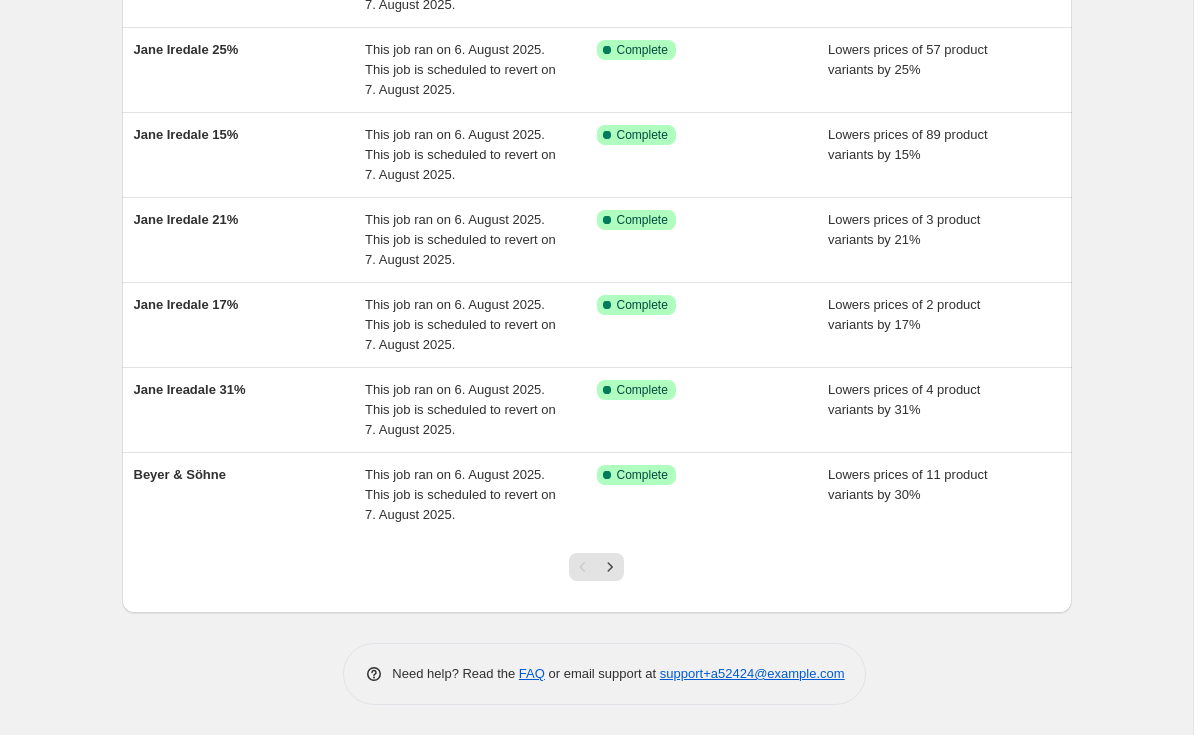 scroll, scrollTop: 495, scrollLeft: 0, axis: vertical 